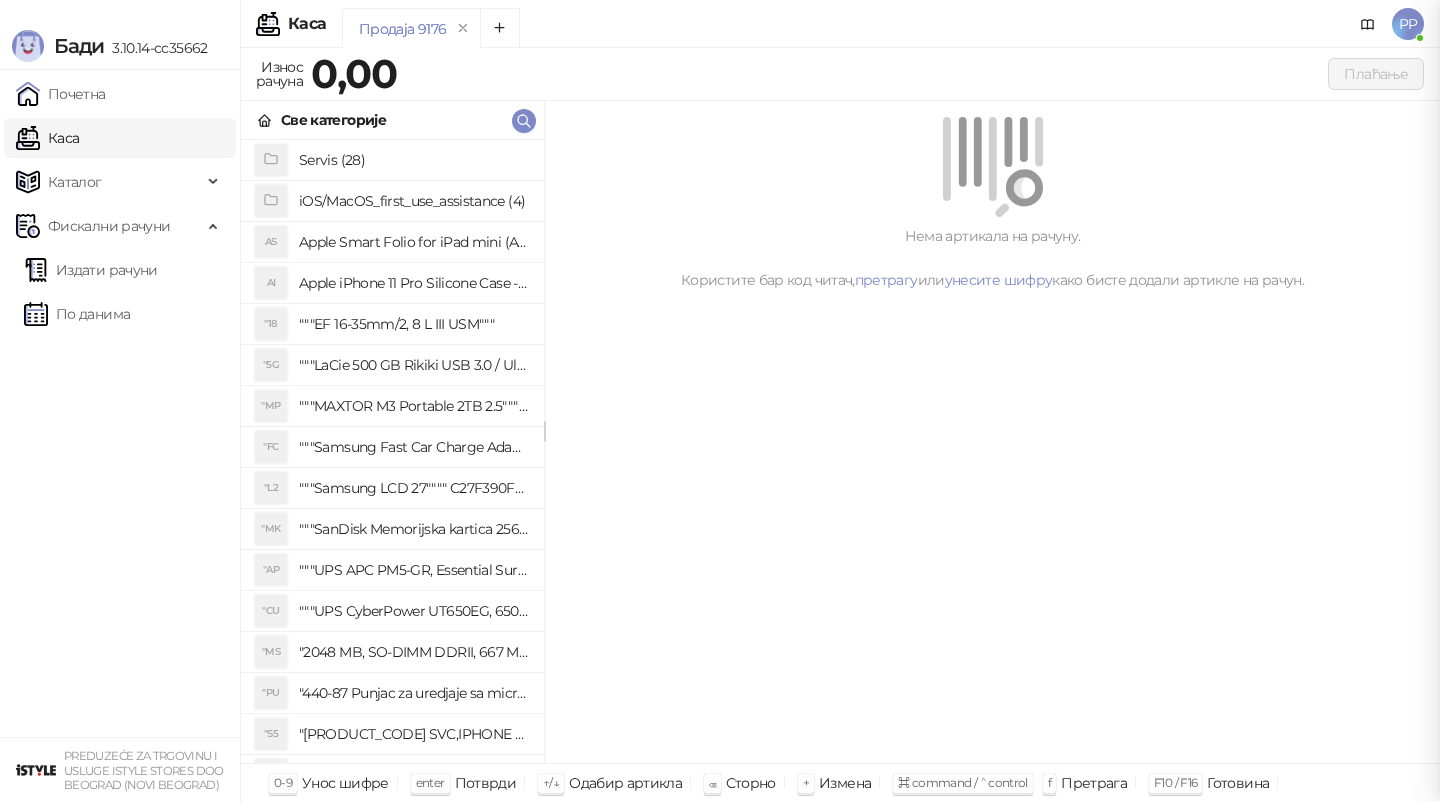 scroll, scrollTop: 0, scrollLeft: 0, axis: both 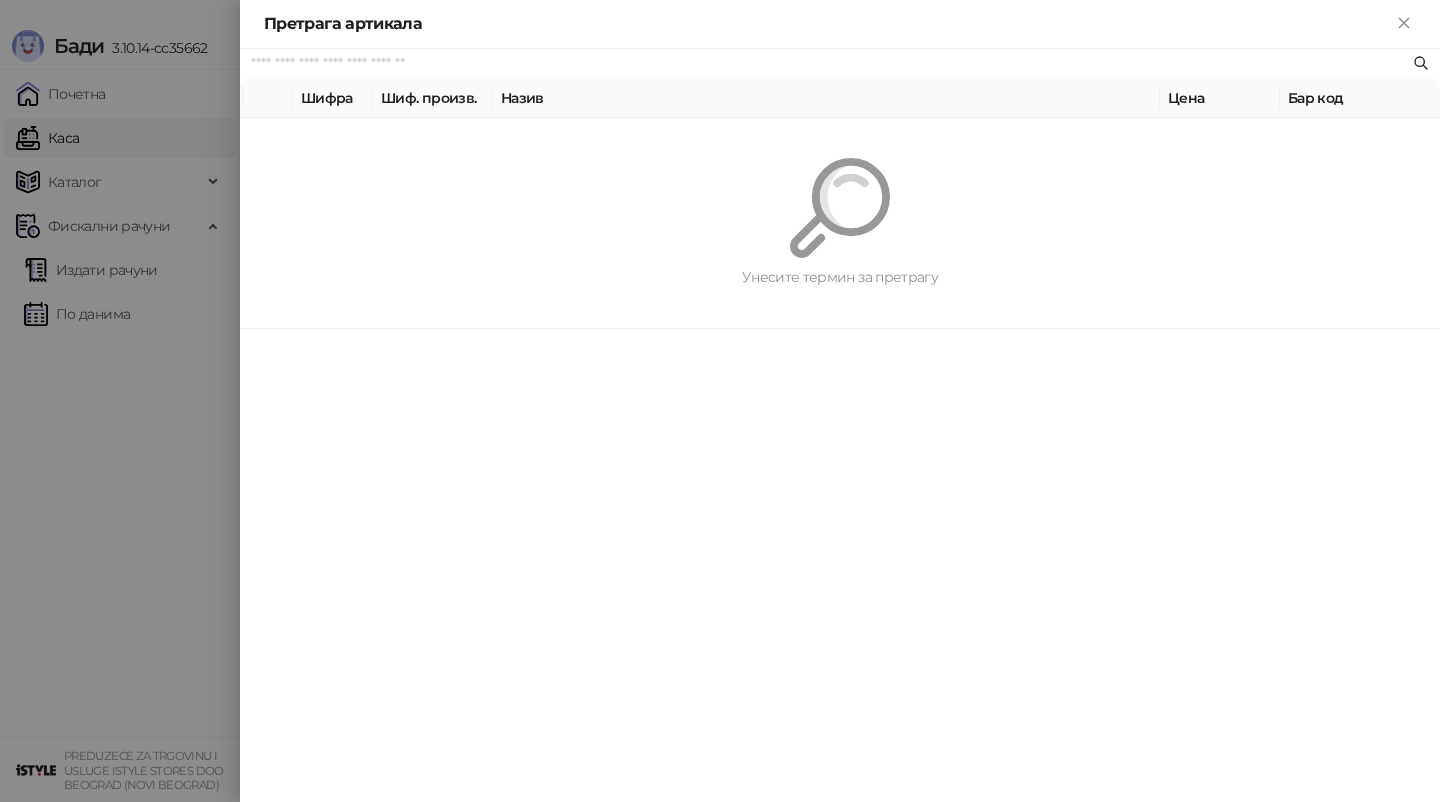 paste on "*********" 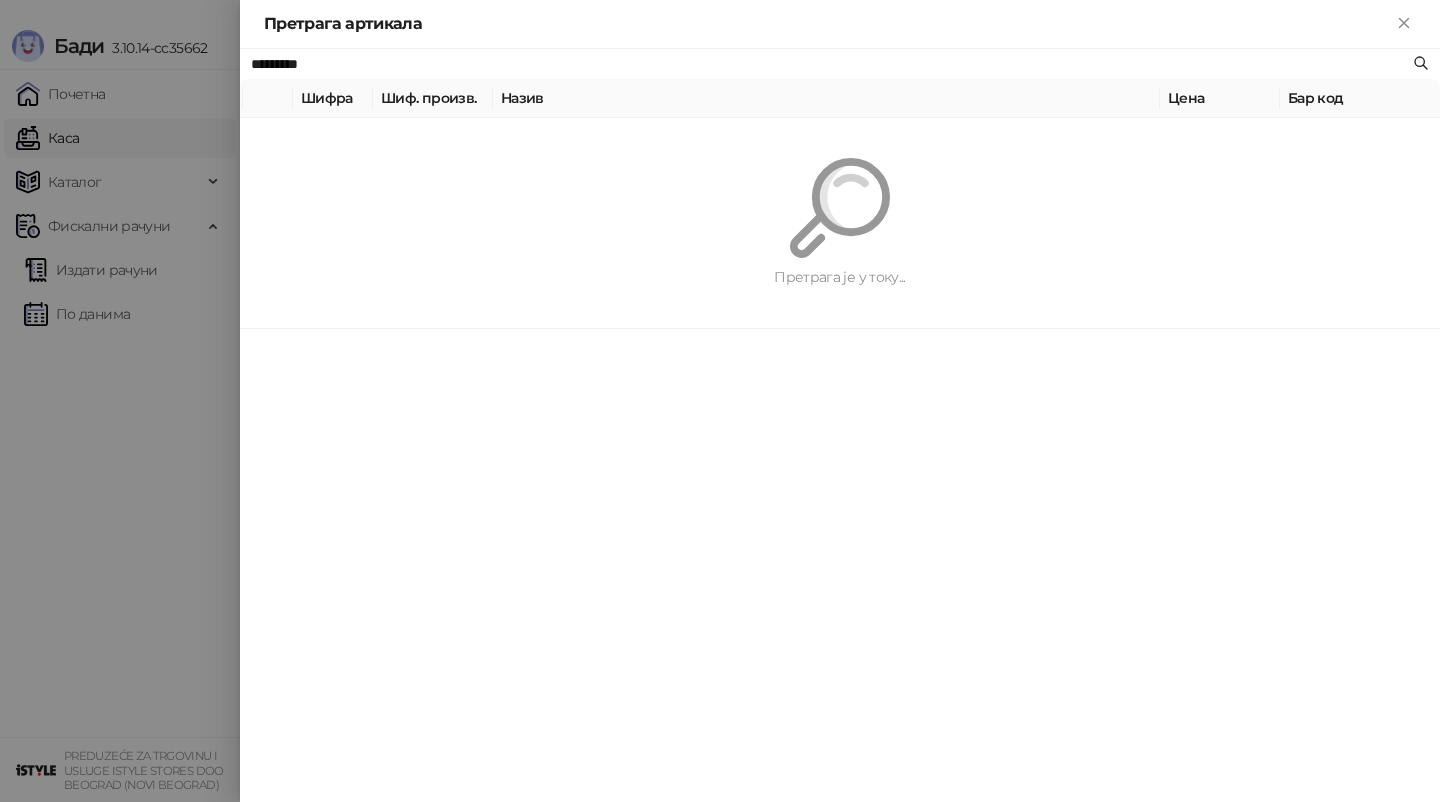 type on "*********" 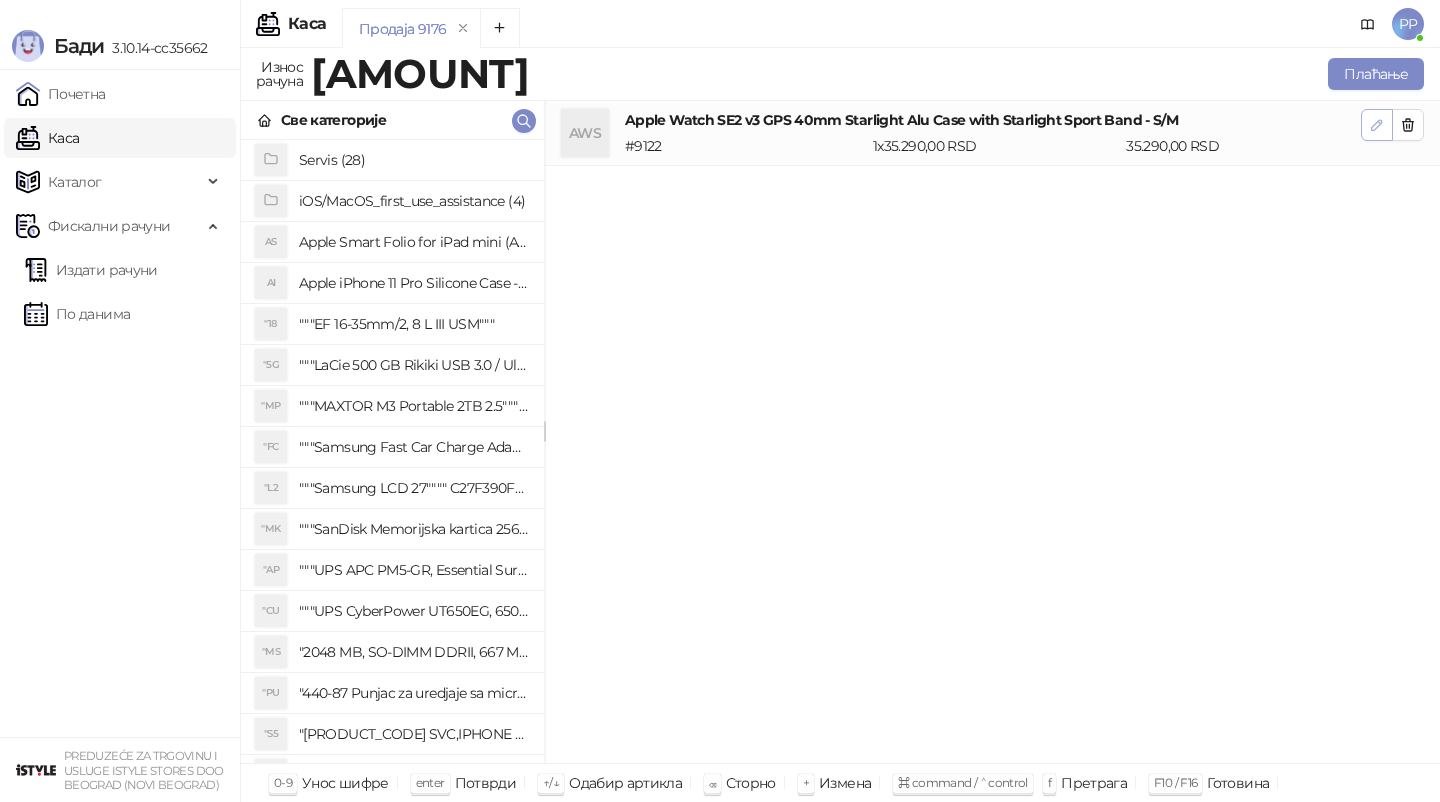 click at bounding box center (1377, 125) 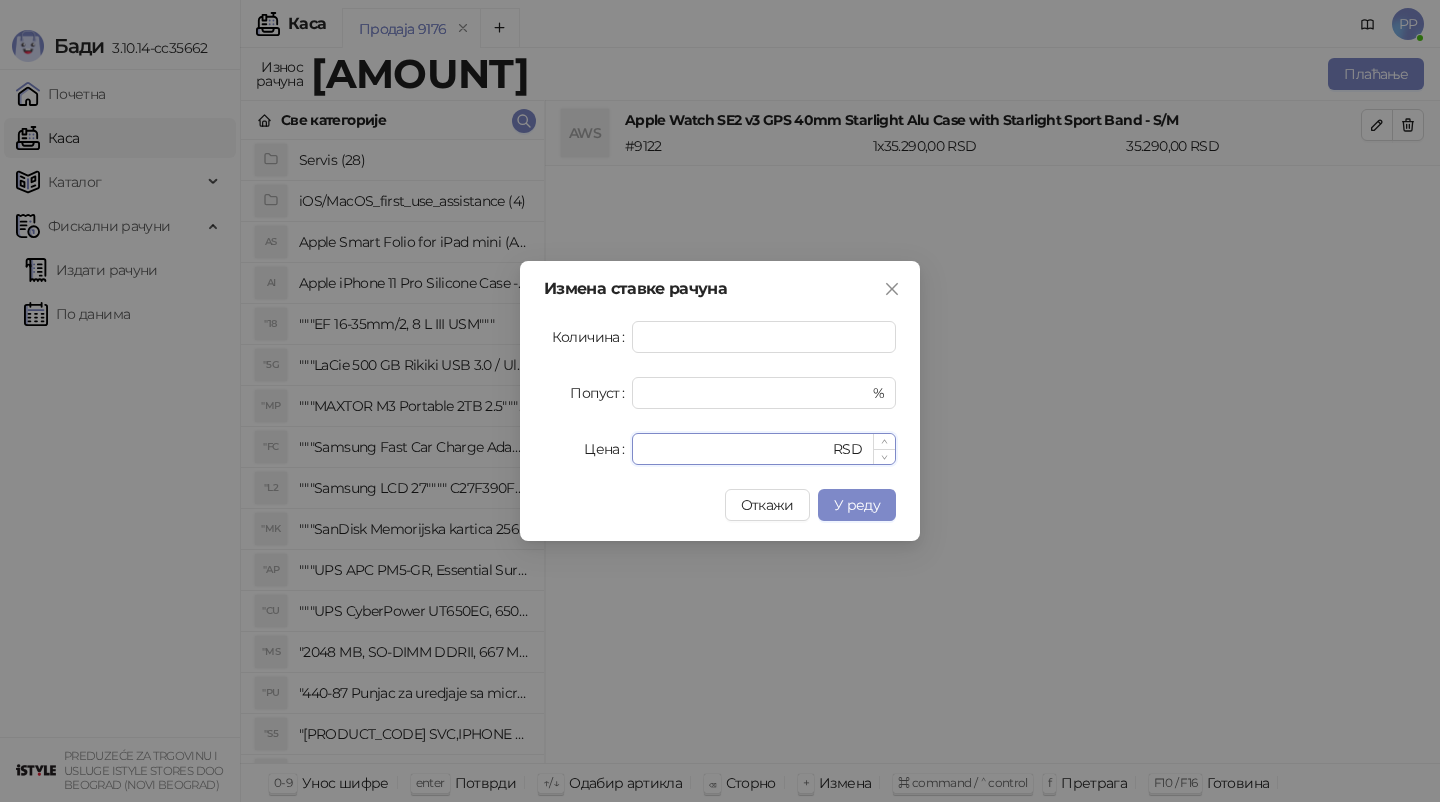 click on "*****" at bounding box center [736, 449] 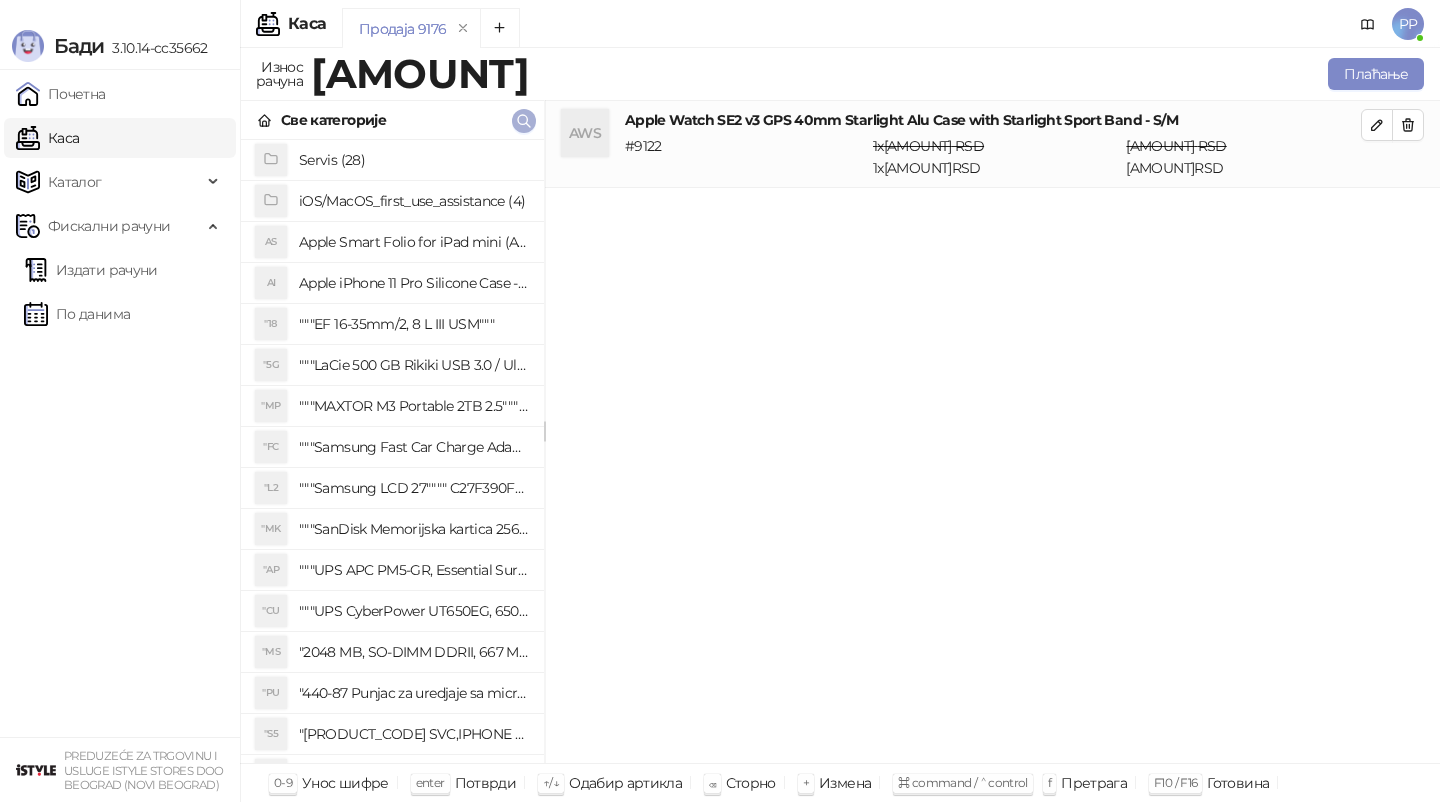 click 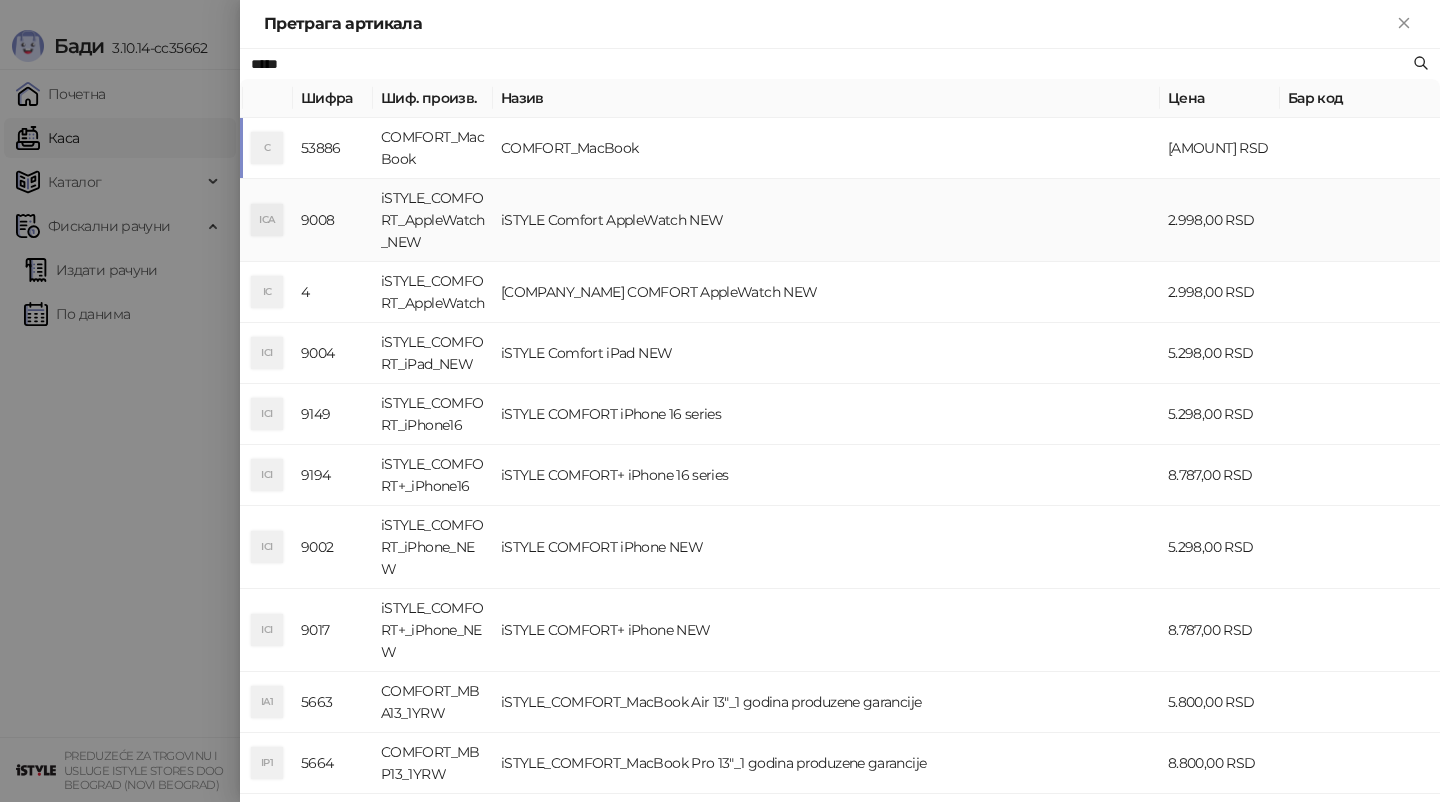 click on "iSTYLE Comfort AppleWatch NEW" at bounding box center (826, 220) 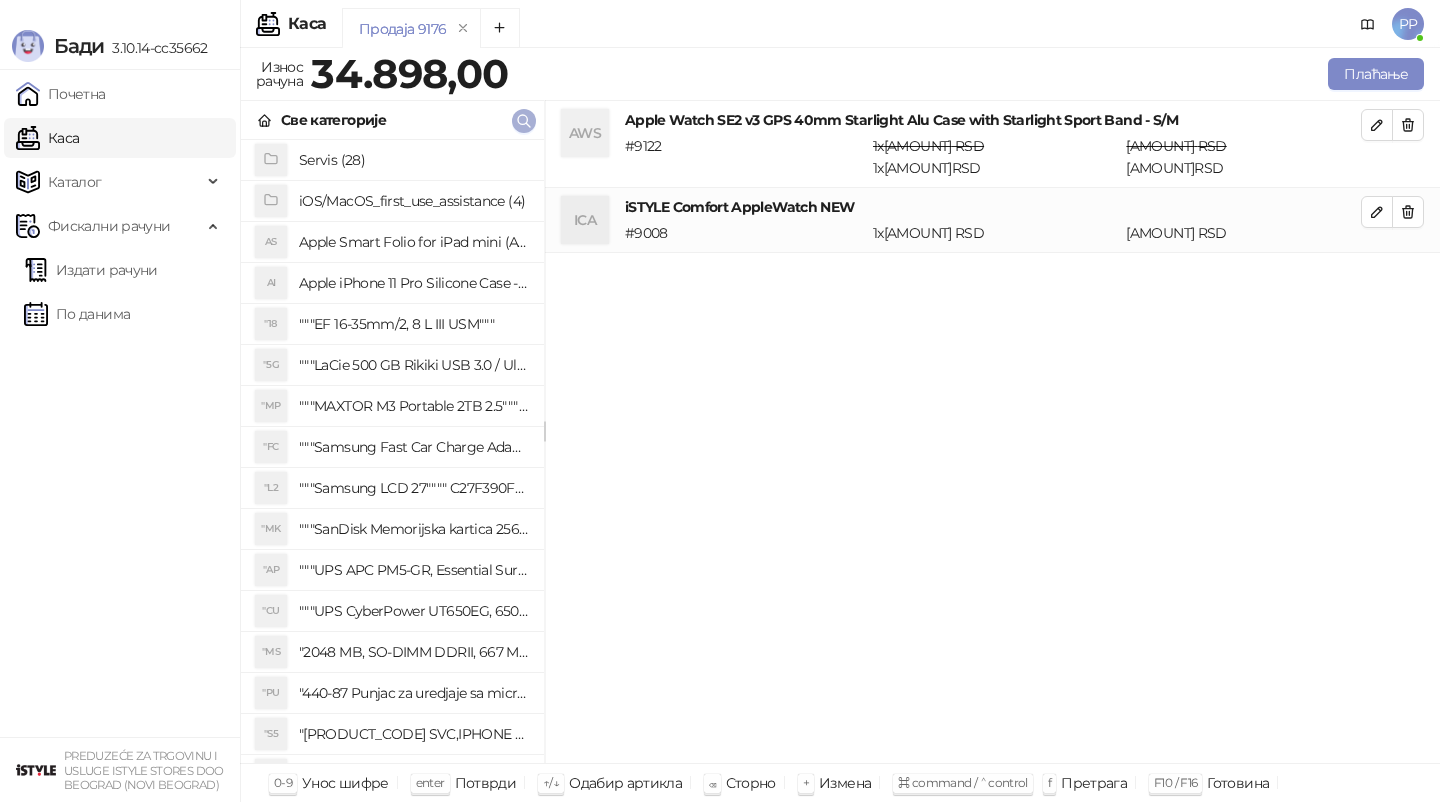 click 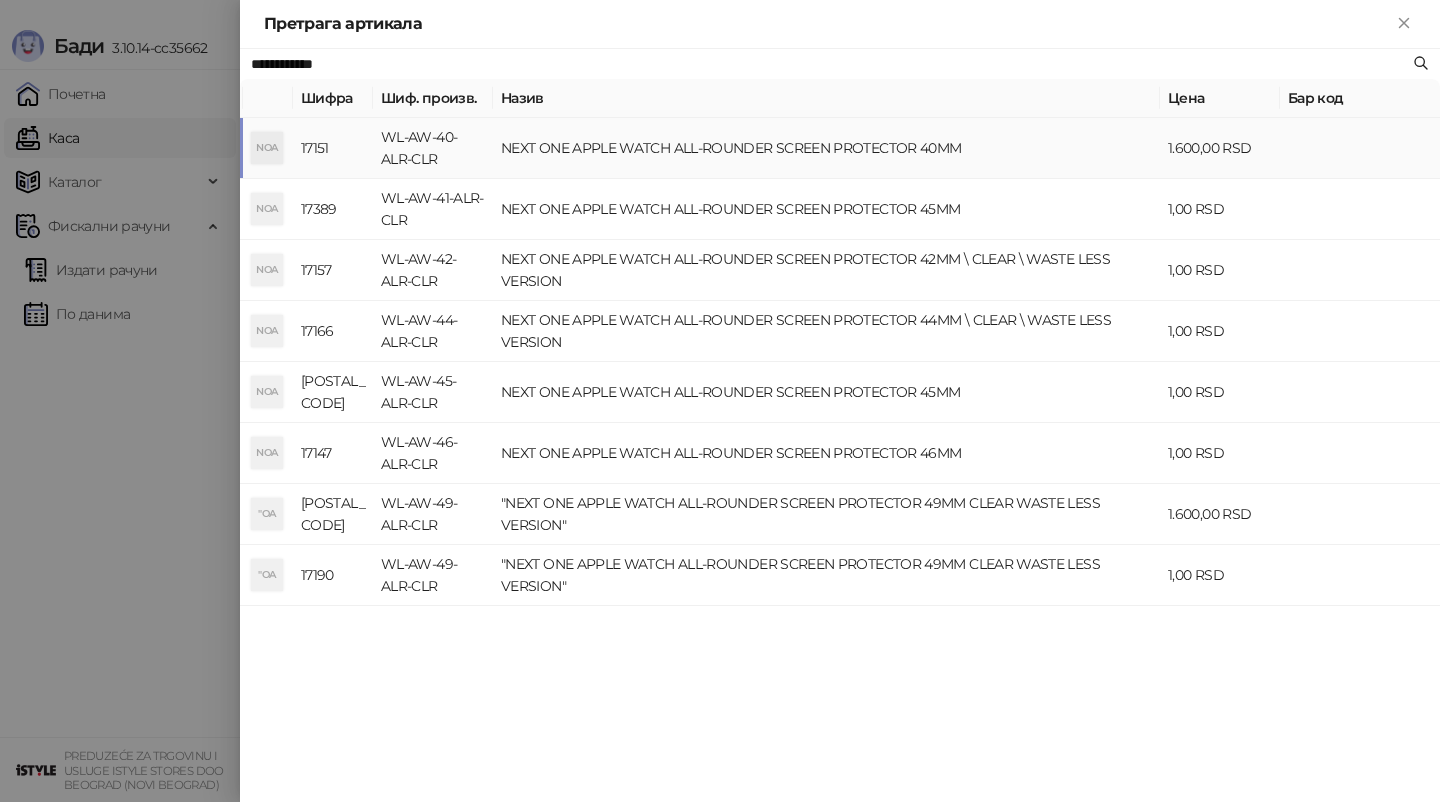 type on "**********" 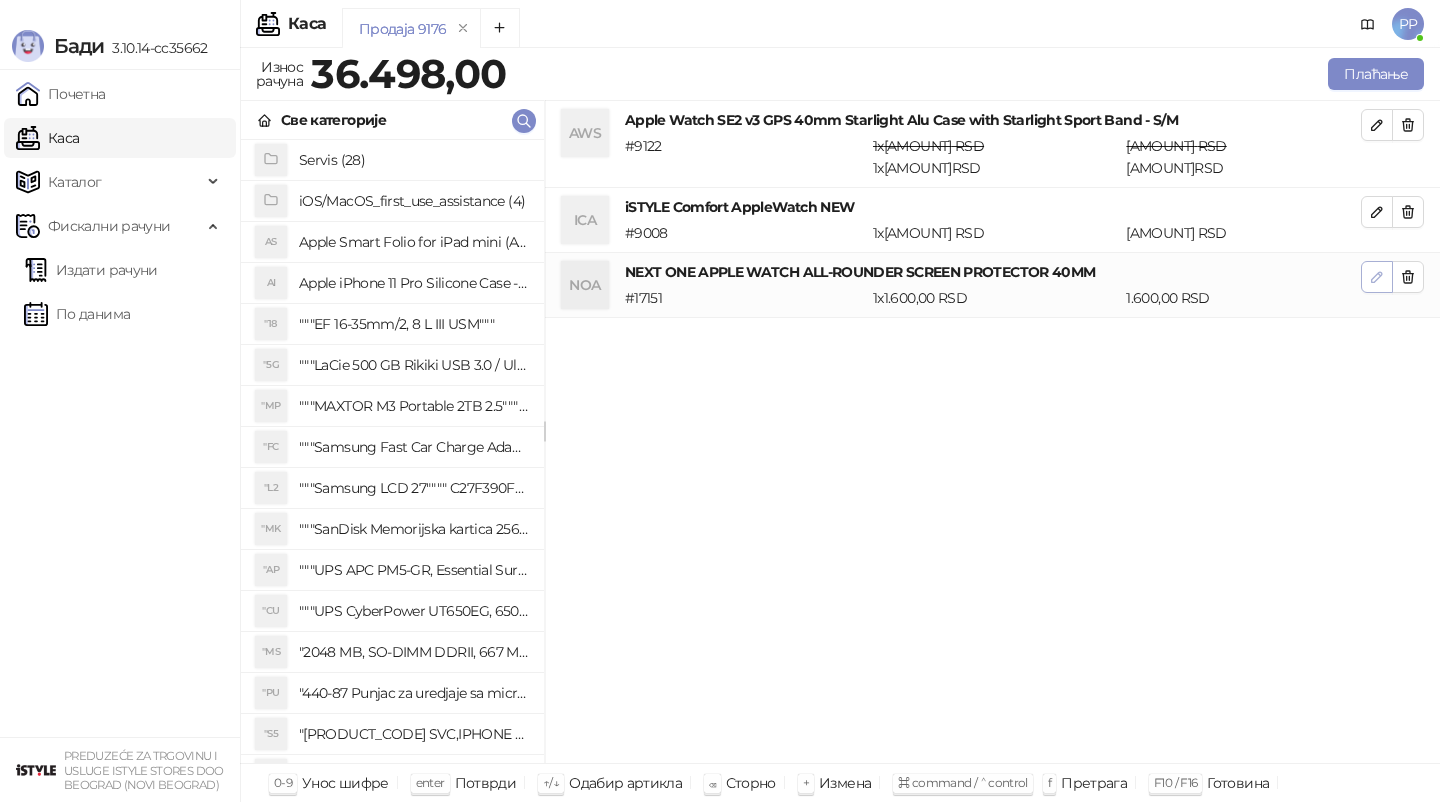 click at bounding box center (1377, 277) 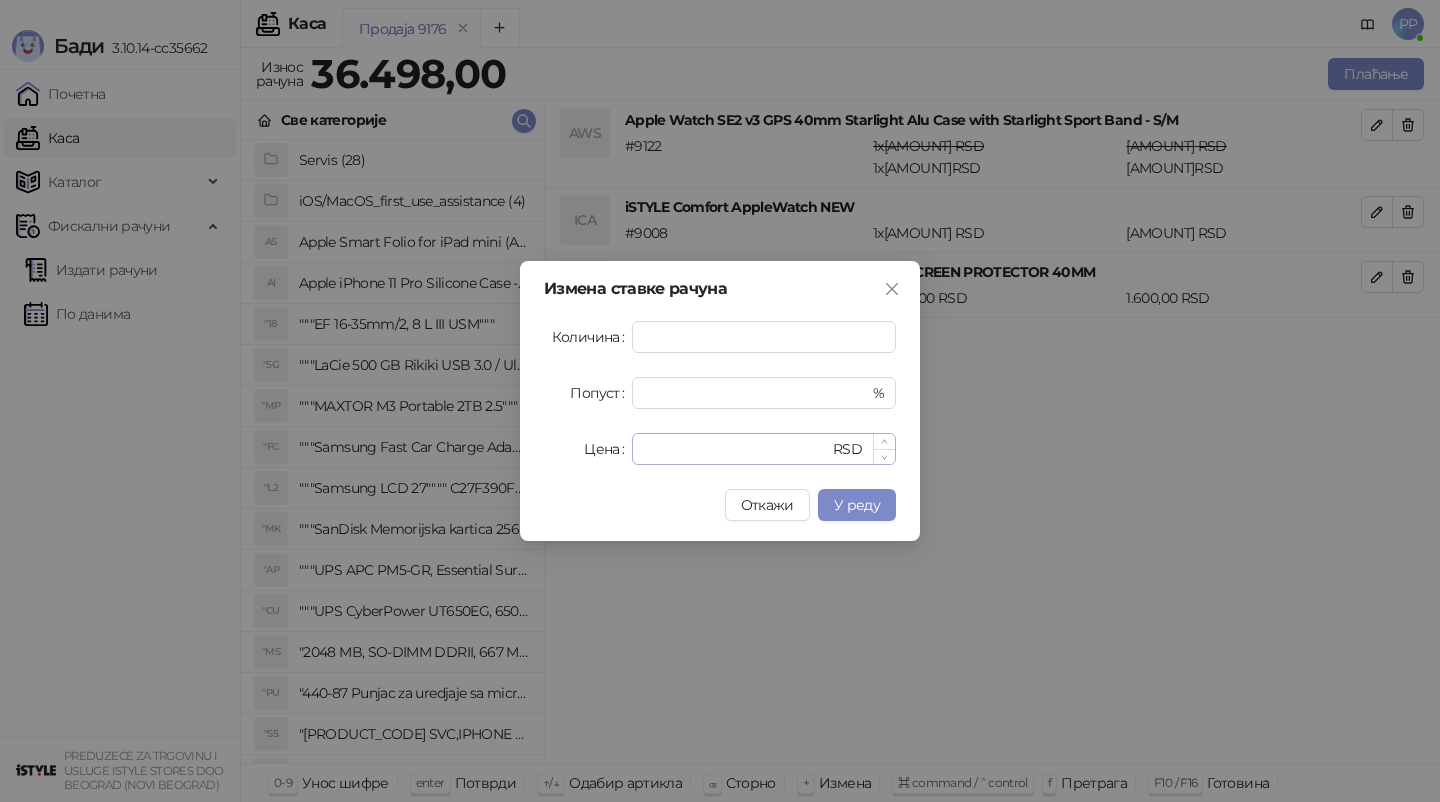 click on "****" at bounding box center [736, 449] 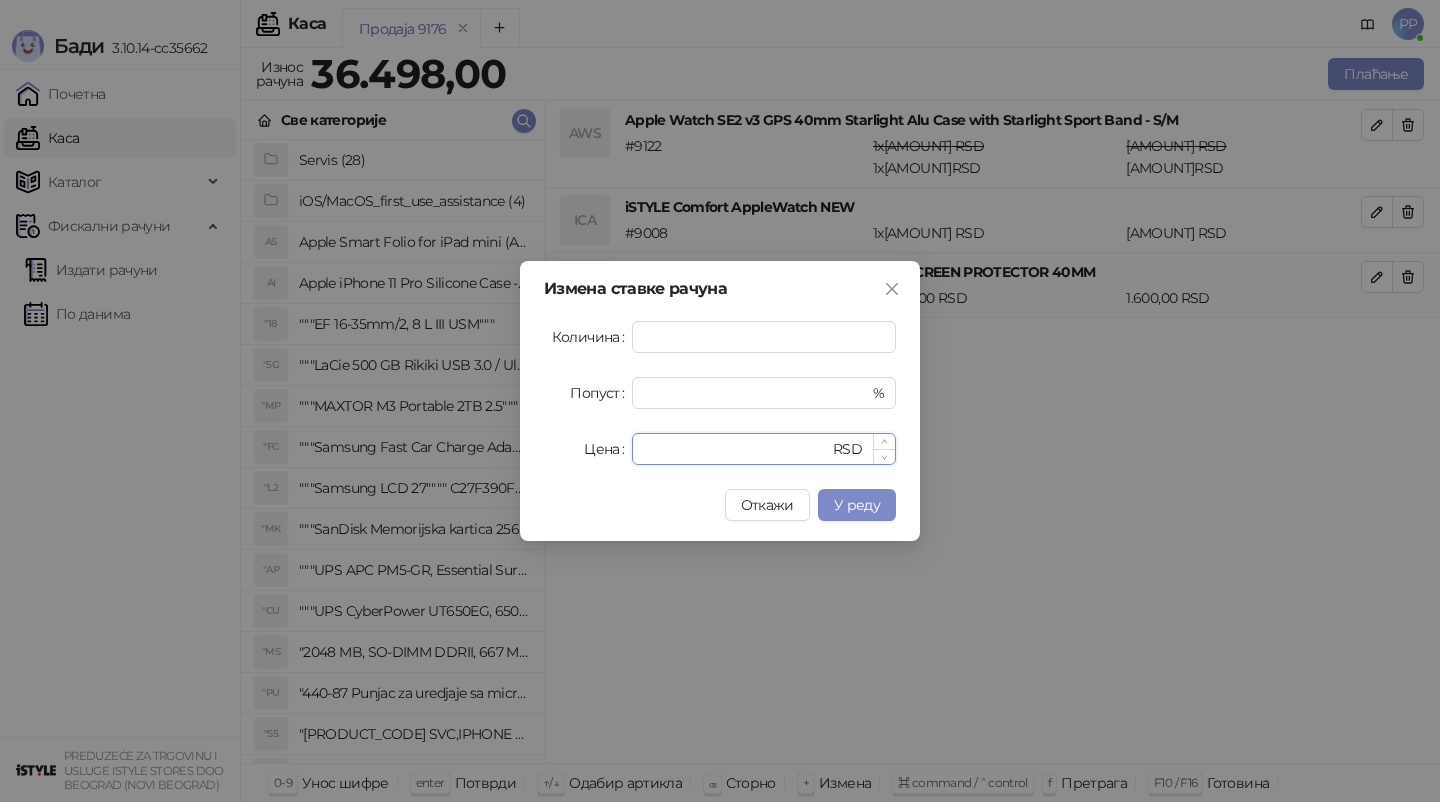 click on "****" at bounding box center [736, 449] 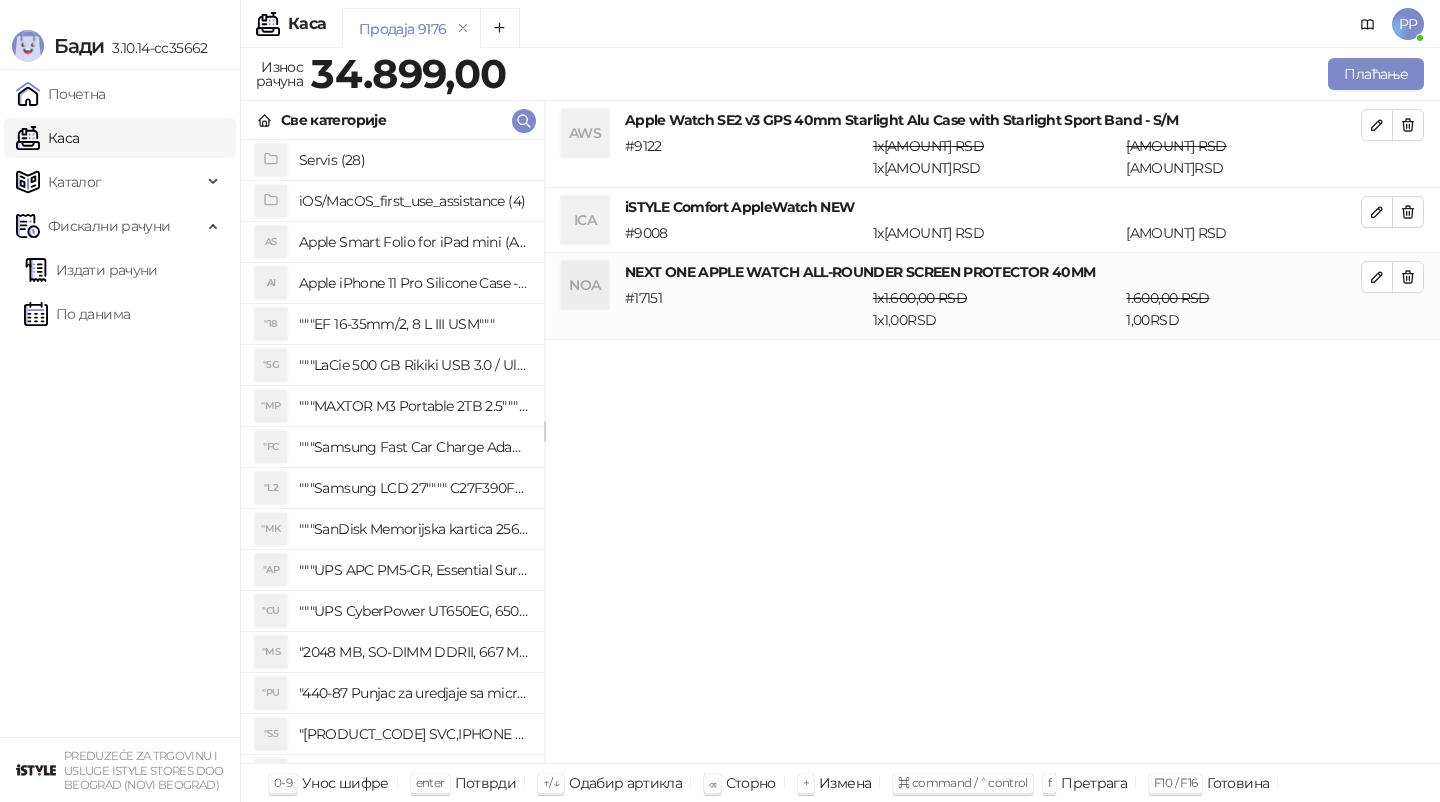 click on "Све категорије" at bounding box center (392, 120) 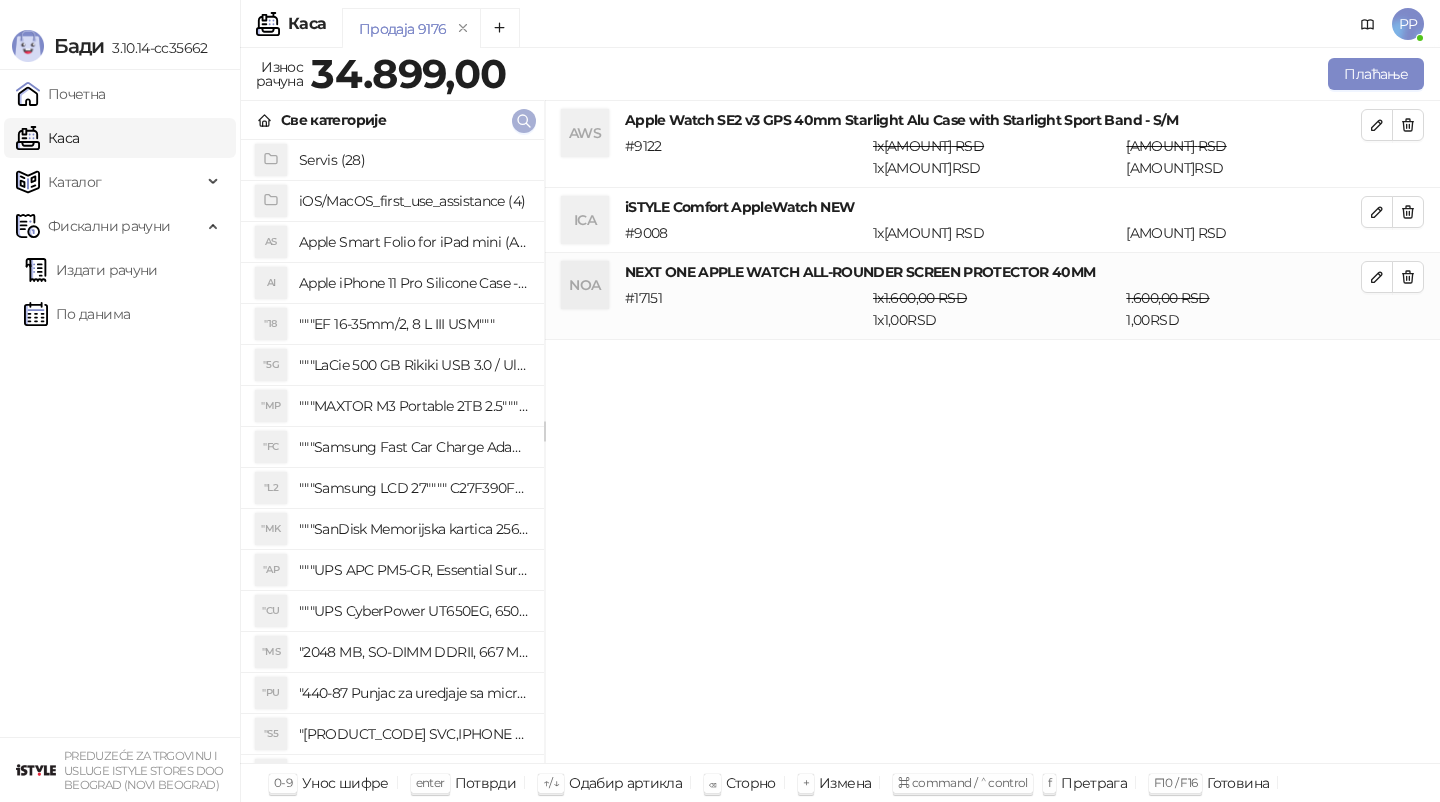 click 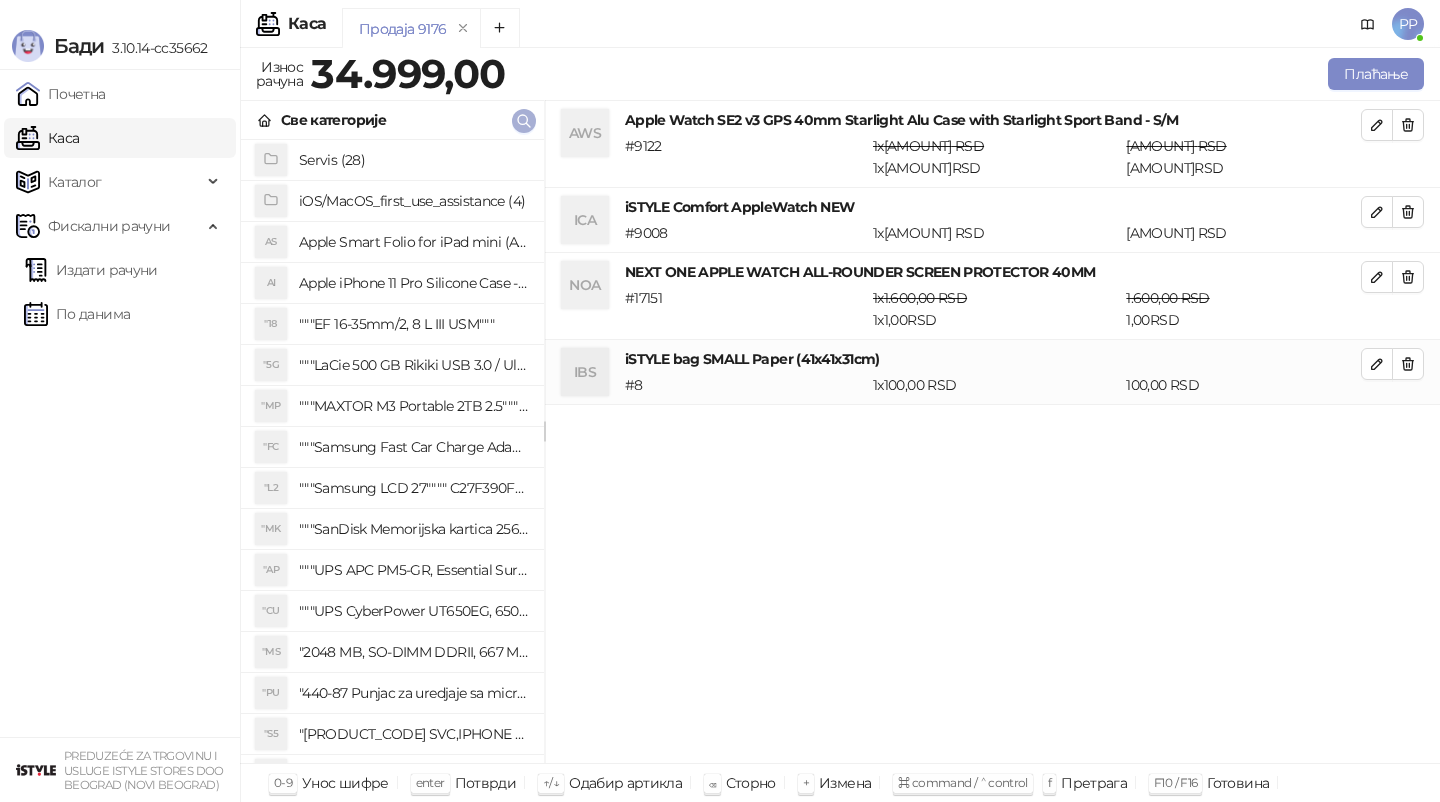 click at bounding box center [524, 121] 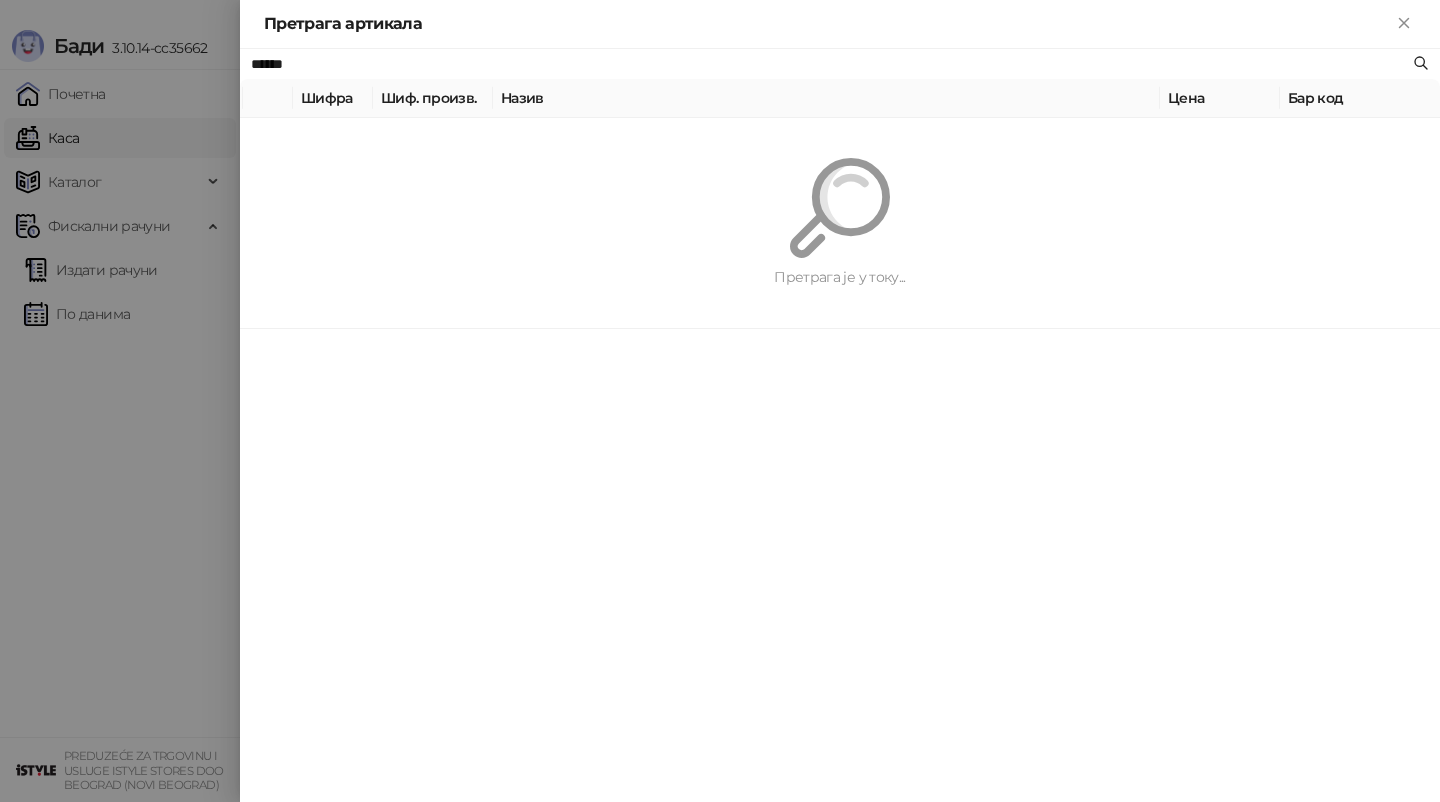 paste on "**********" 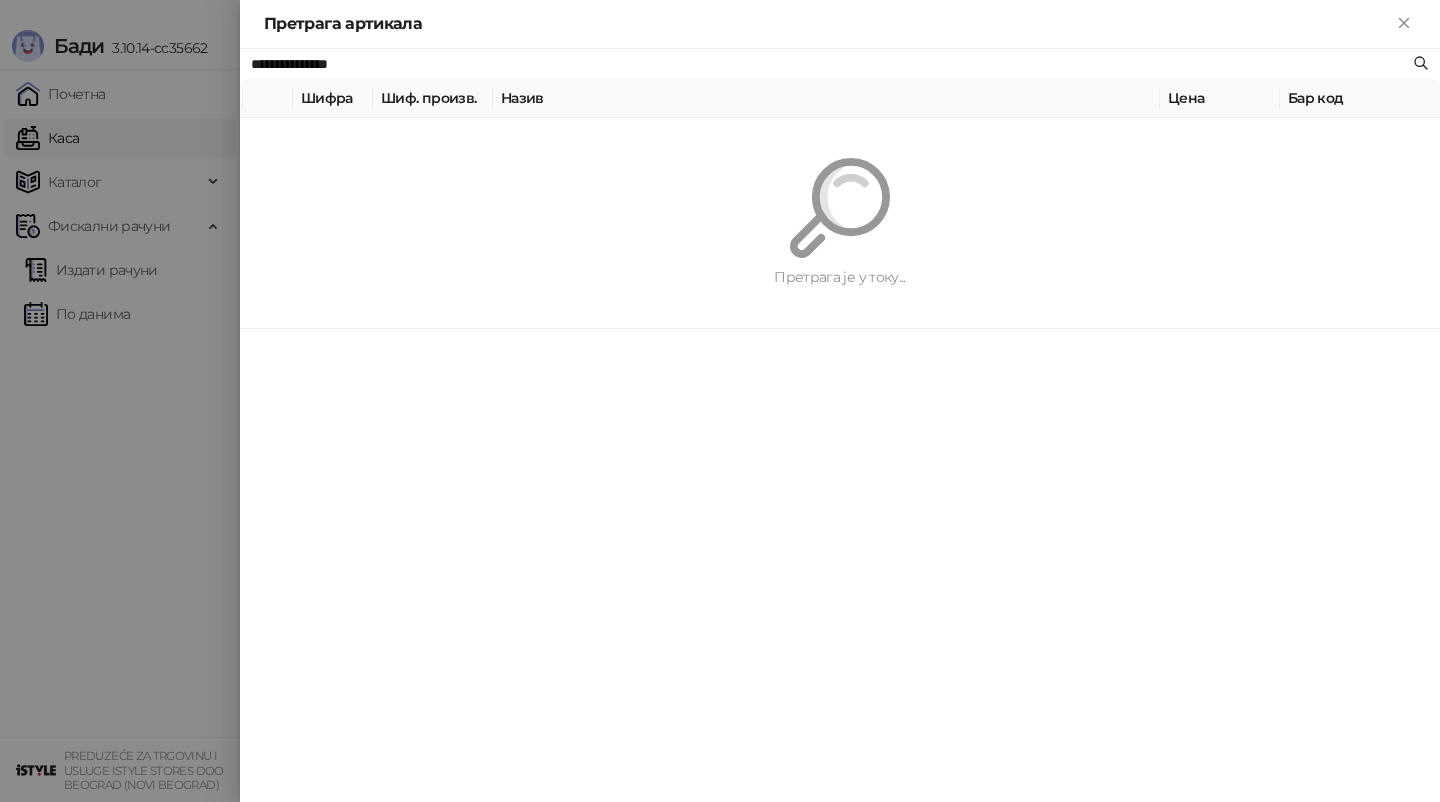 type on "**********" 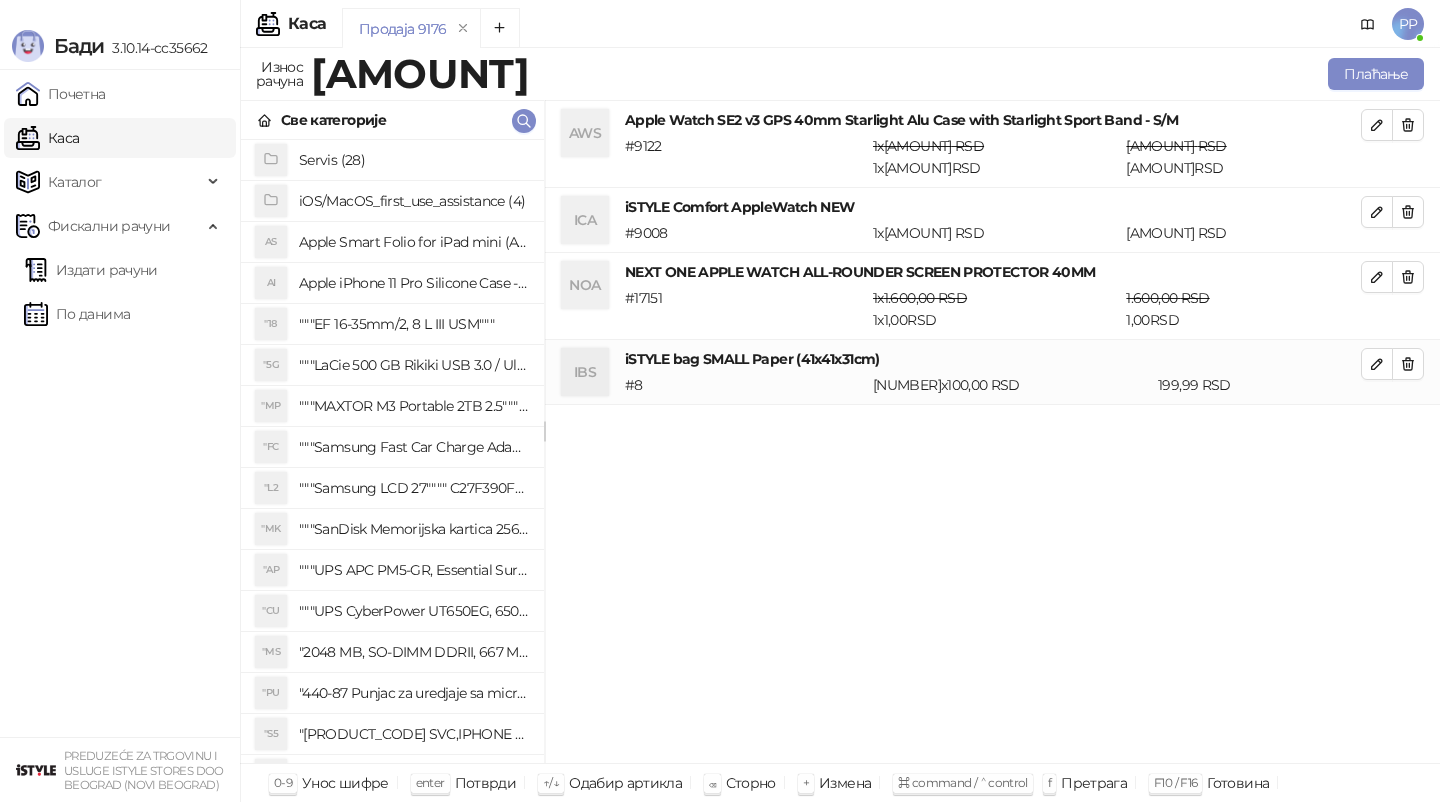 click on "199,99 RSD" at bounding box center (1259, 385) 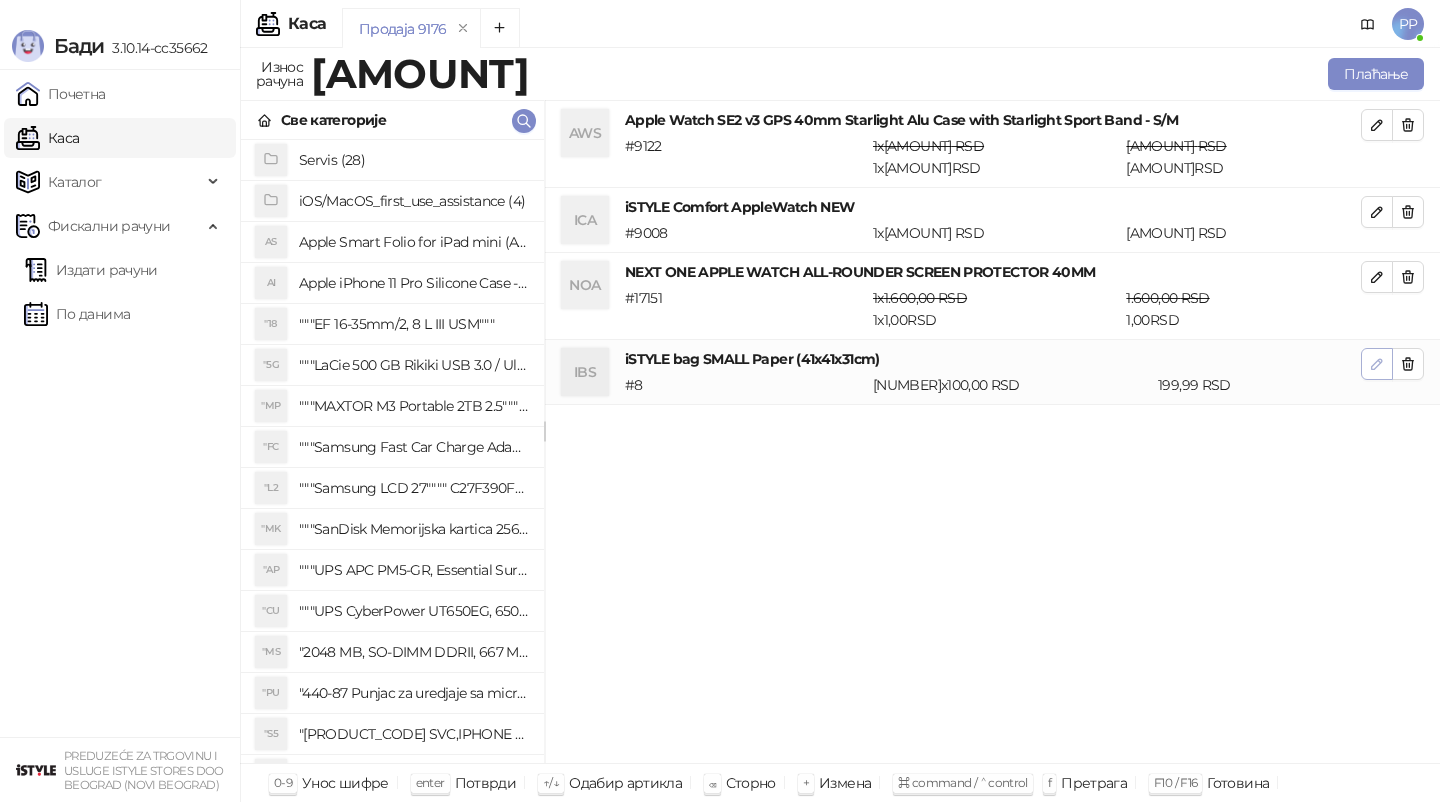 click at bounding box center (1377, 364) 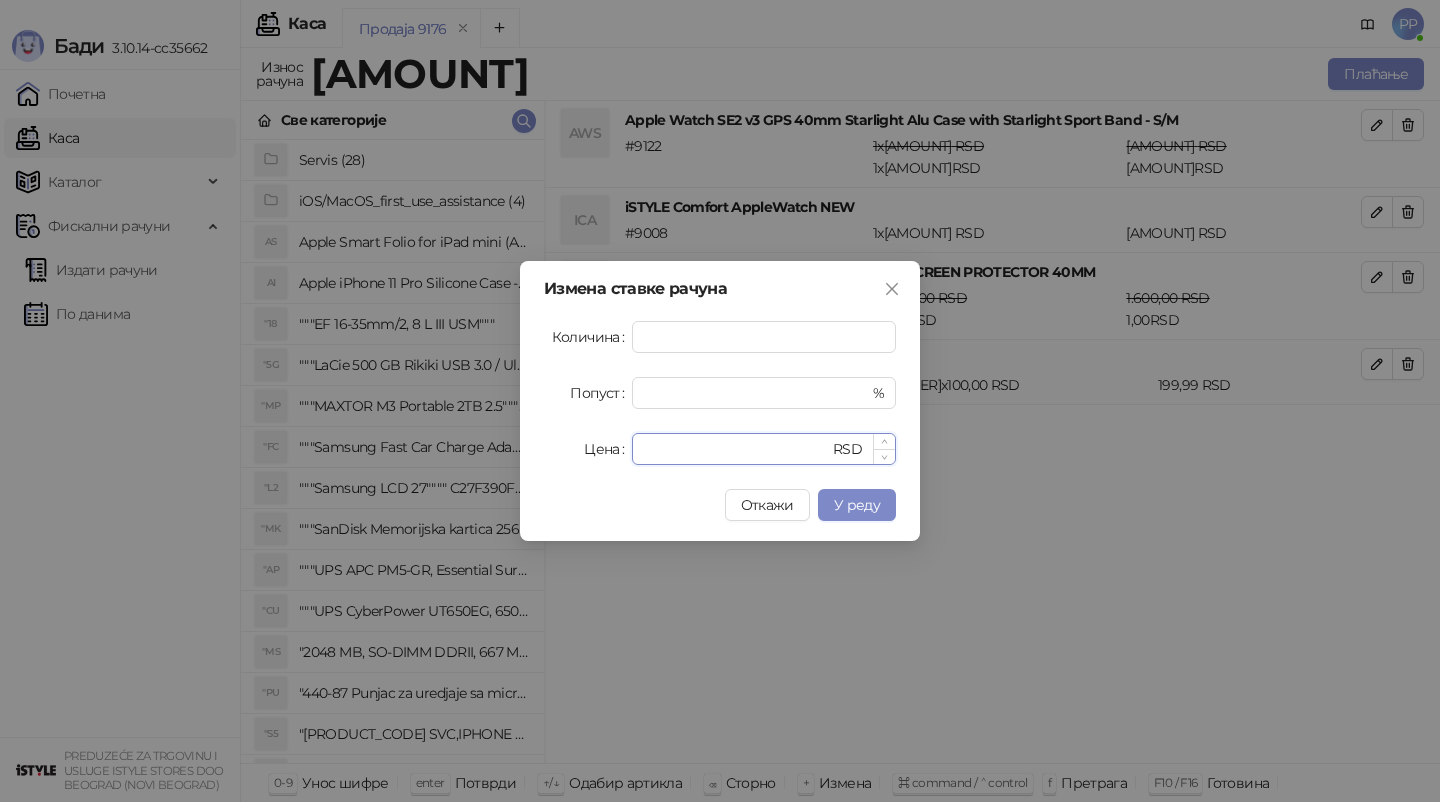 click on "******" at bounding box center (736, 449) 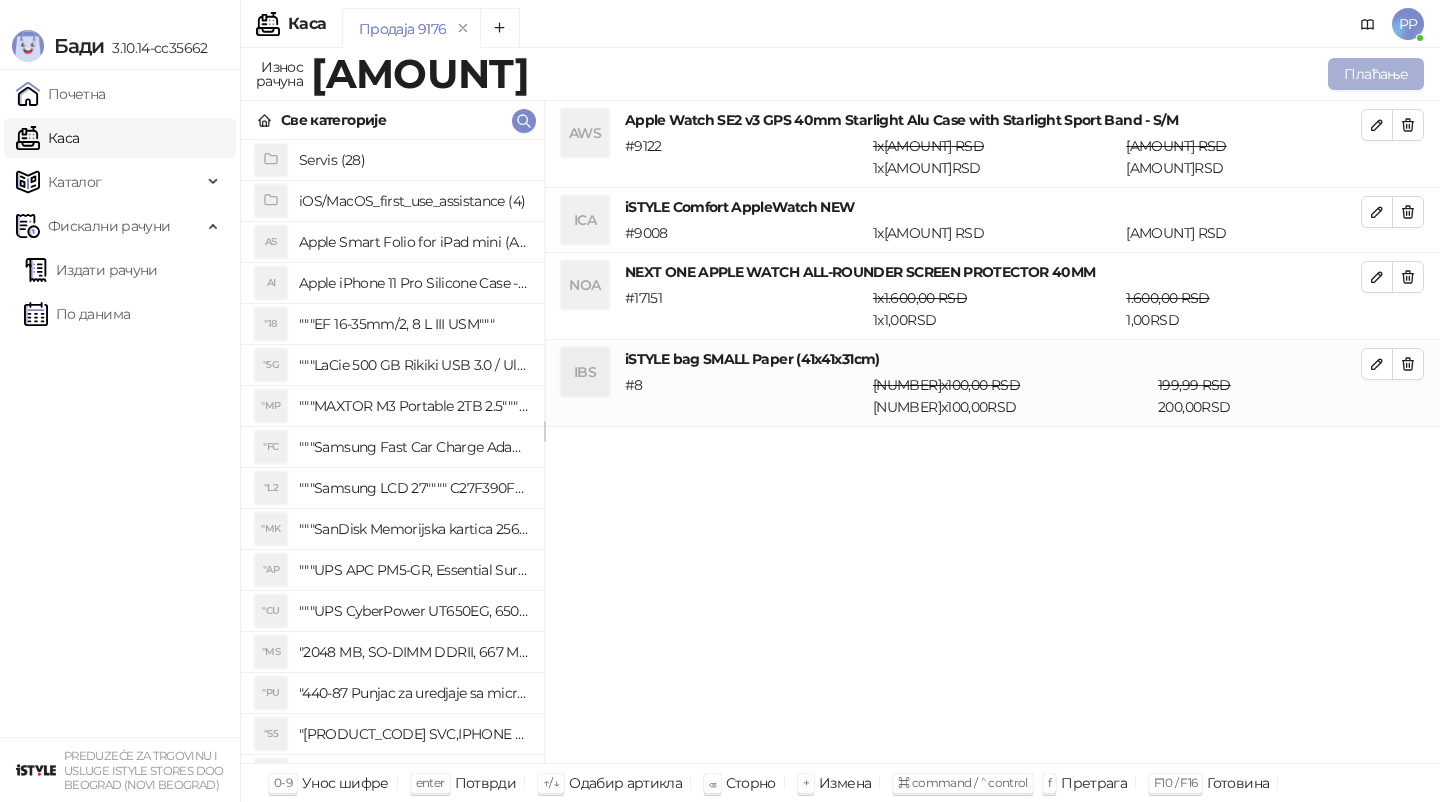 click on "Плаћање" at bounding box center (1376, 74) 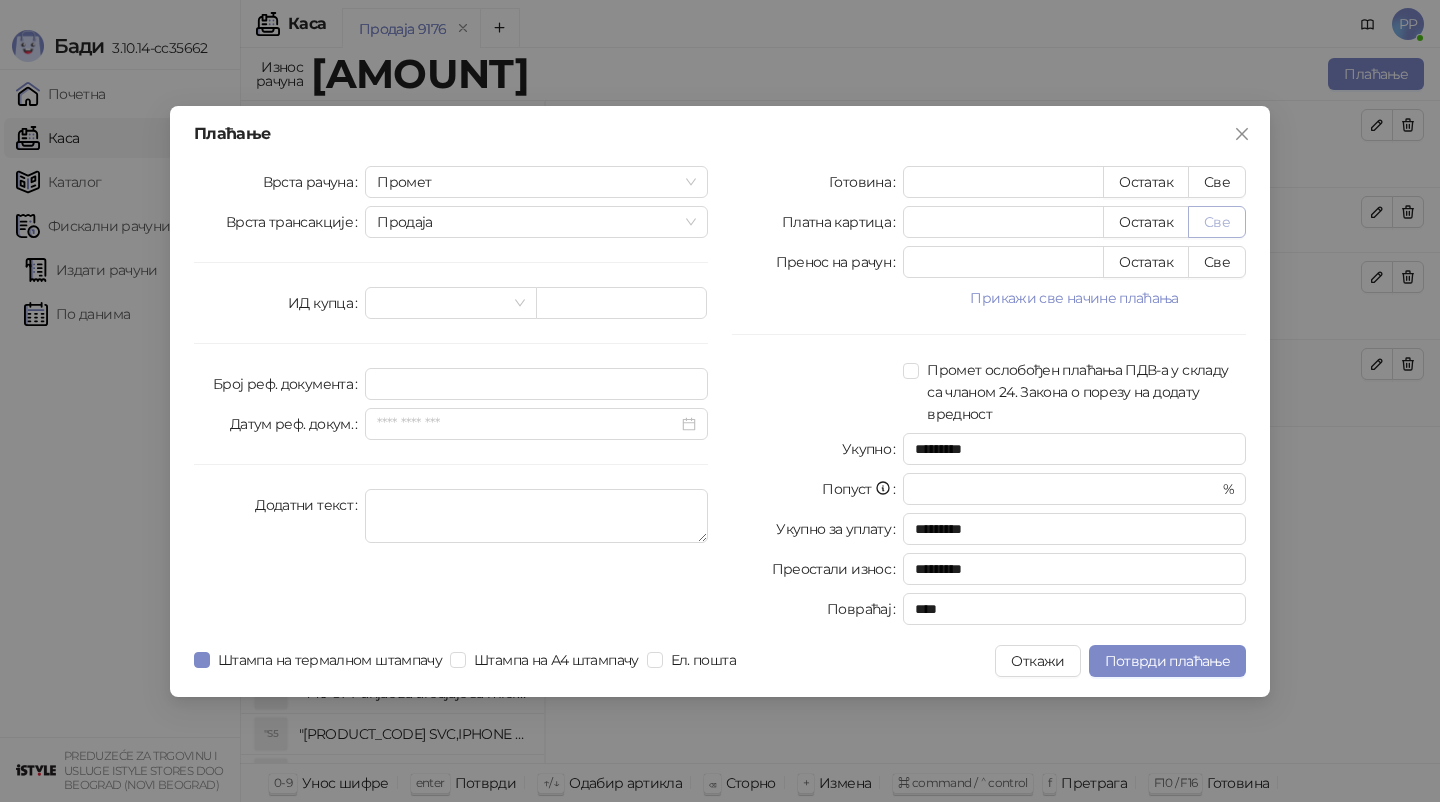 click on "Све" at bounding box center (1217, 222) 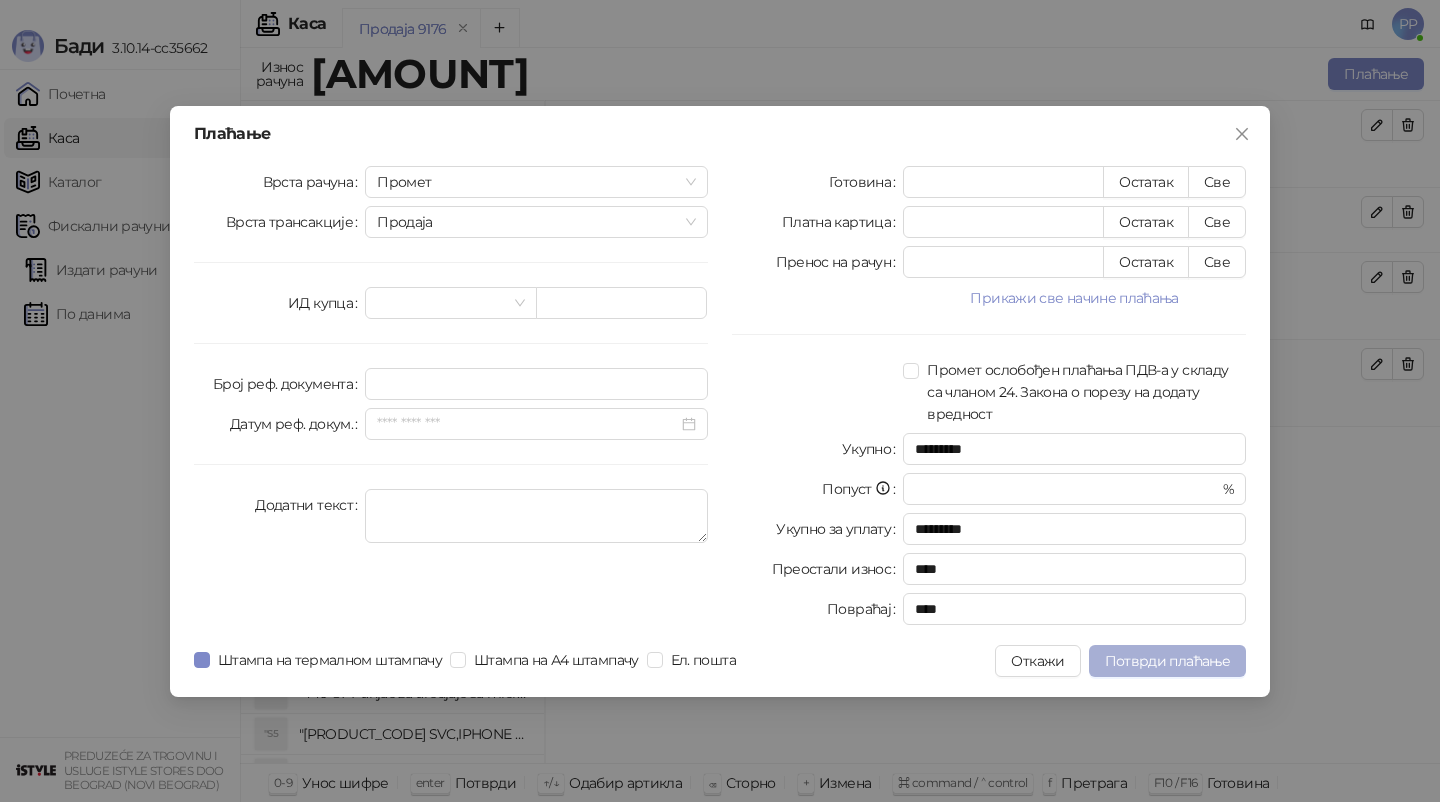 click on "Потврди плаћање" at bounding box center [1167, 661] 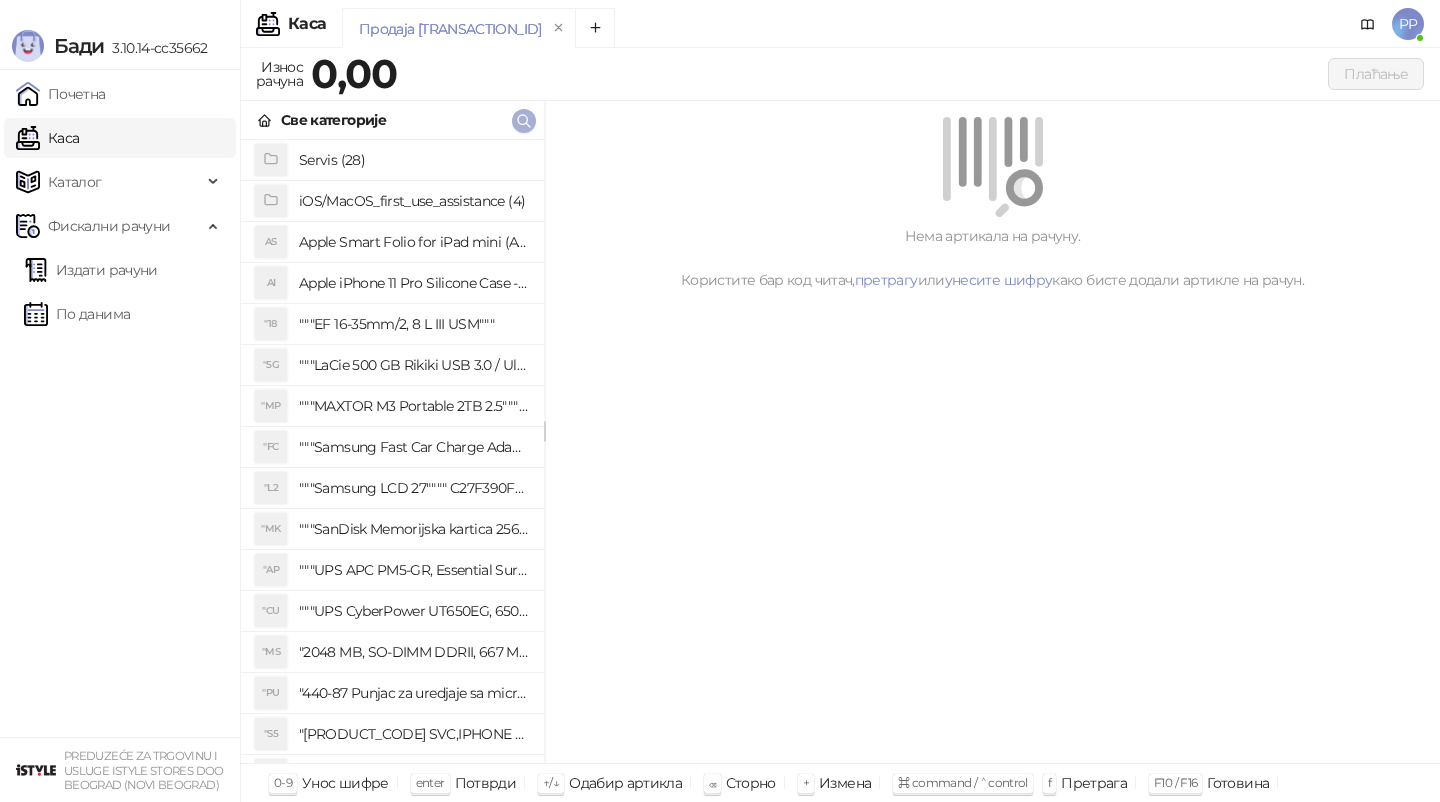 click 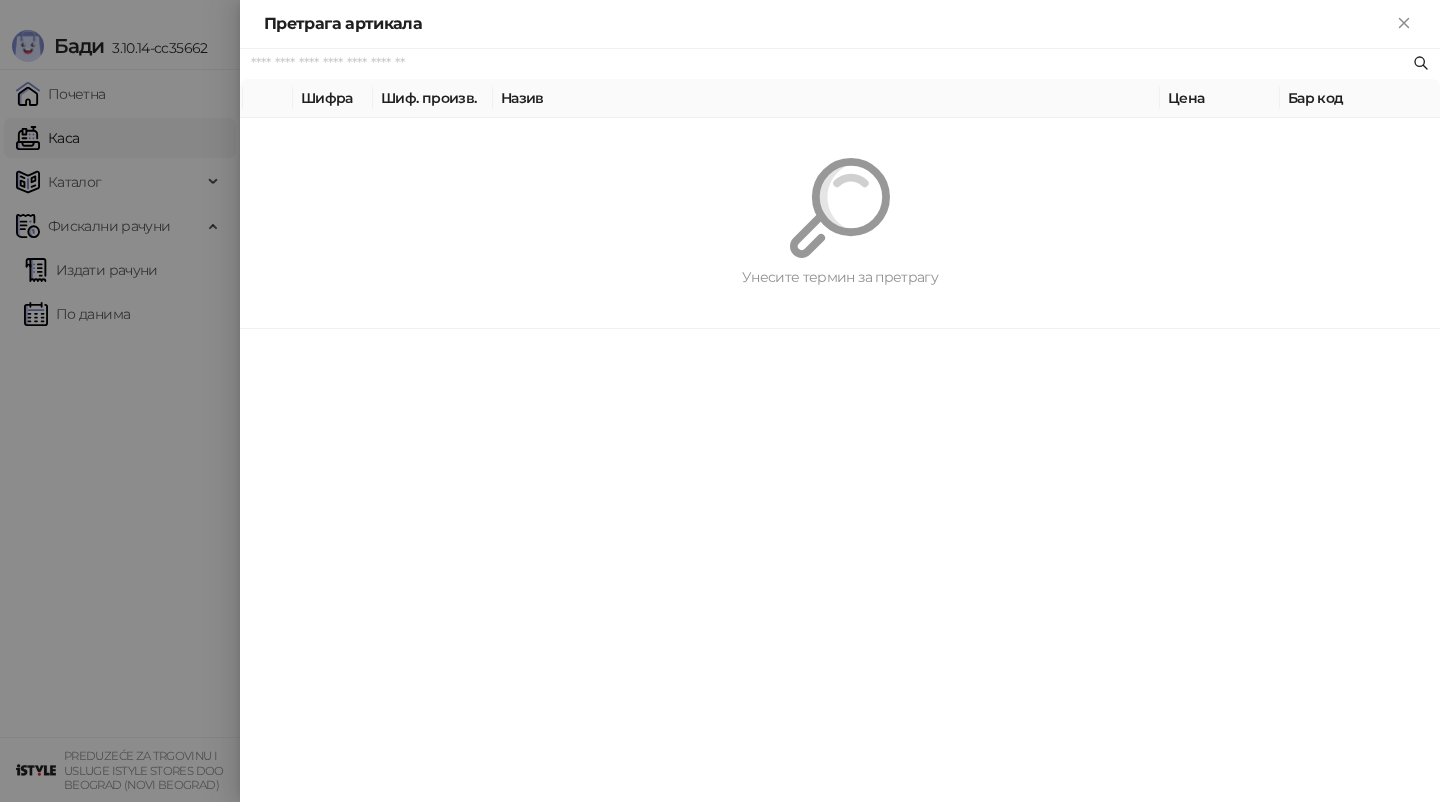 paste on "*********" 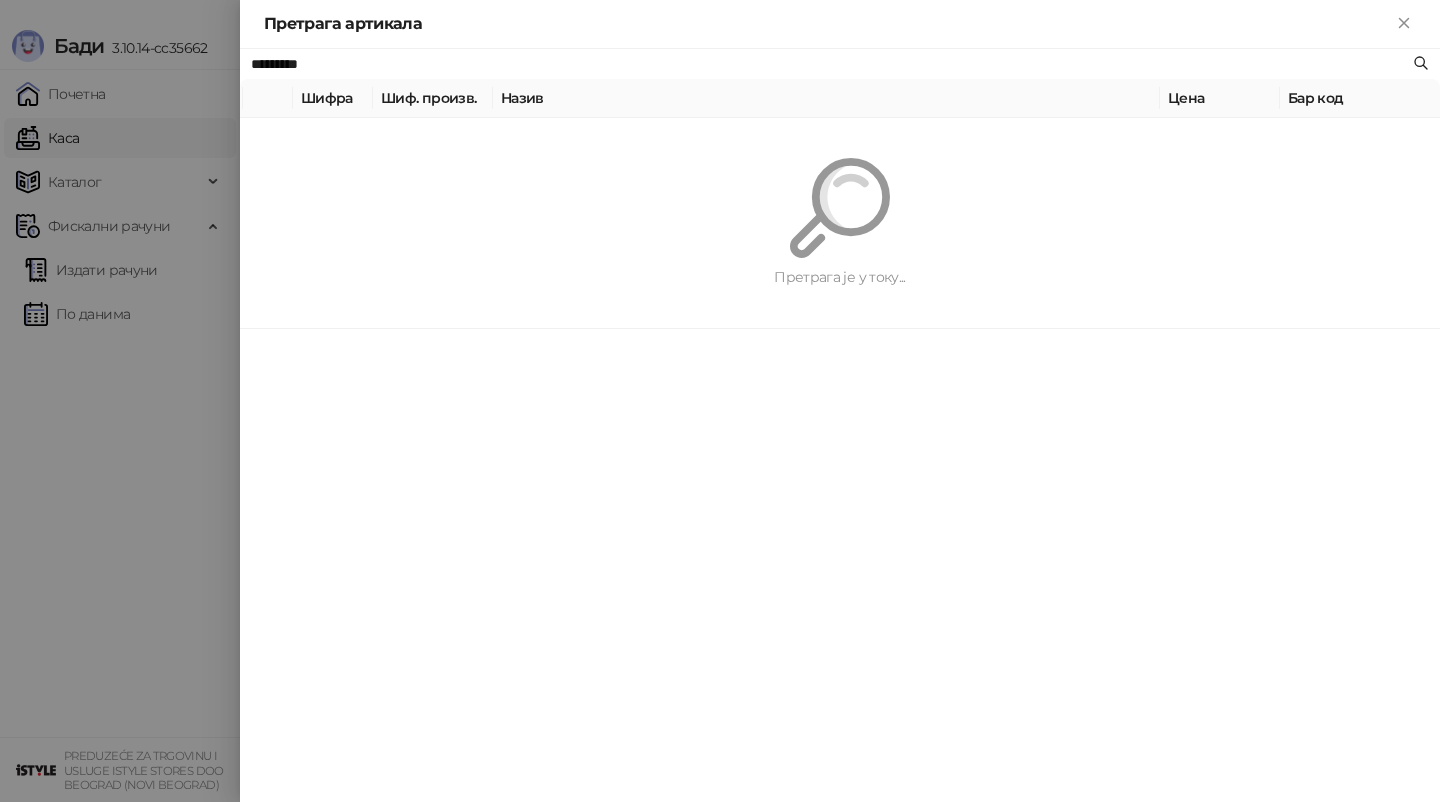 type on "*********" 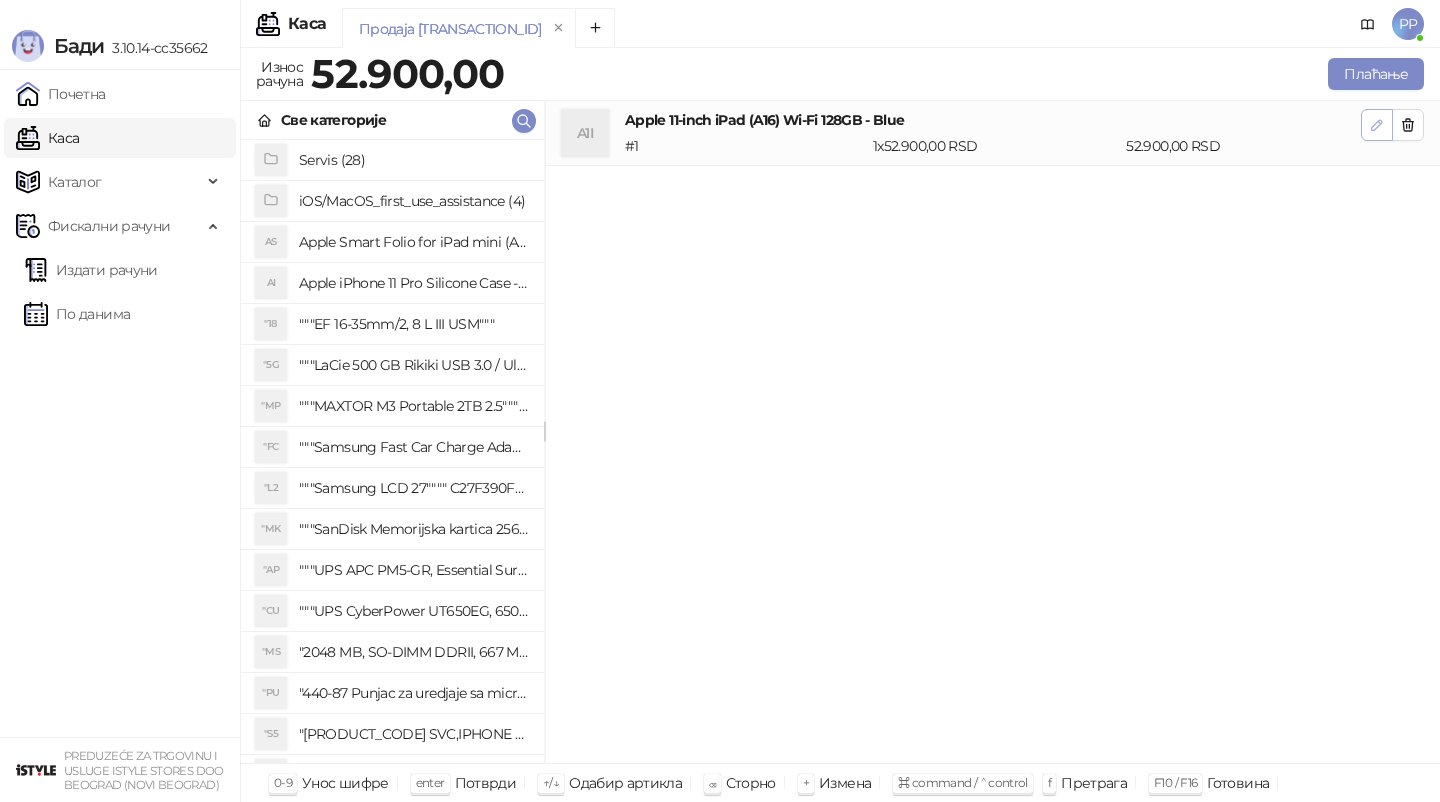 click 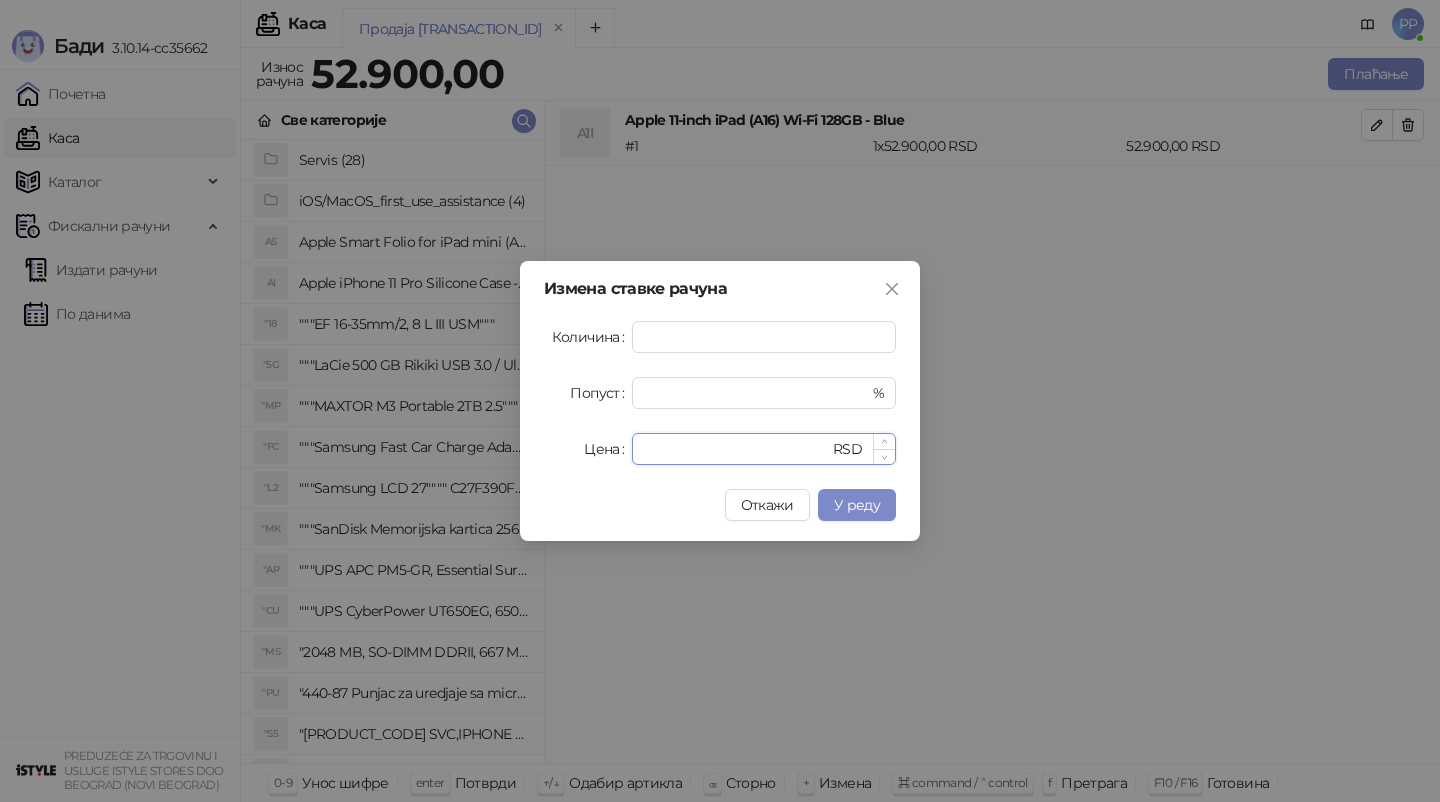click on "*****" at bounding box center [736, 449] 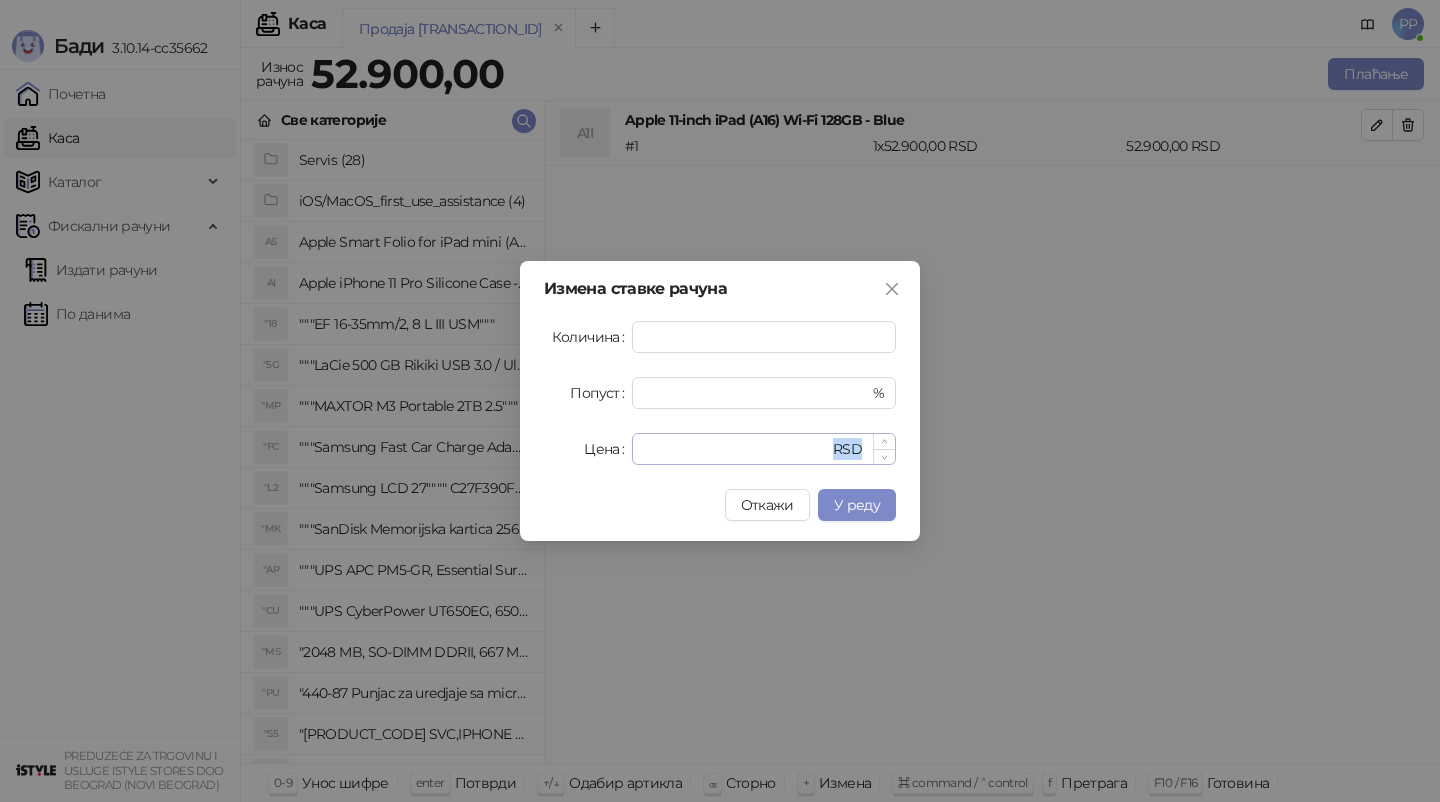 click on "***** RSD" at bounding box center [764, 449] 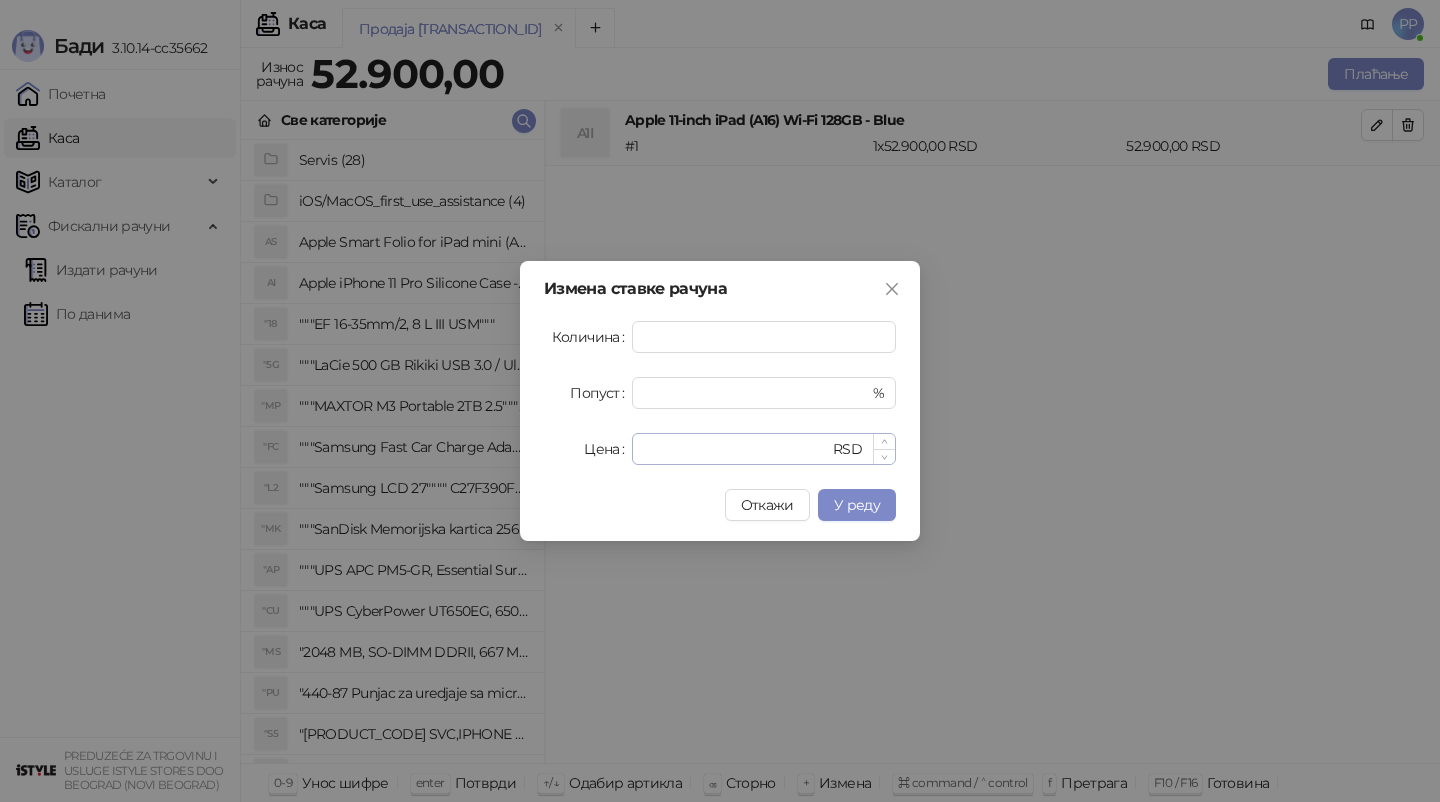 click on "***** RSD" at bounding box center (764, 449) 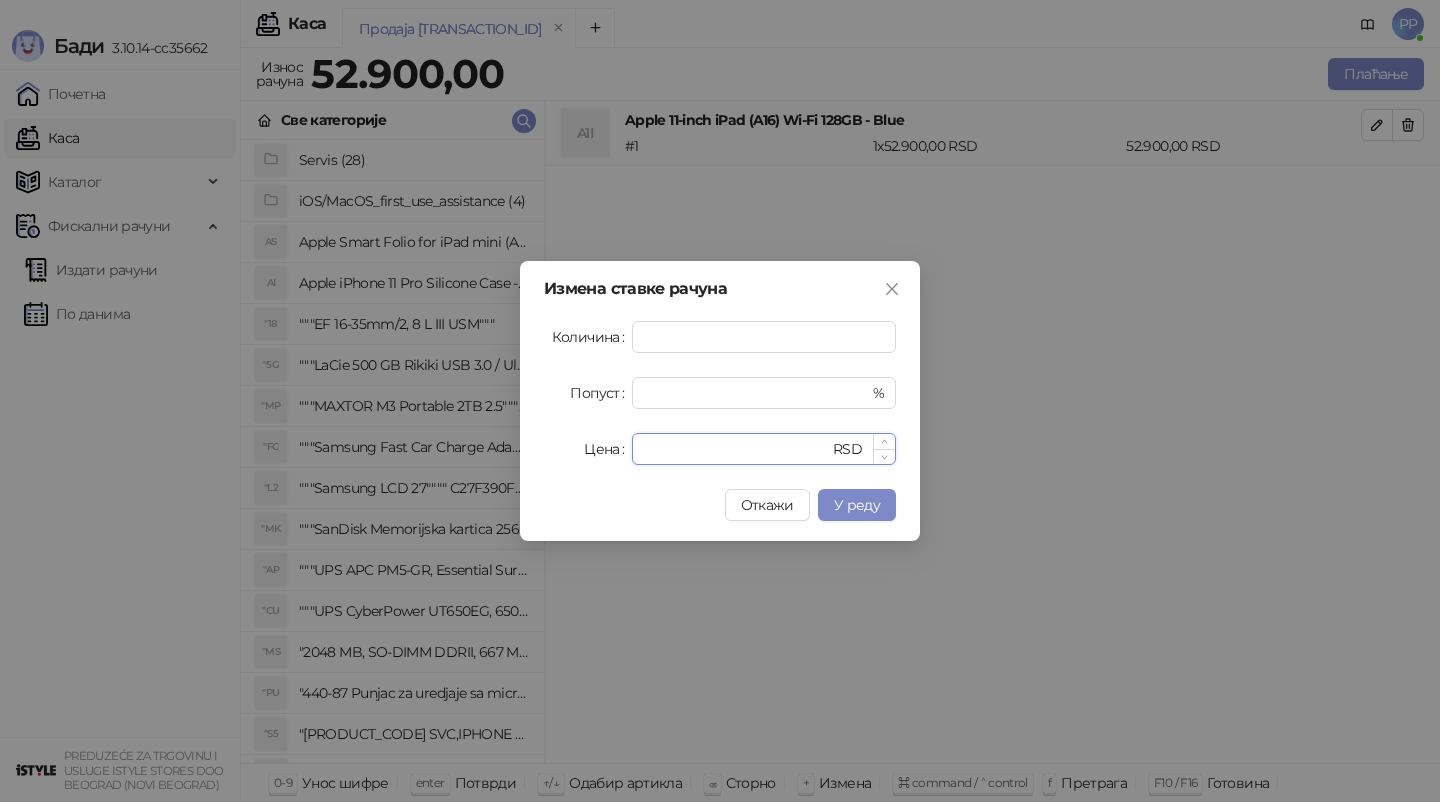 click on "*****" at bounding box center (736, 449) 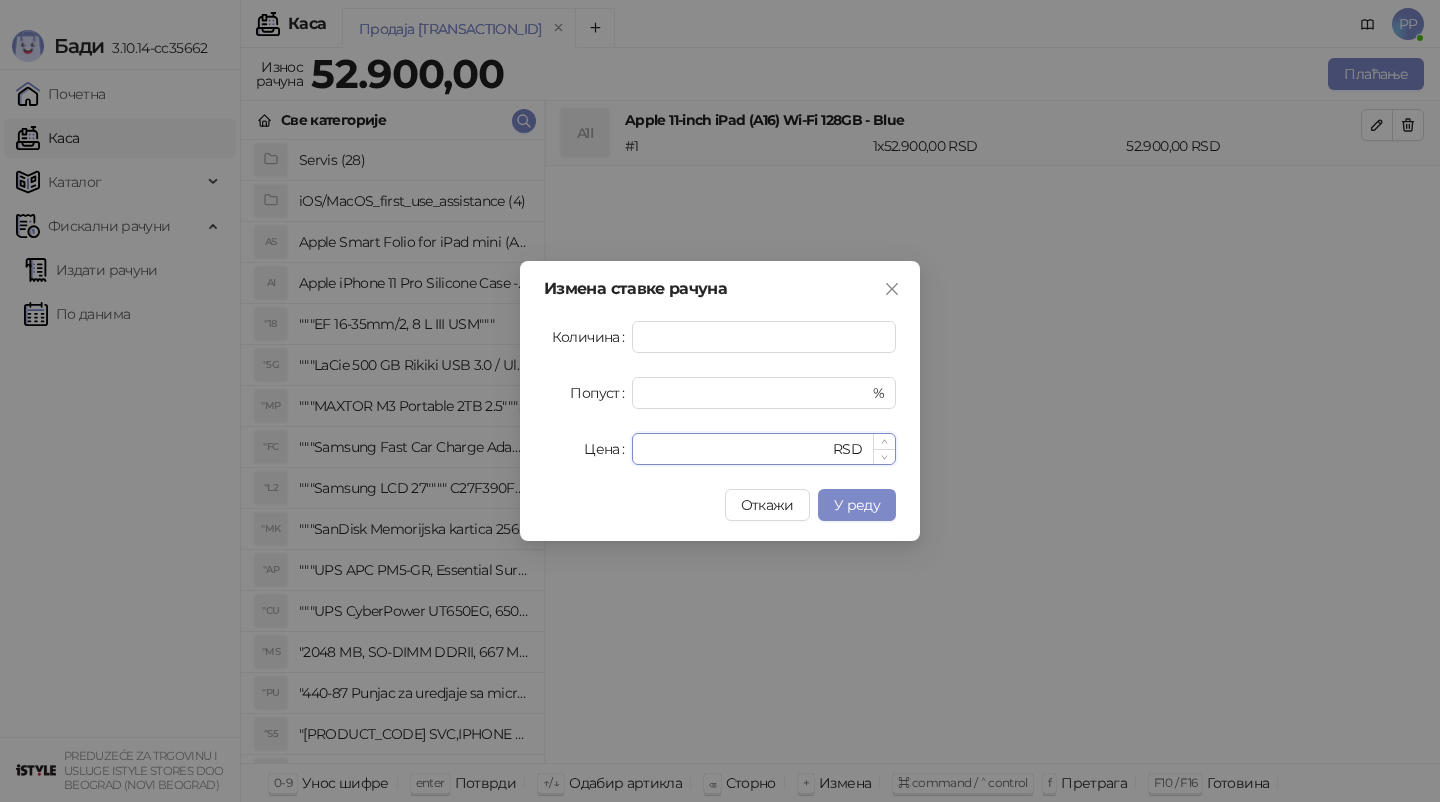 type on "*****" 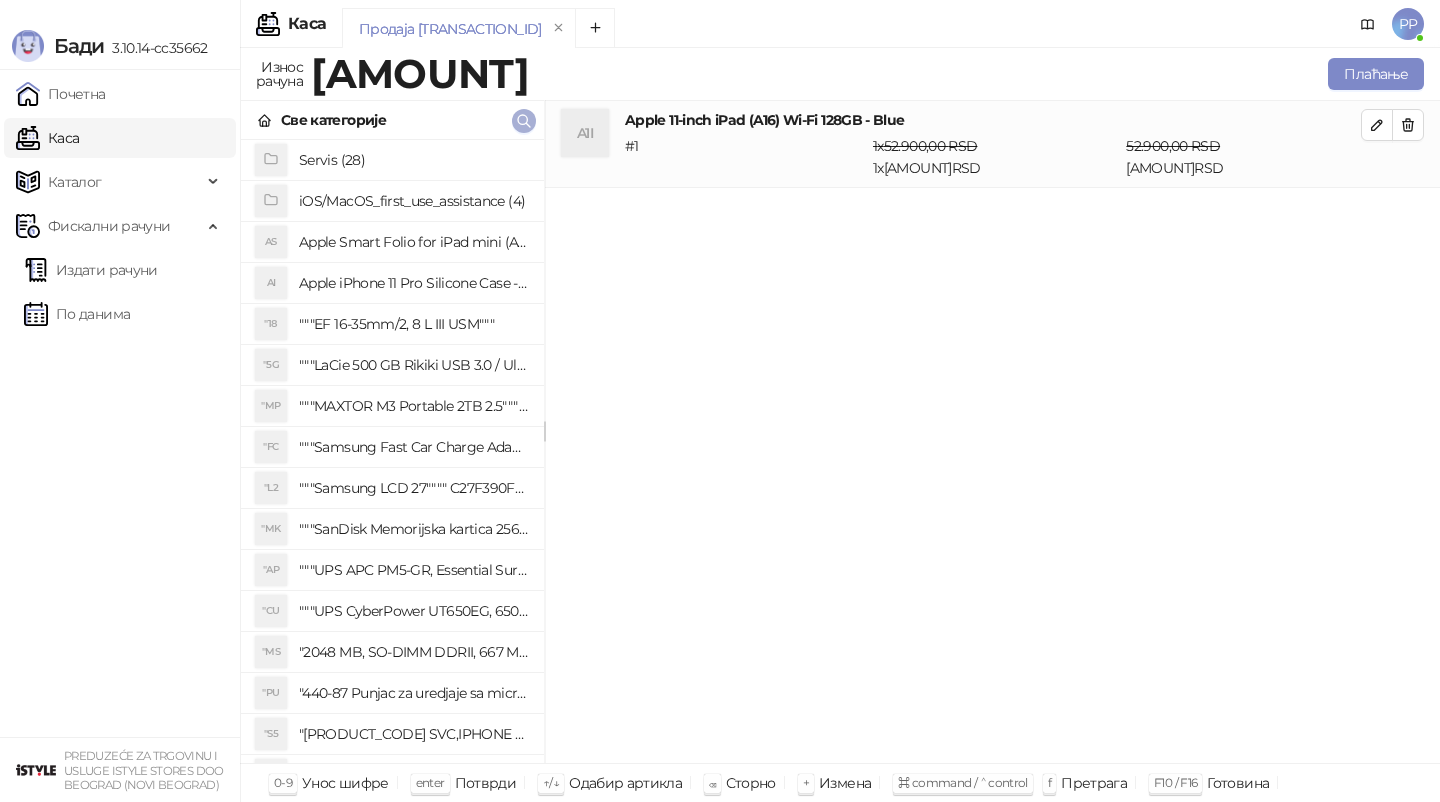 click 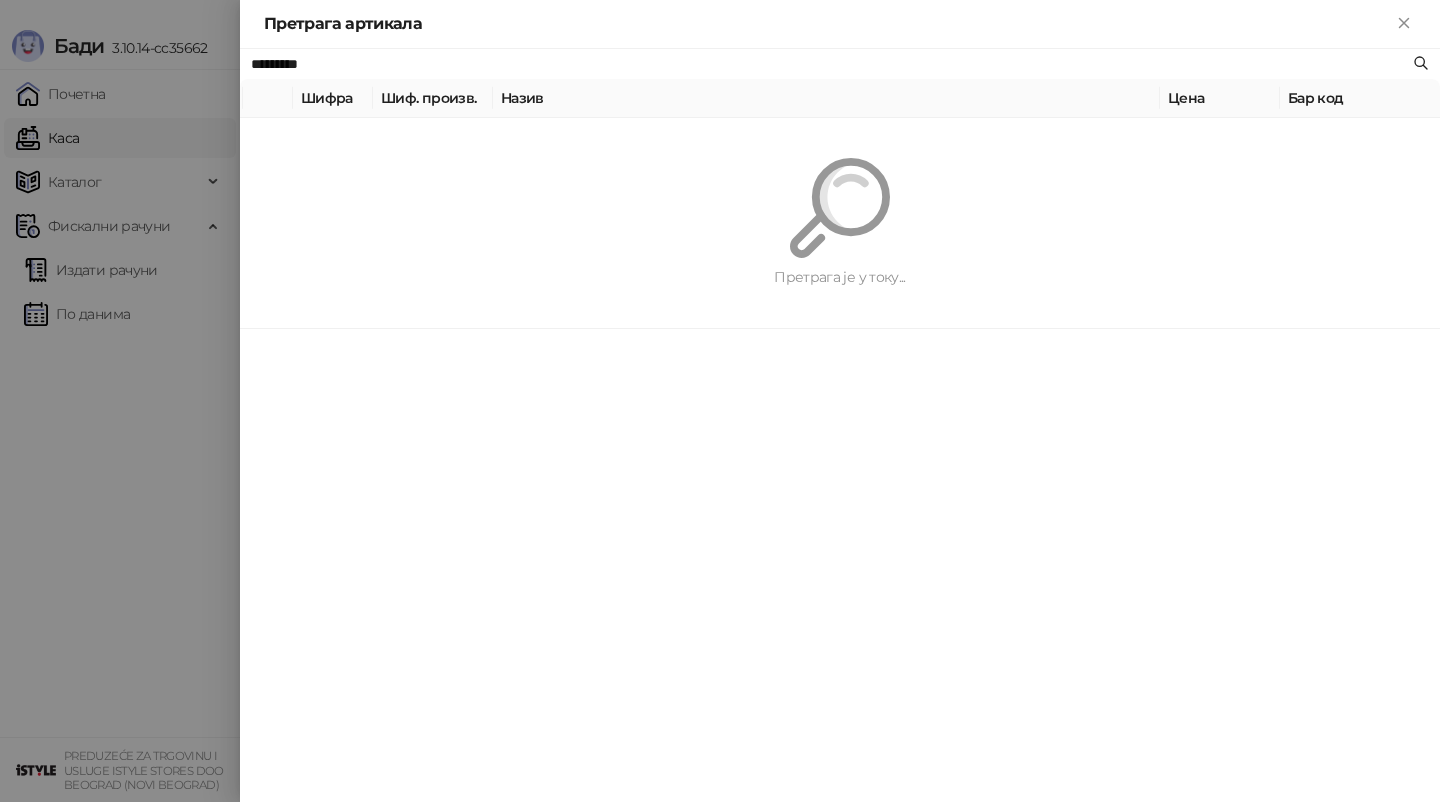 paste 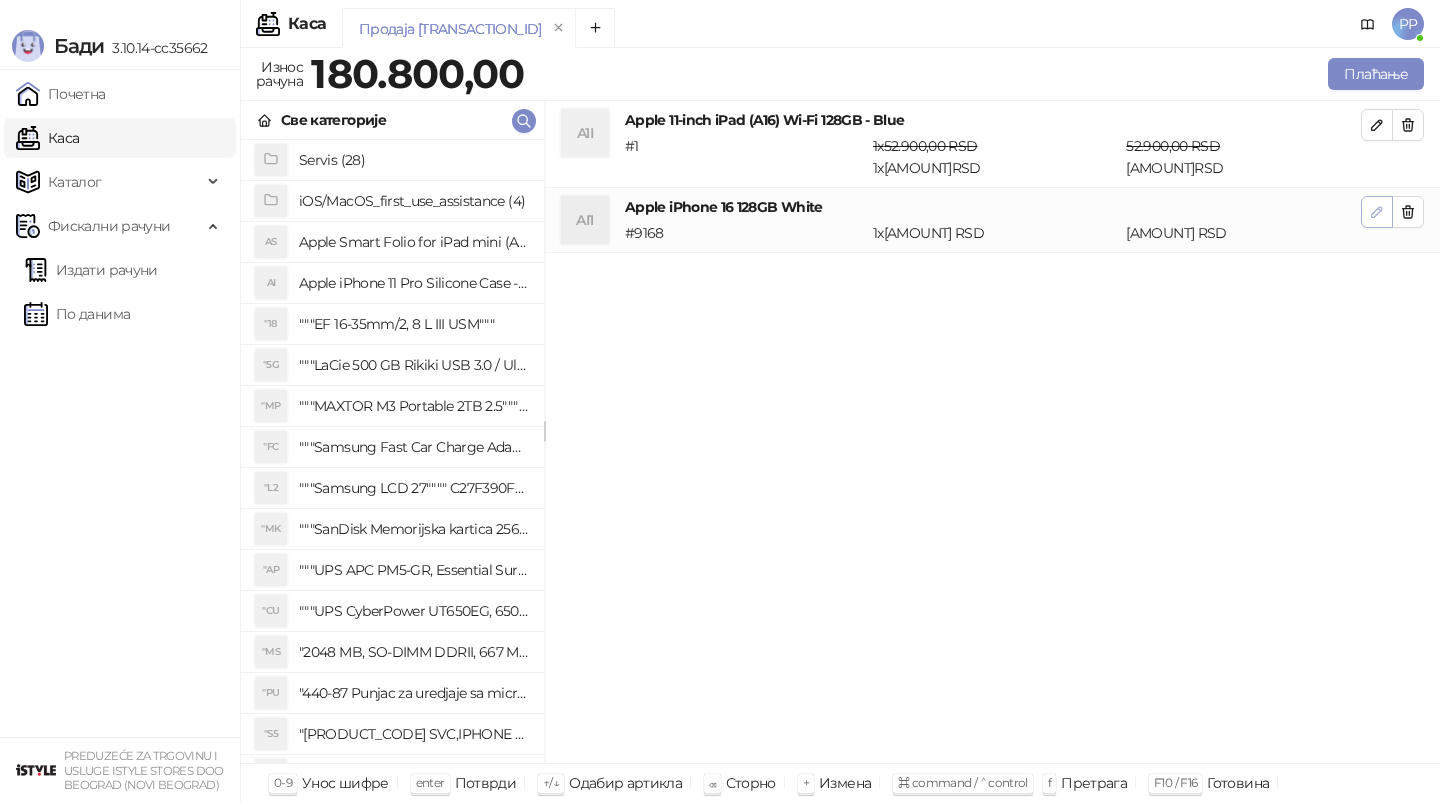 click 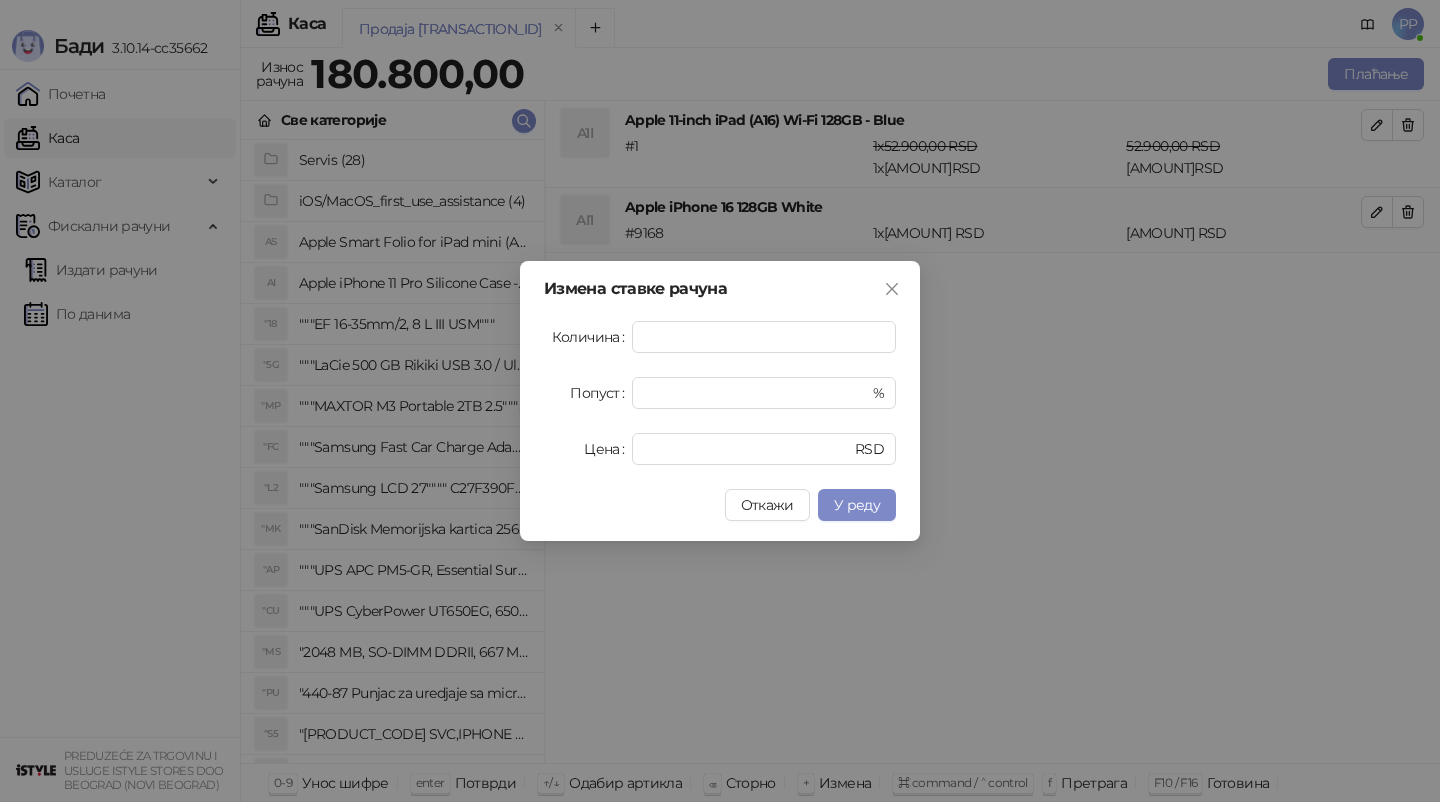 click on "Количина * Попуст * % Цена ****** RSD" at bounding box center [720, 393] 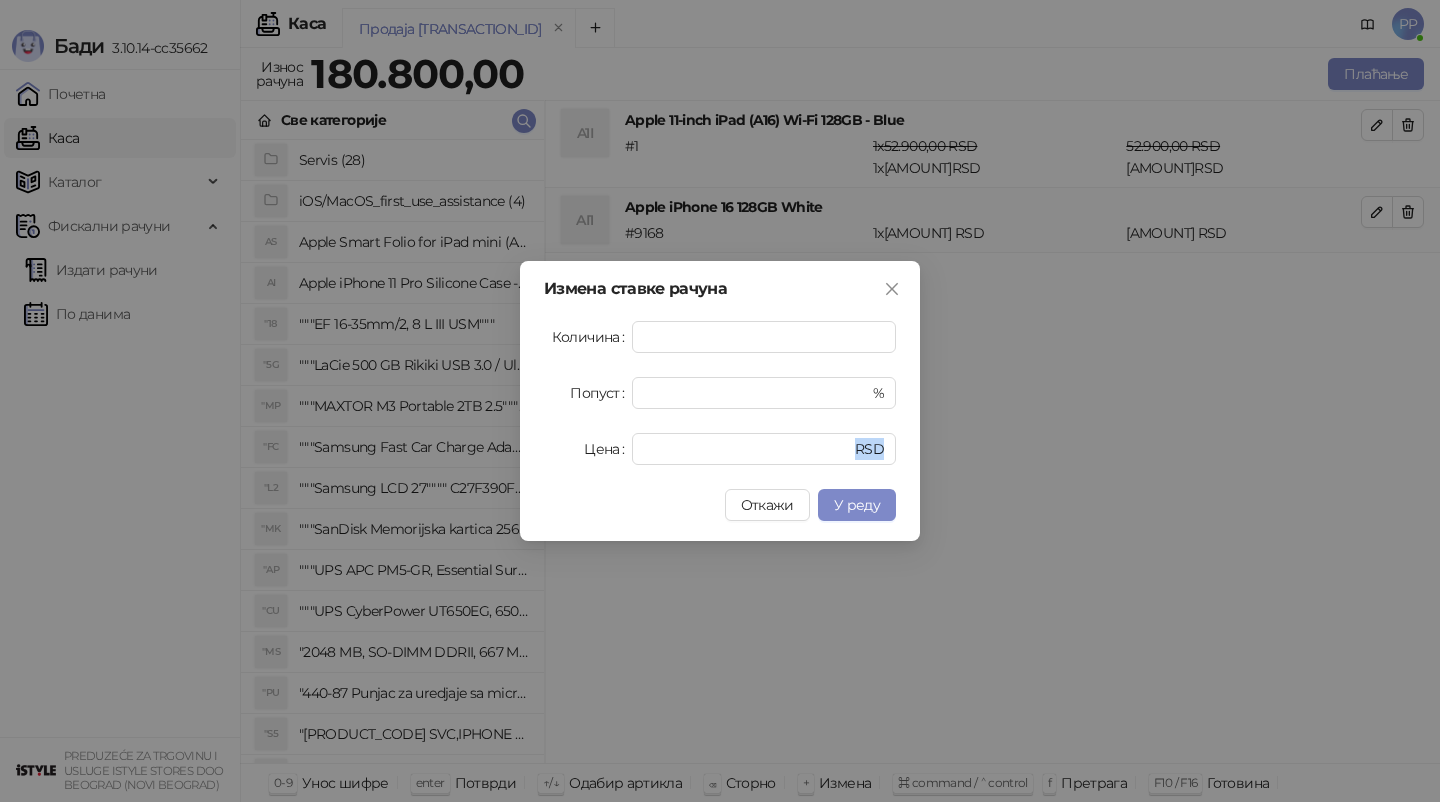 click on "Количина * Попуст * % Цена ****** RSD" at bounding box center (720, 393) 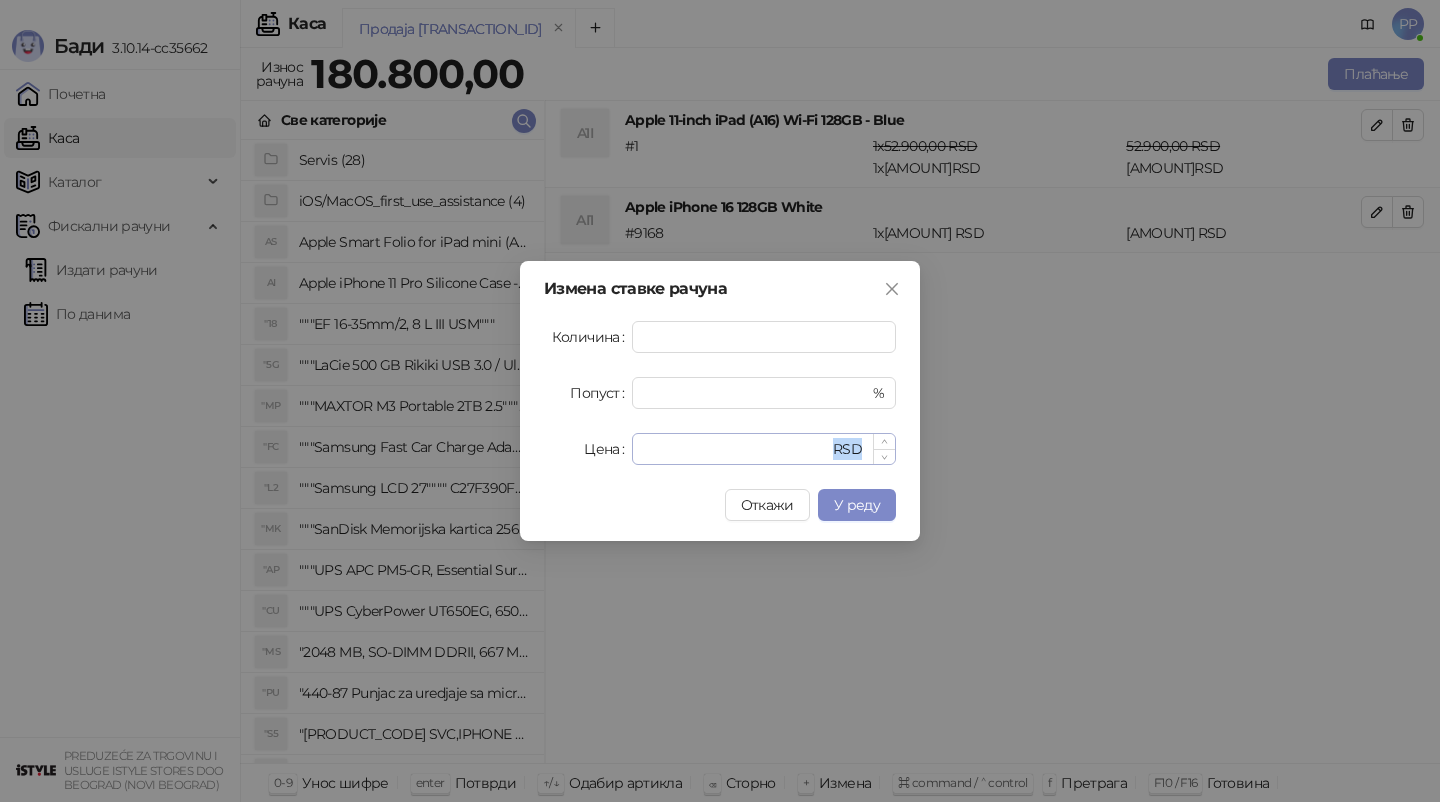 click on "******" at bounding box center [736, 449] 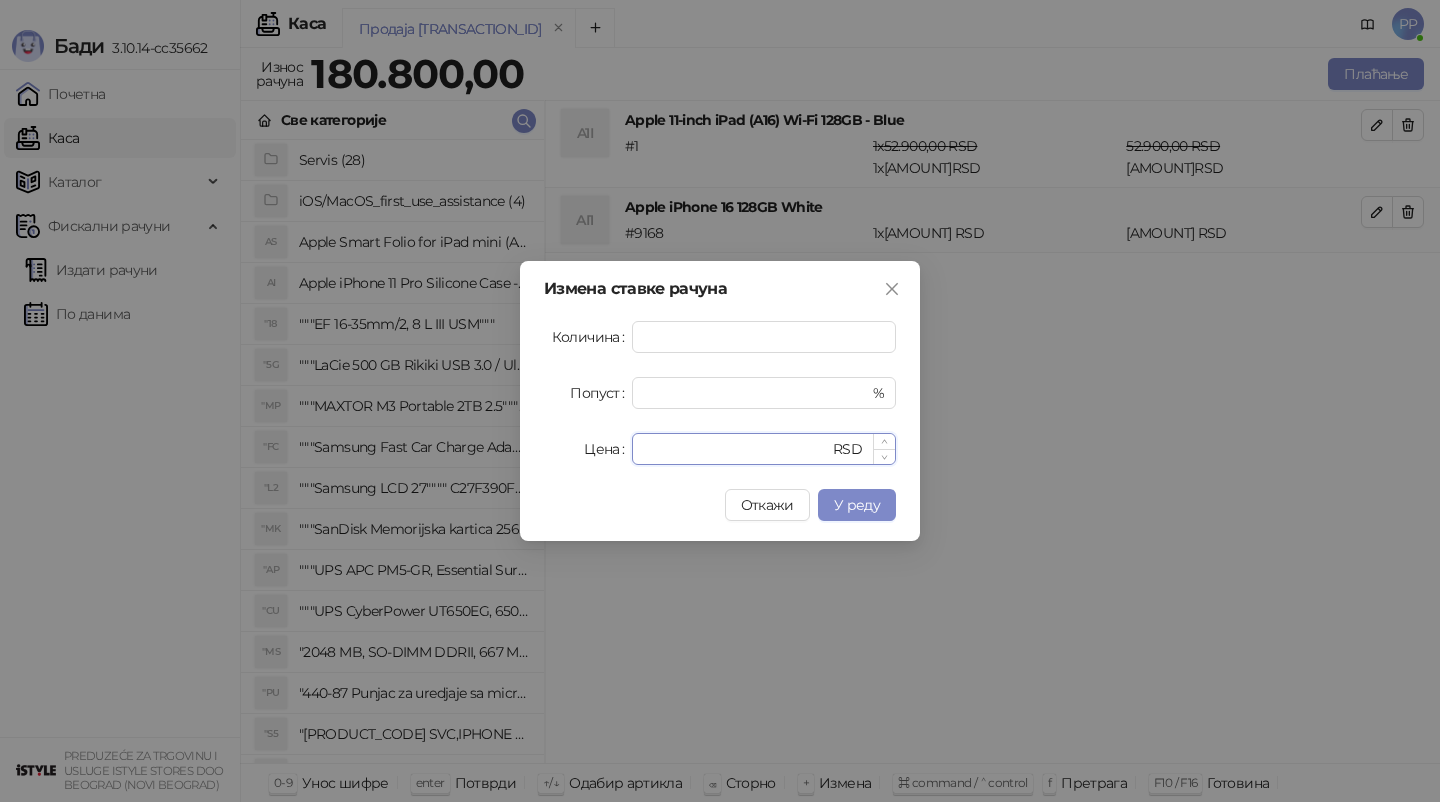 click on "******" at bounding box center (736, 449) 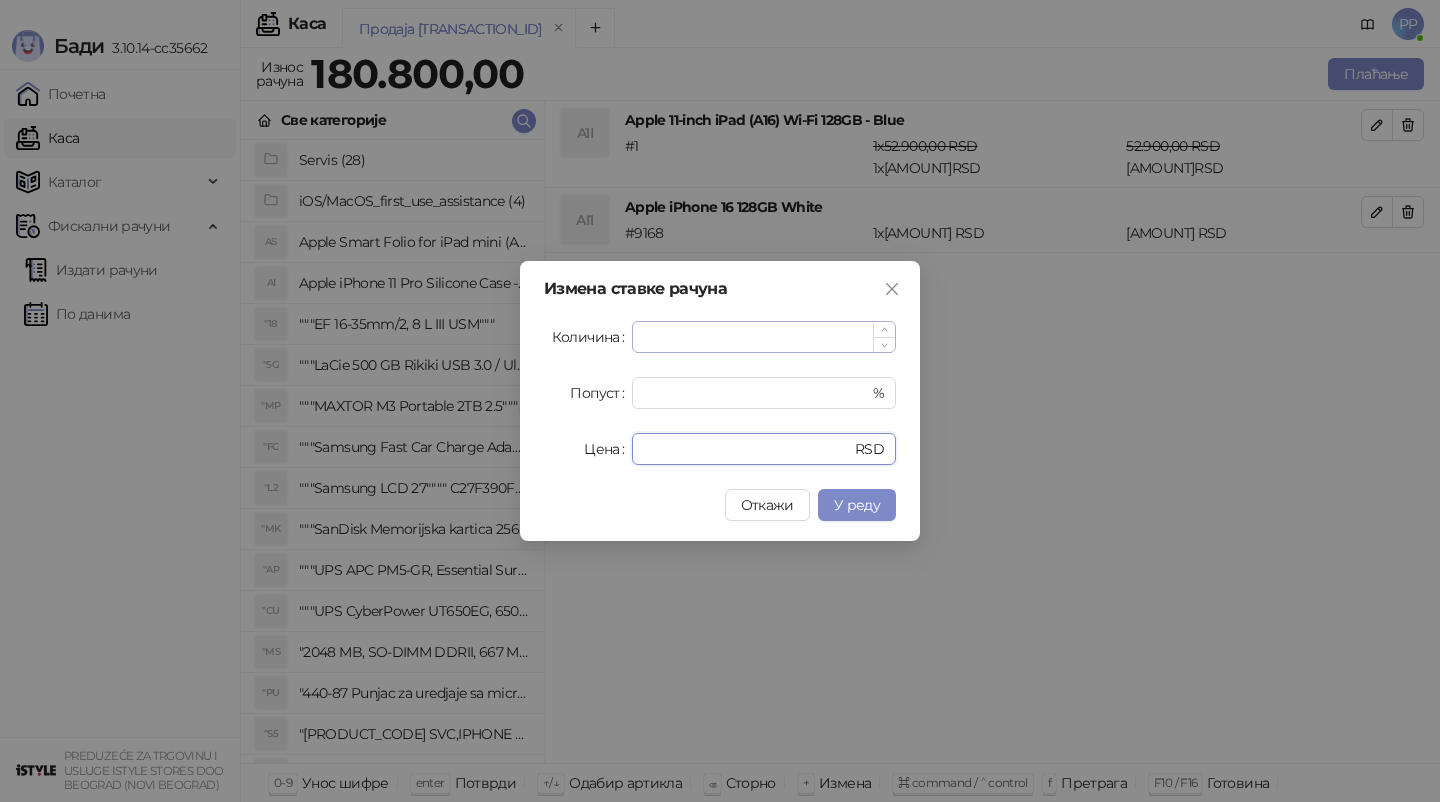 type on "******" 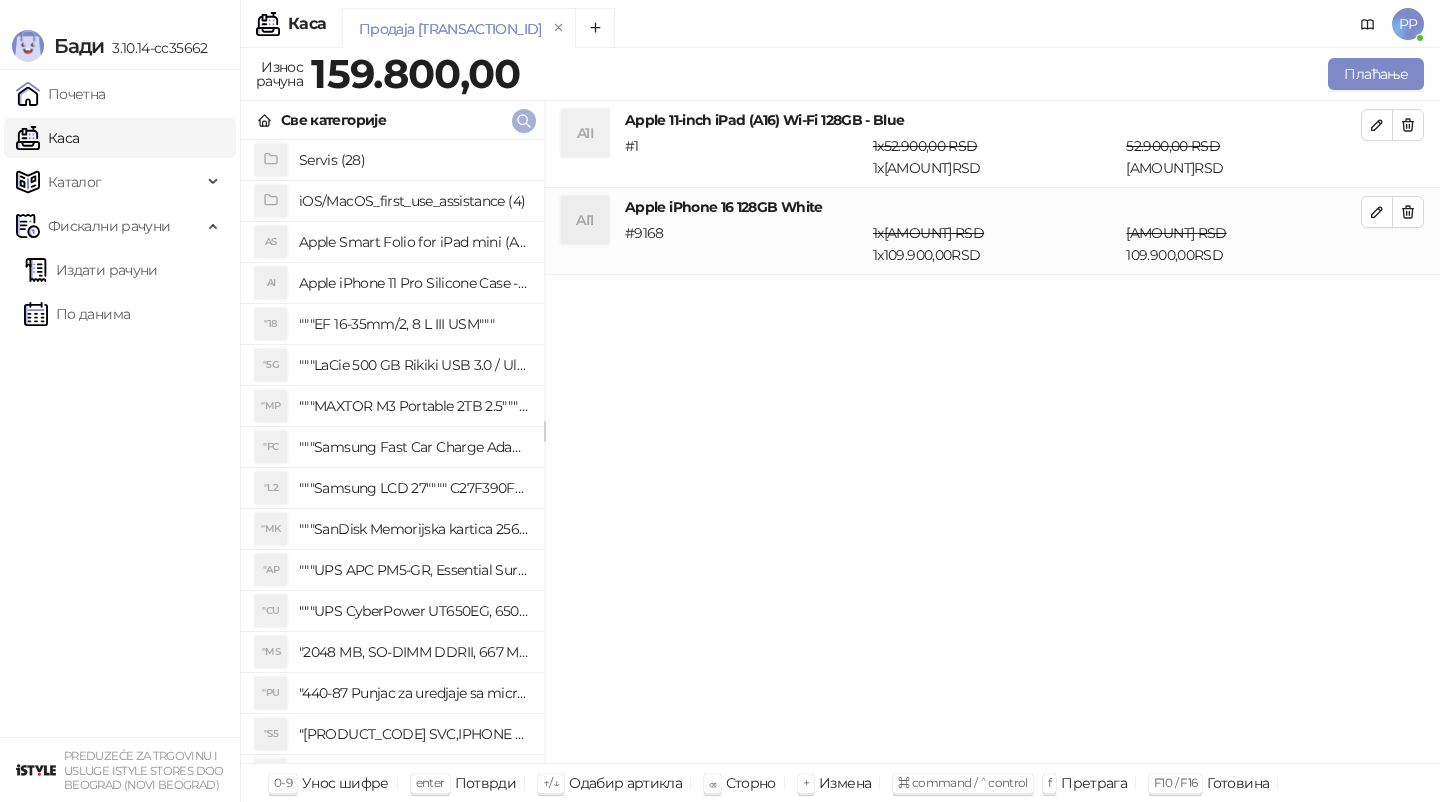 click 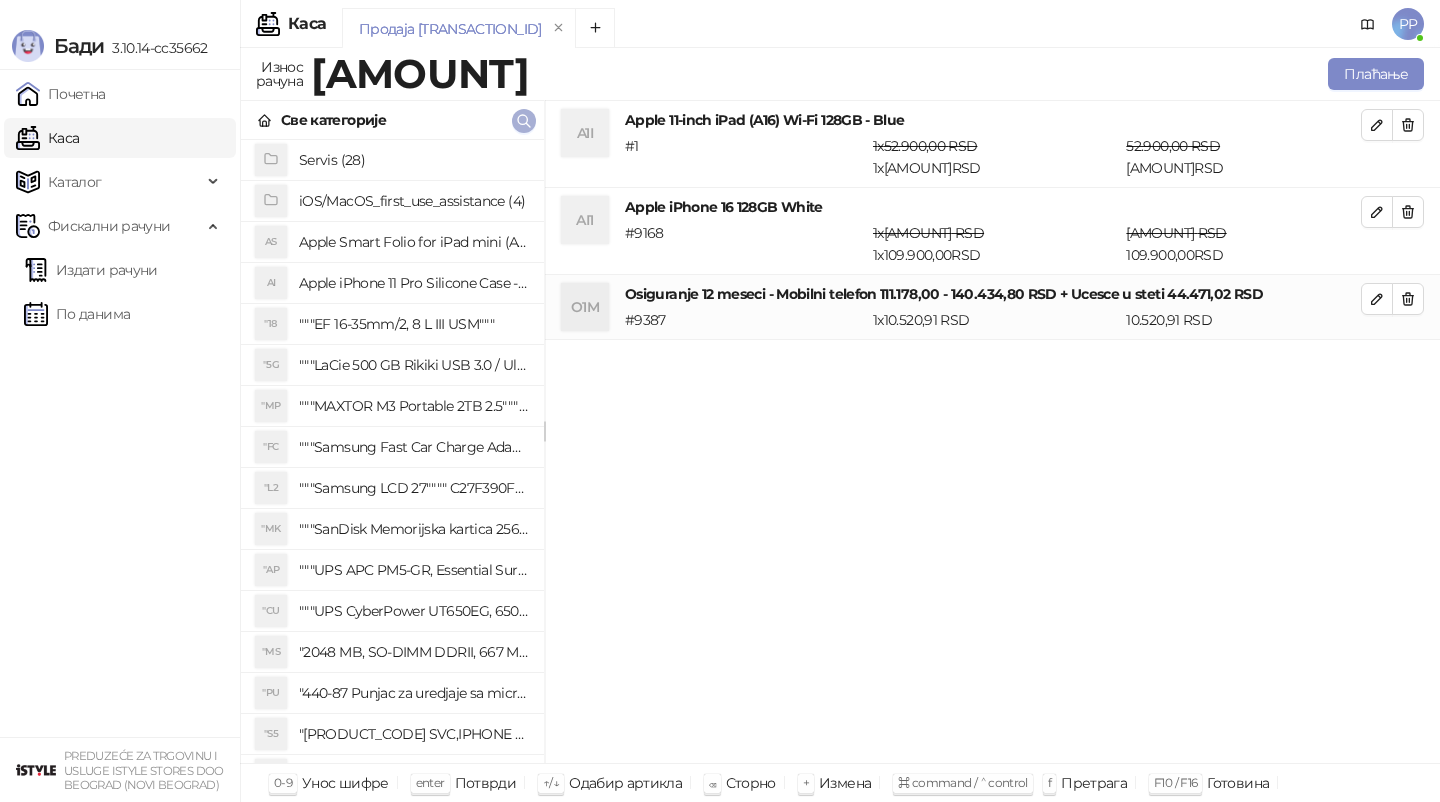 click 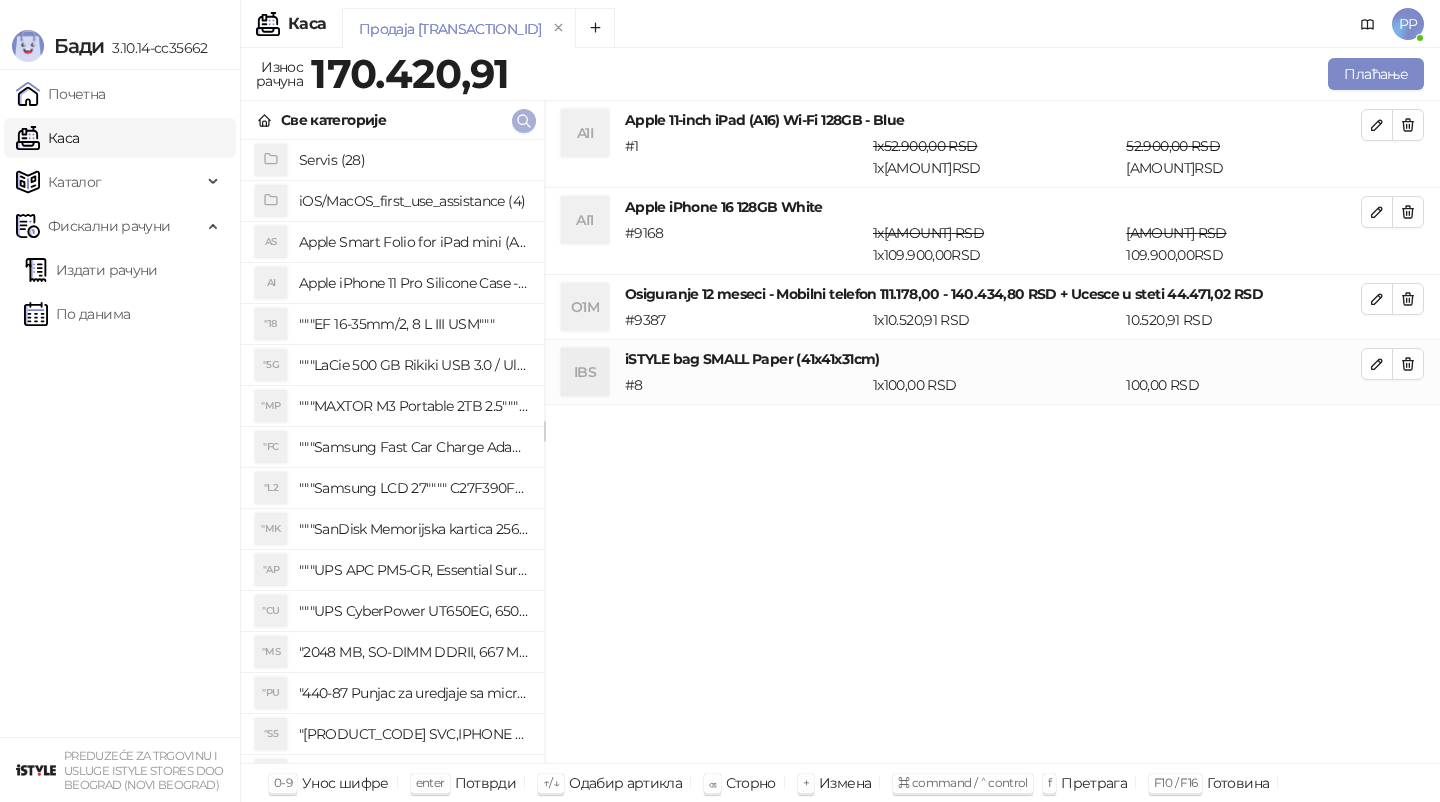 click at bounding box center (524, 120) 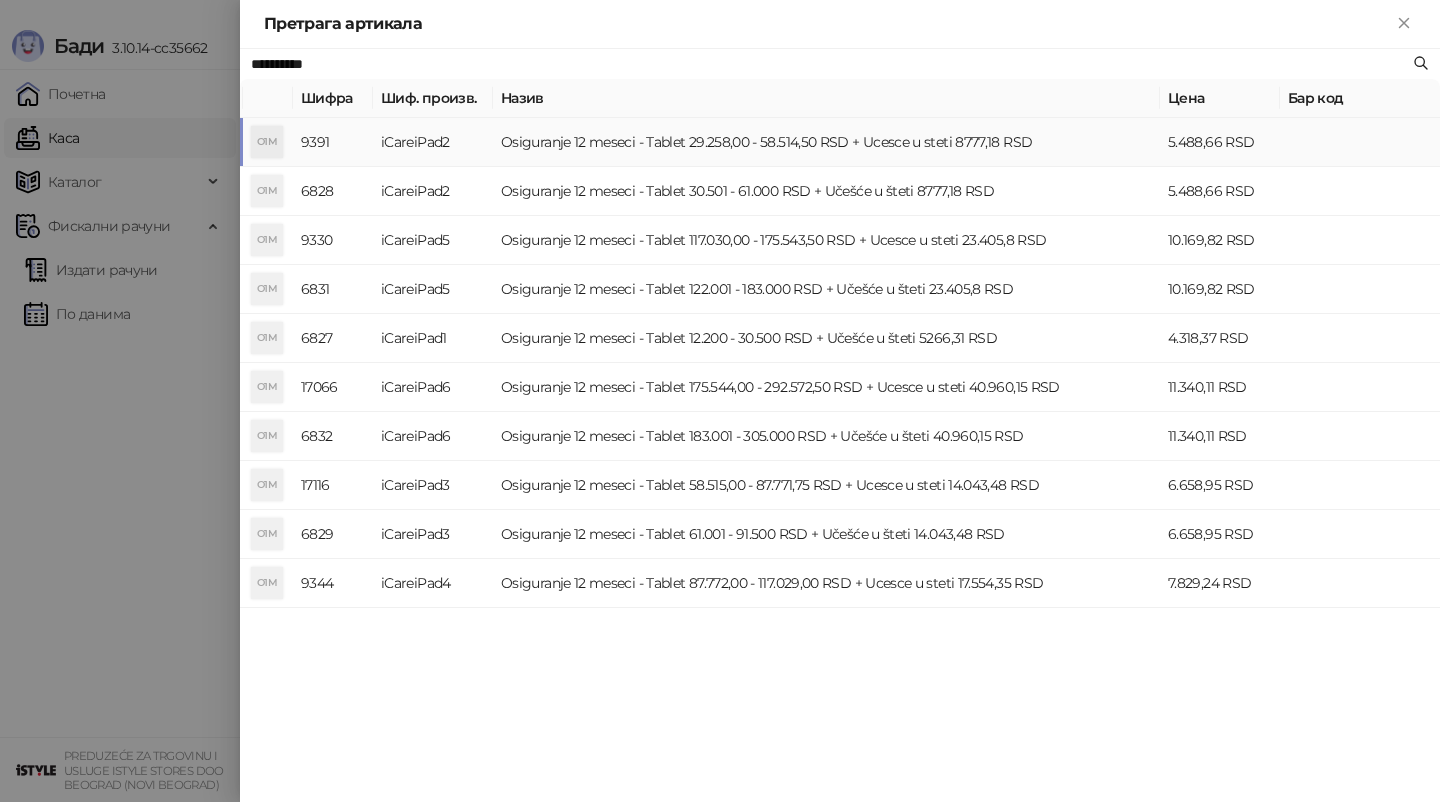 type on "**********" 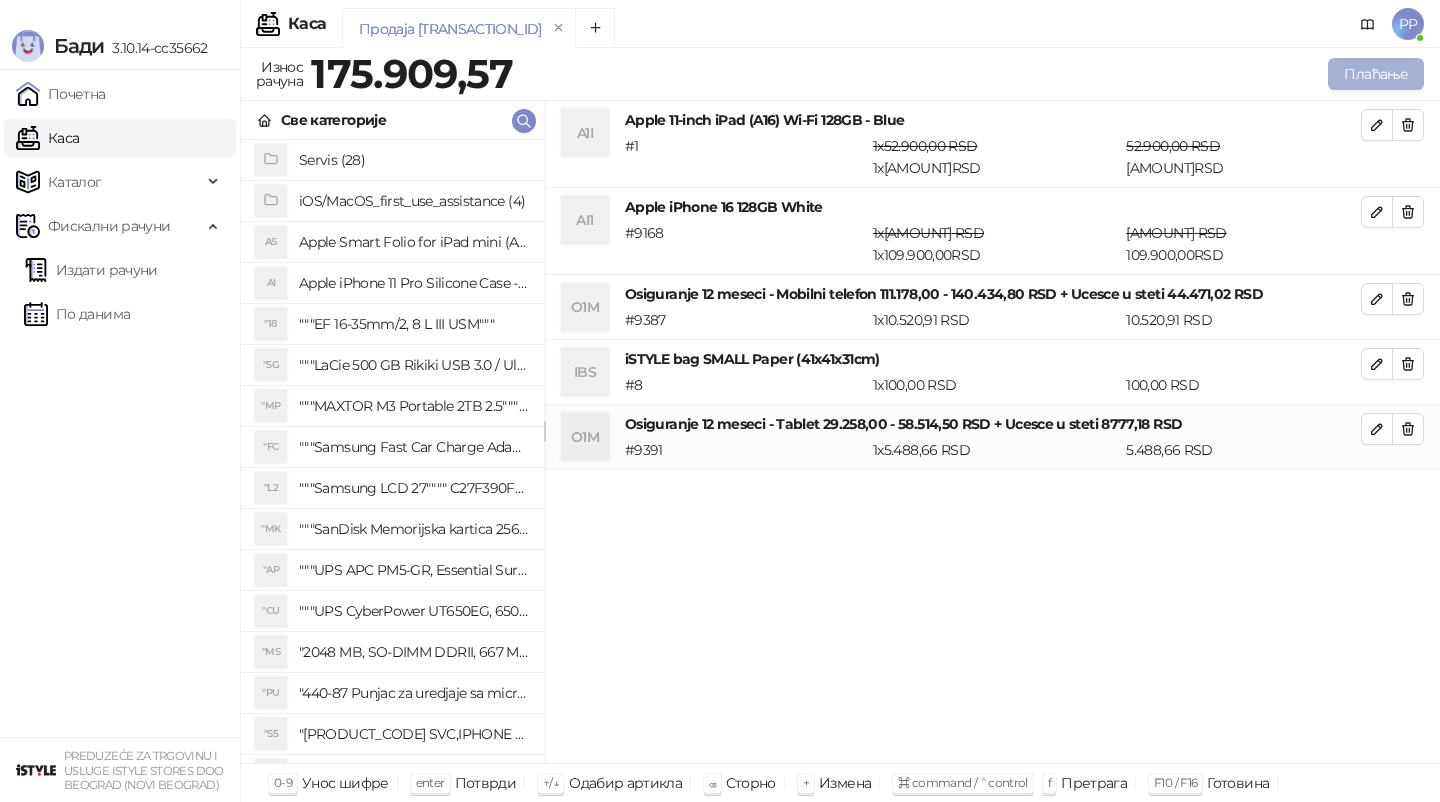 click on "Плаћање" at bounding box center (1376, 74) 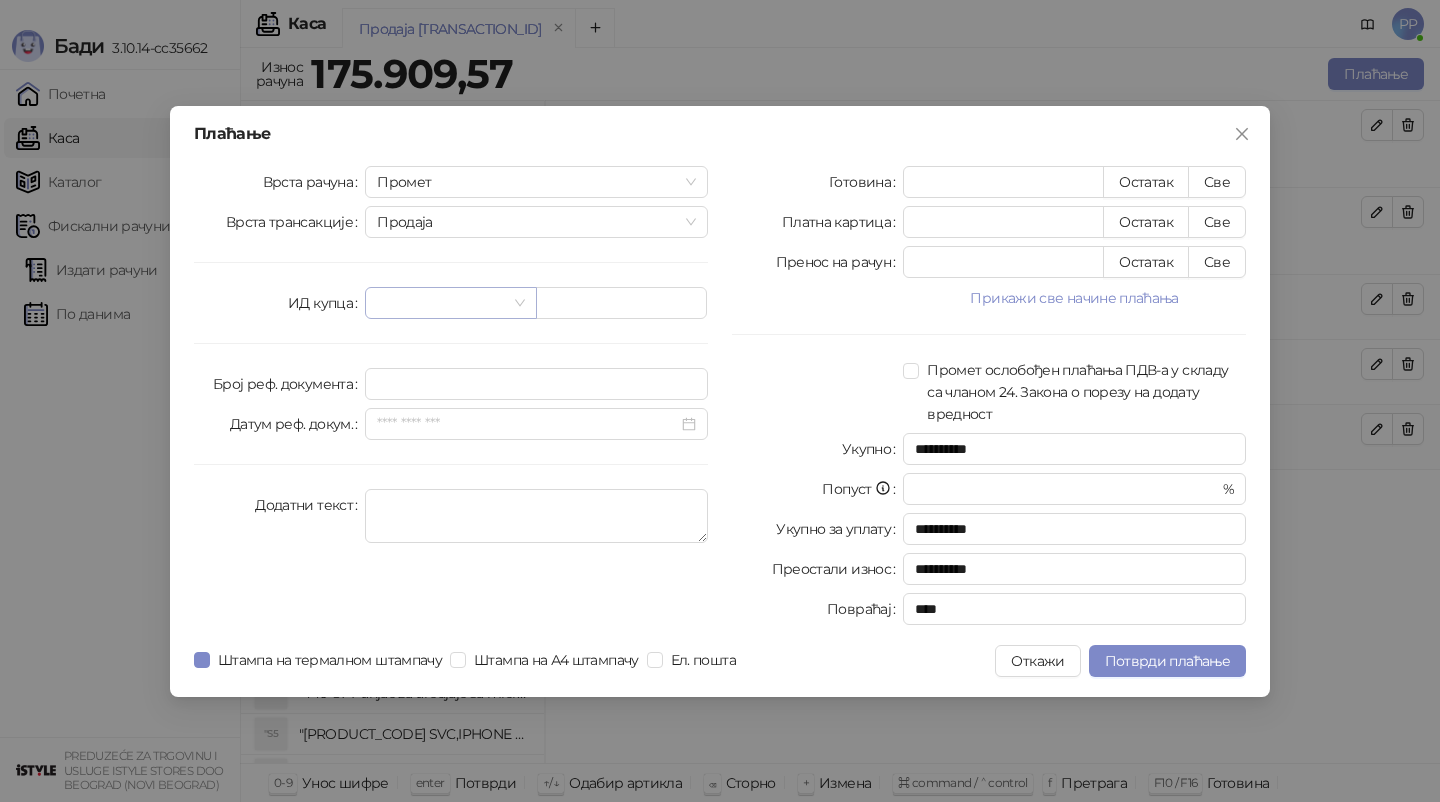 click at bounding box center (441, 303) 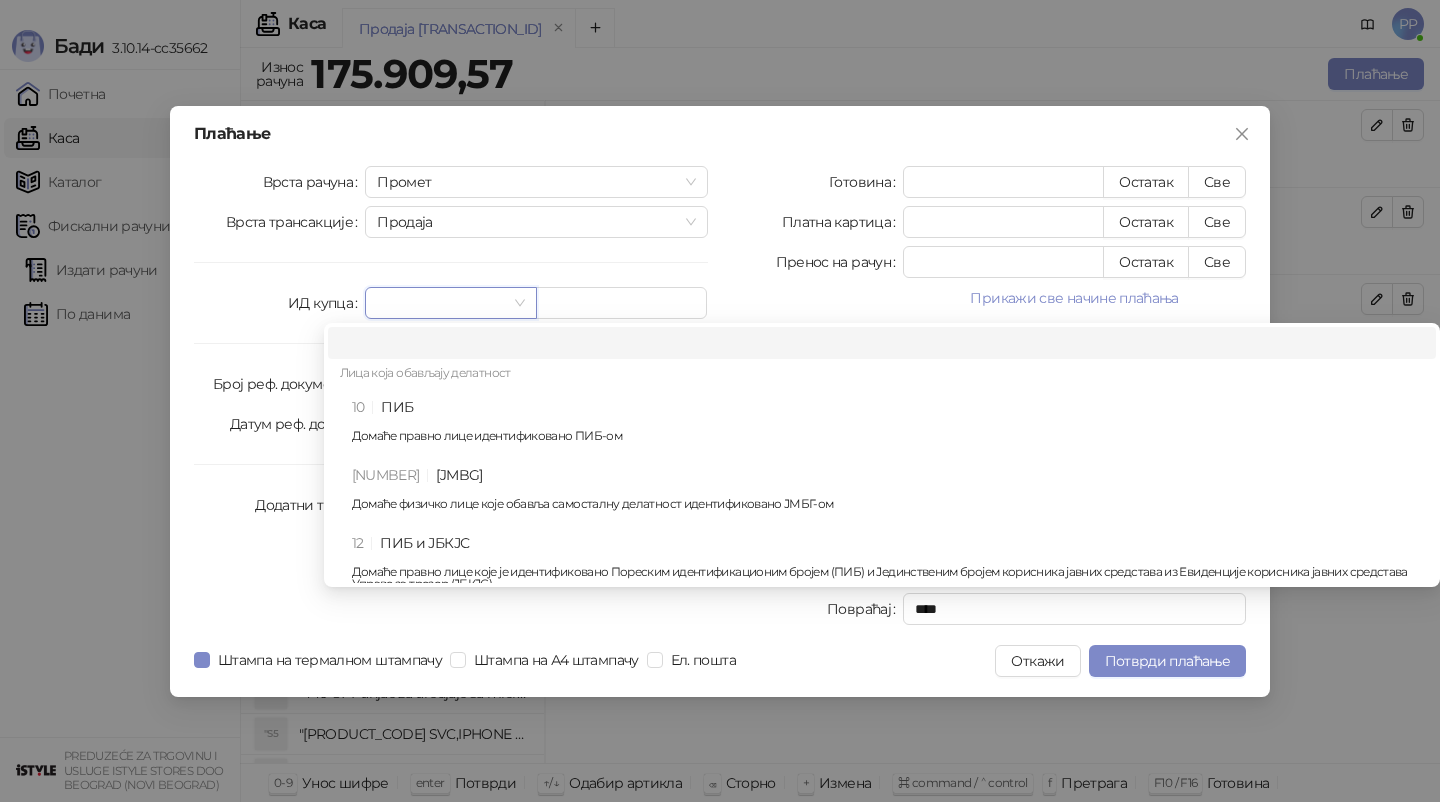 click on "Лица која обављају делатност" at bounding box center (882, 375) 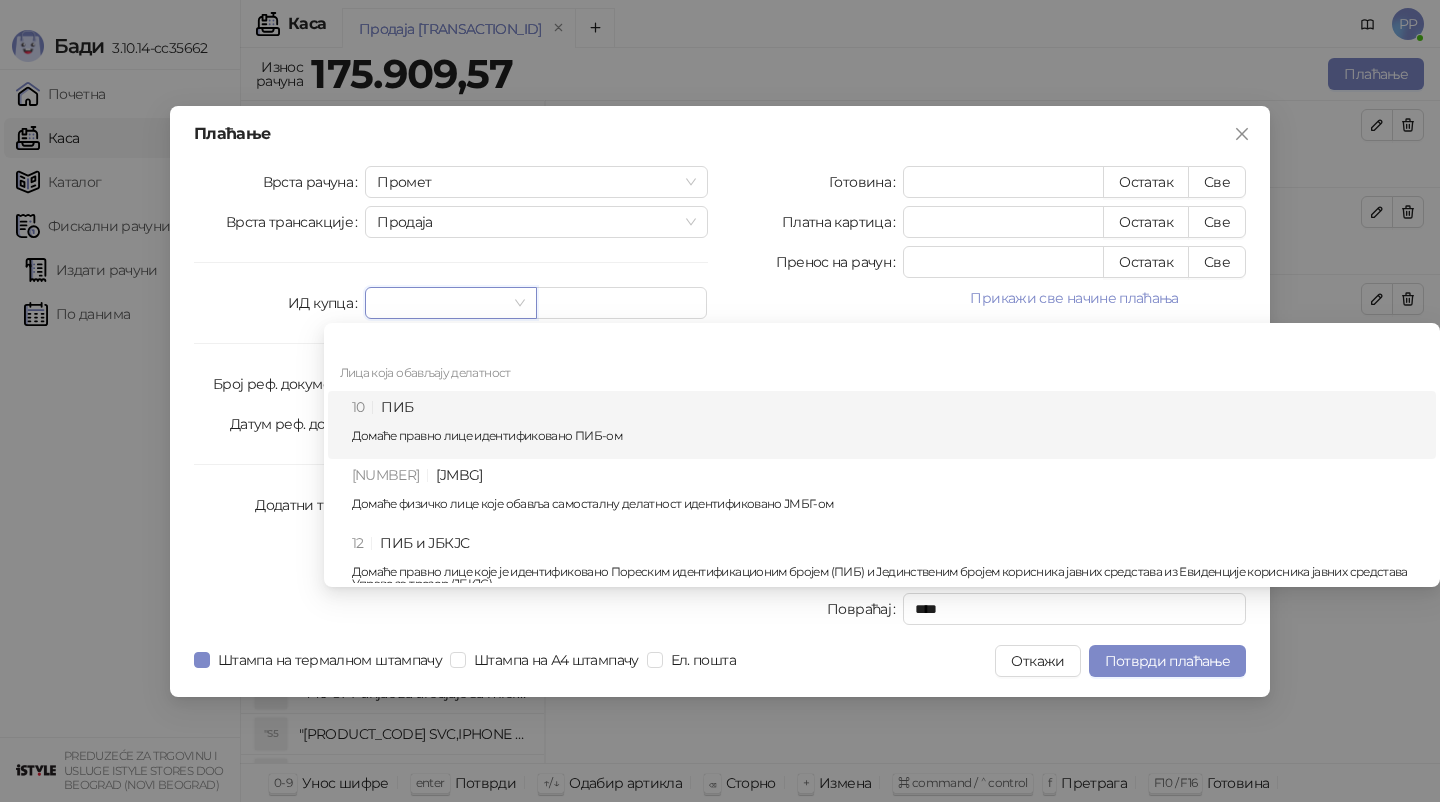 click on "10 ПИБ Домаће правно лице идентификовано ПИБ-ом" at bounding box center [888, 425] 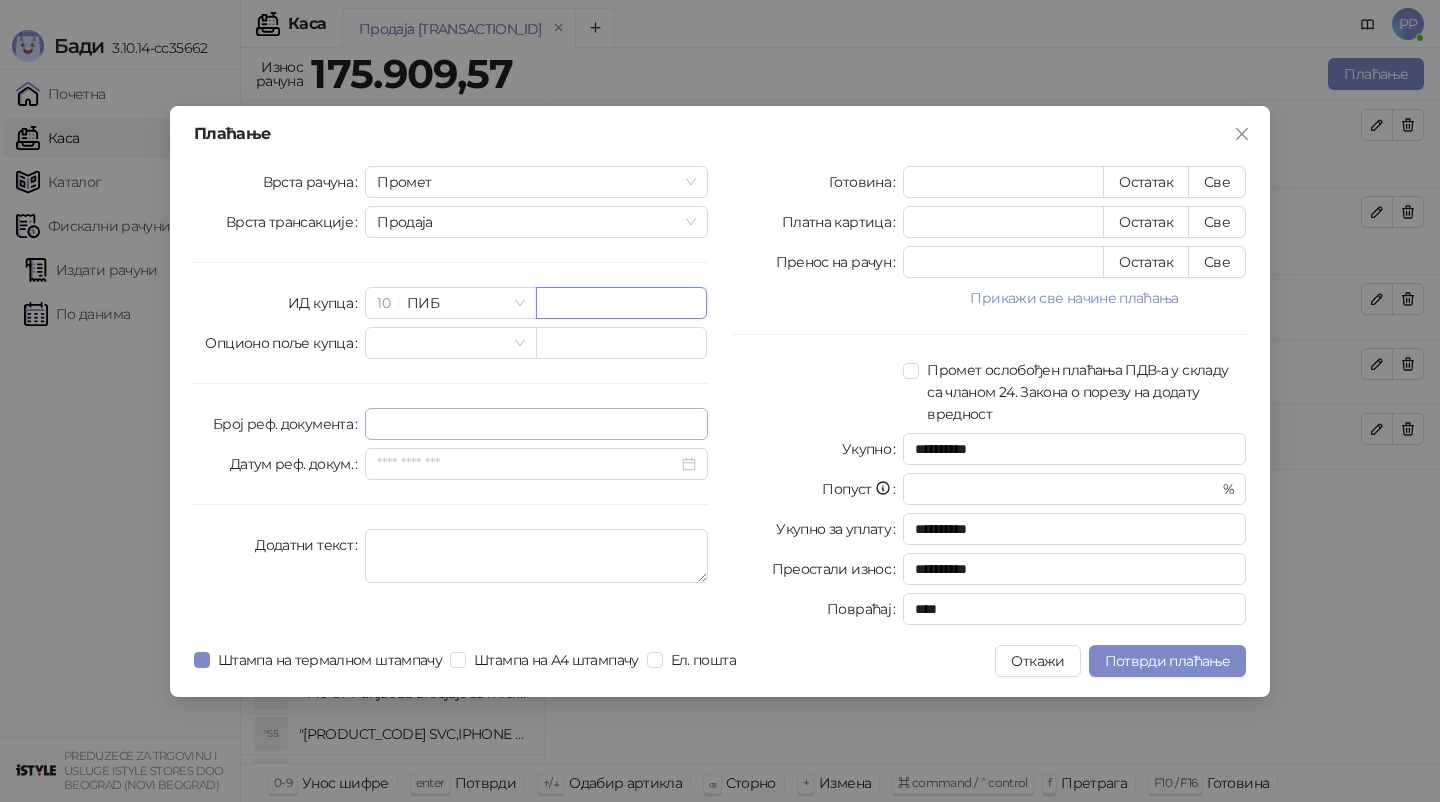 paste on "*********" 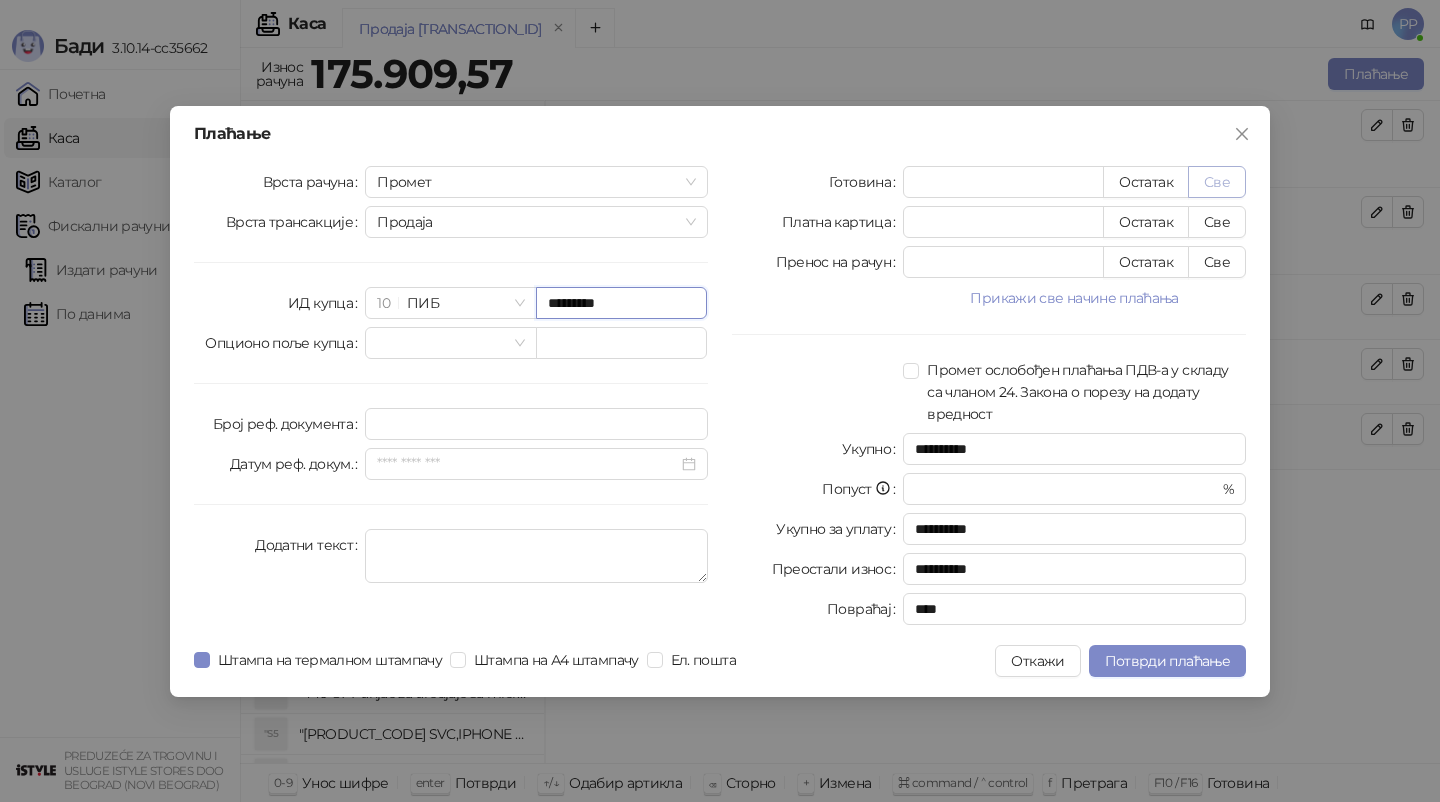 type on "*********" 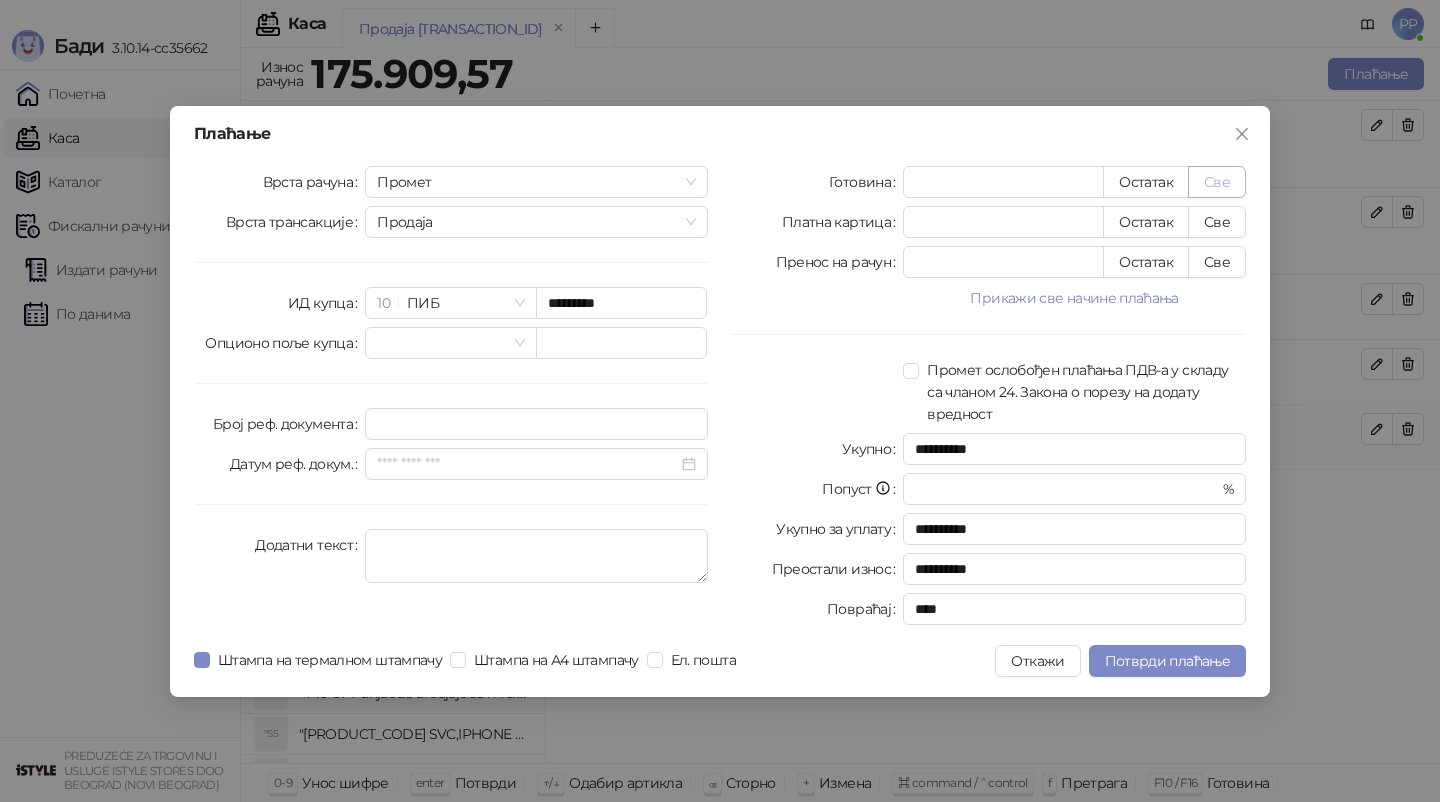 click on "Све" at bounding box center (1217, 182) 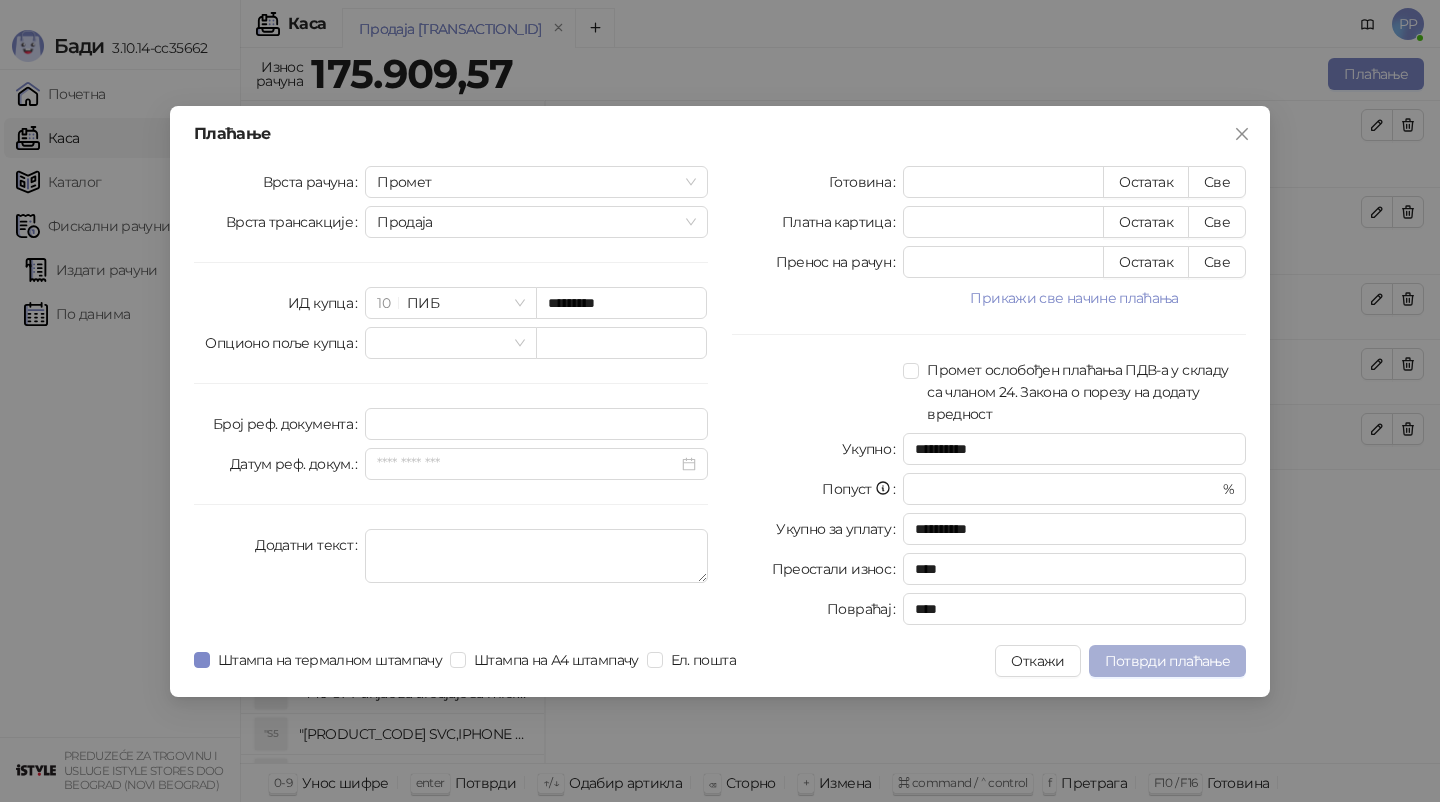 click on "Потврди плаћање" at bounding box center [1167, 661] 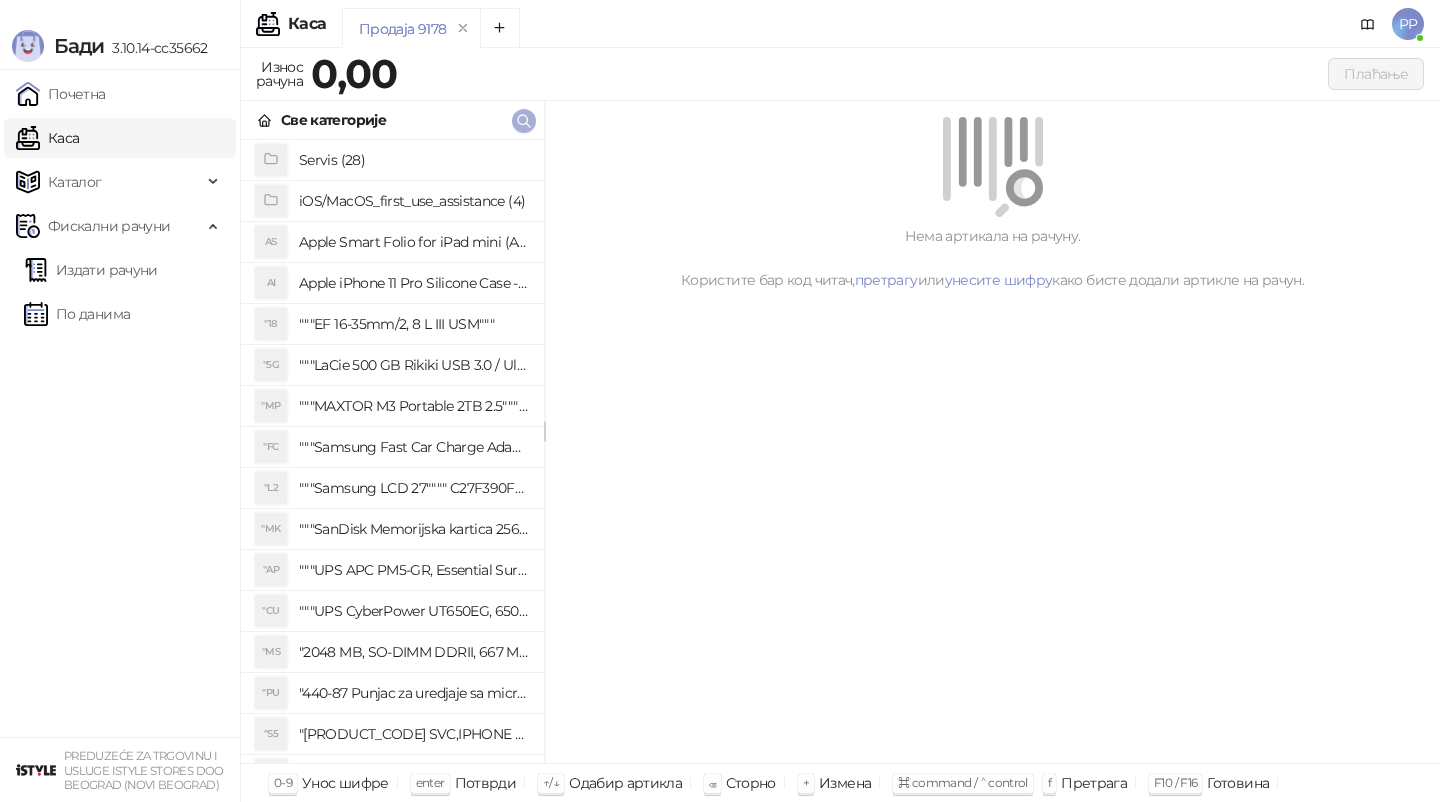 click 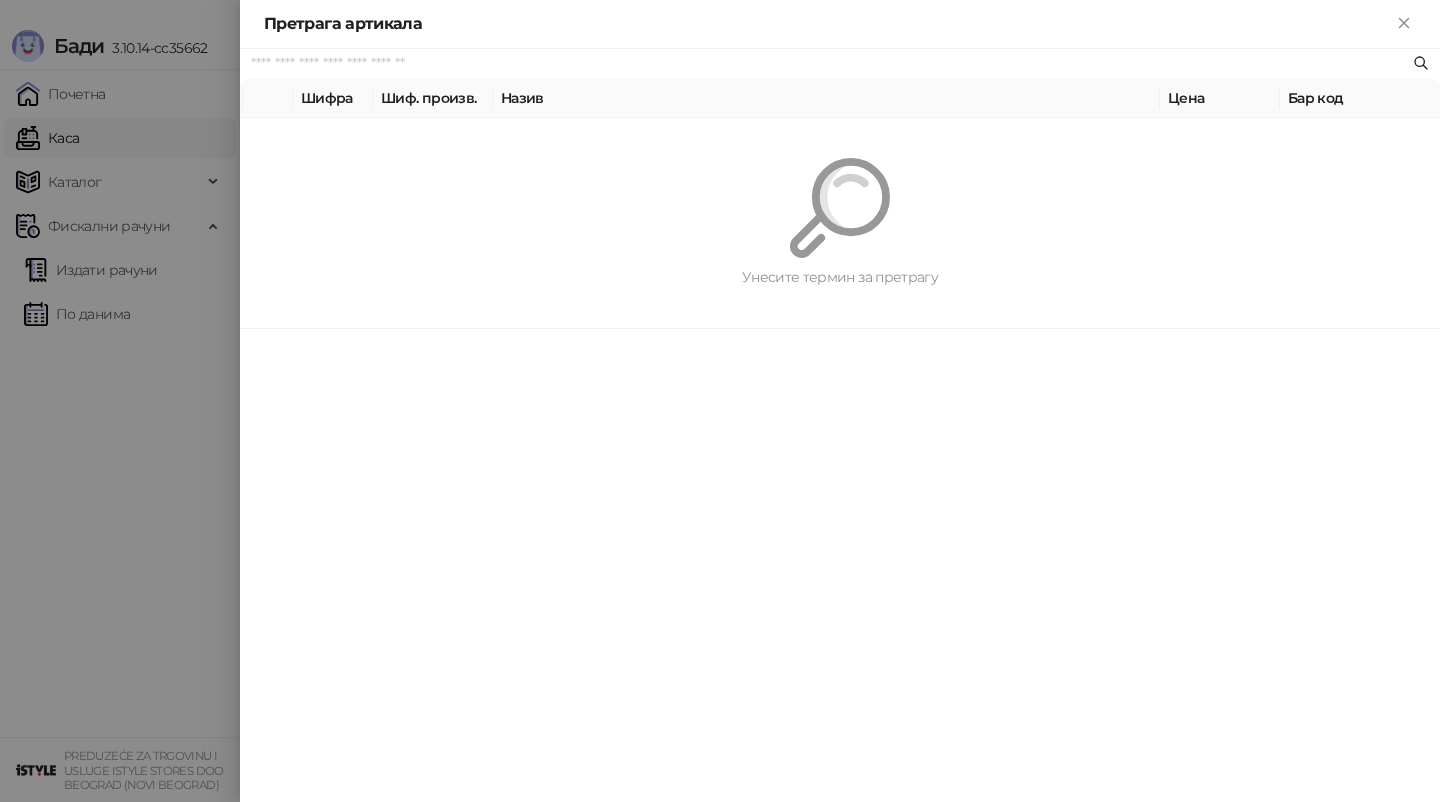 paste on "**********" 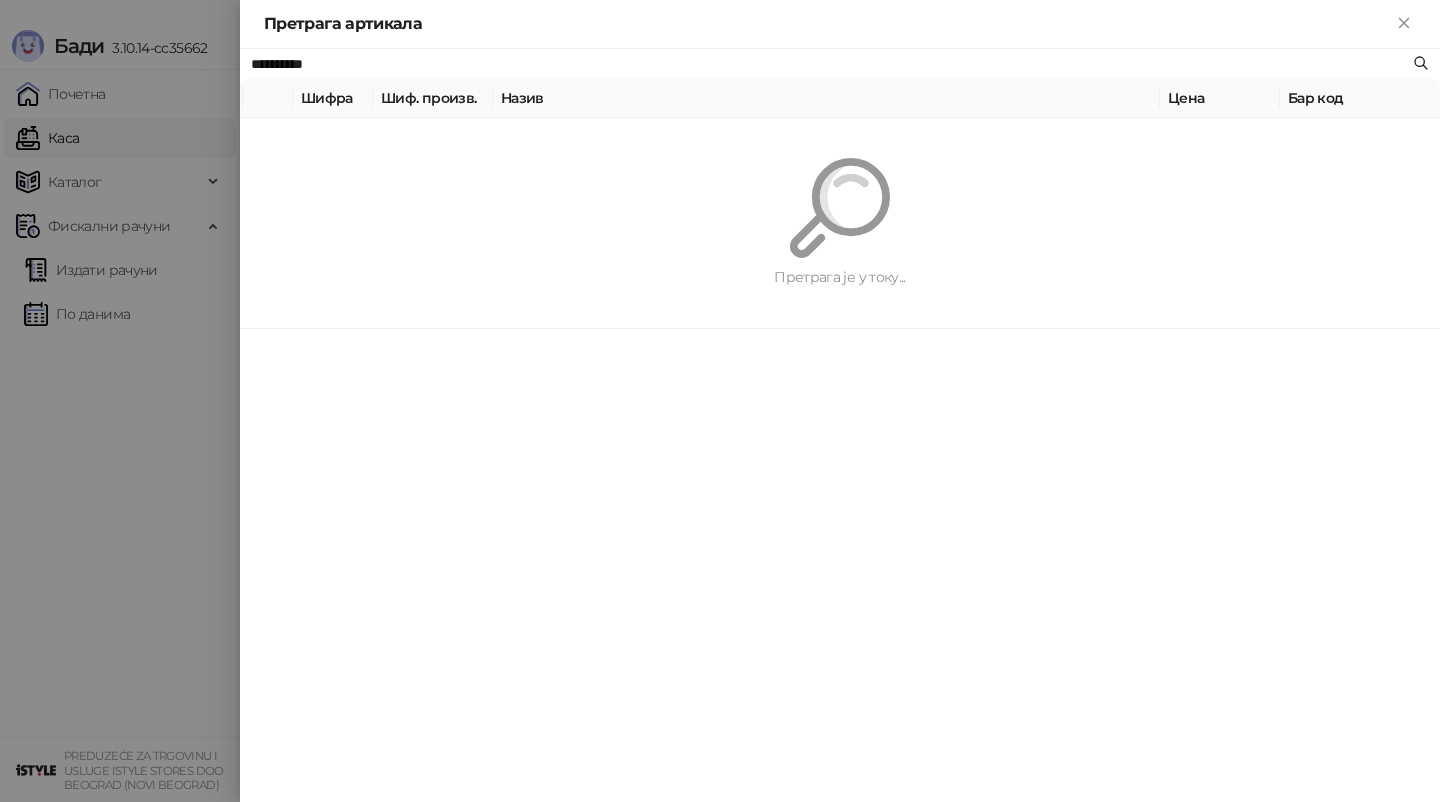 type on "**********" 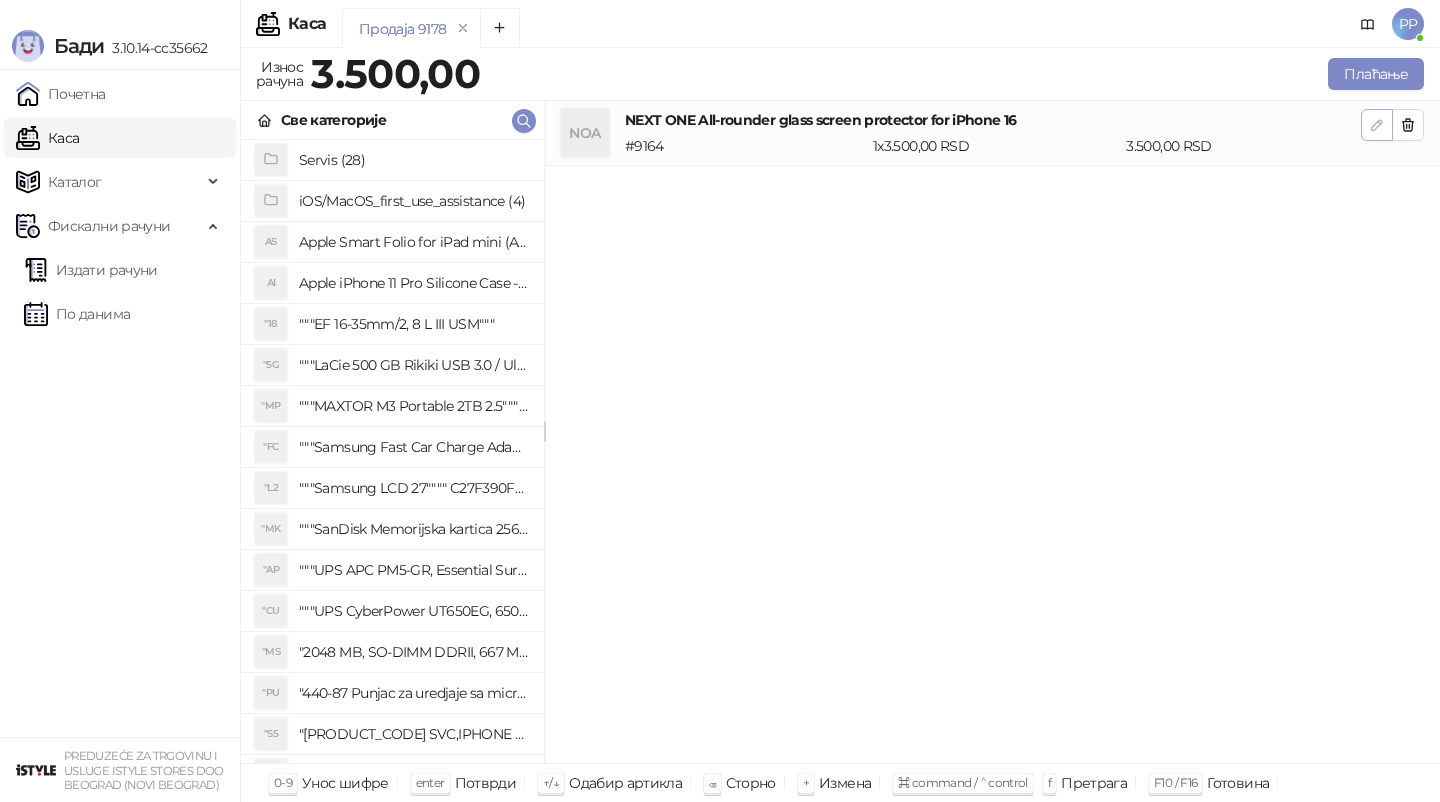 click at bounding box center [1377, 125] 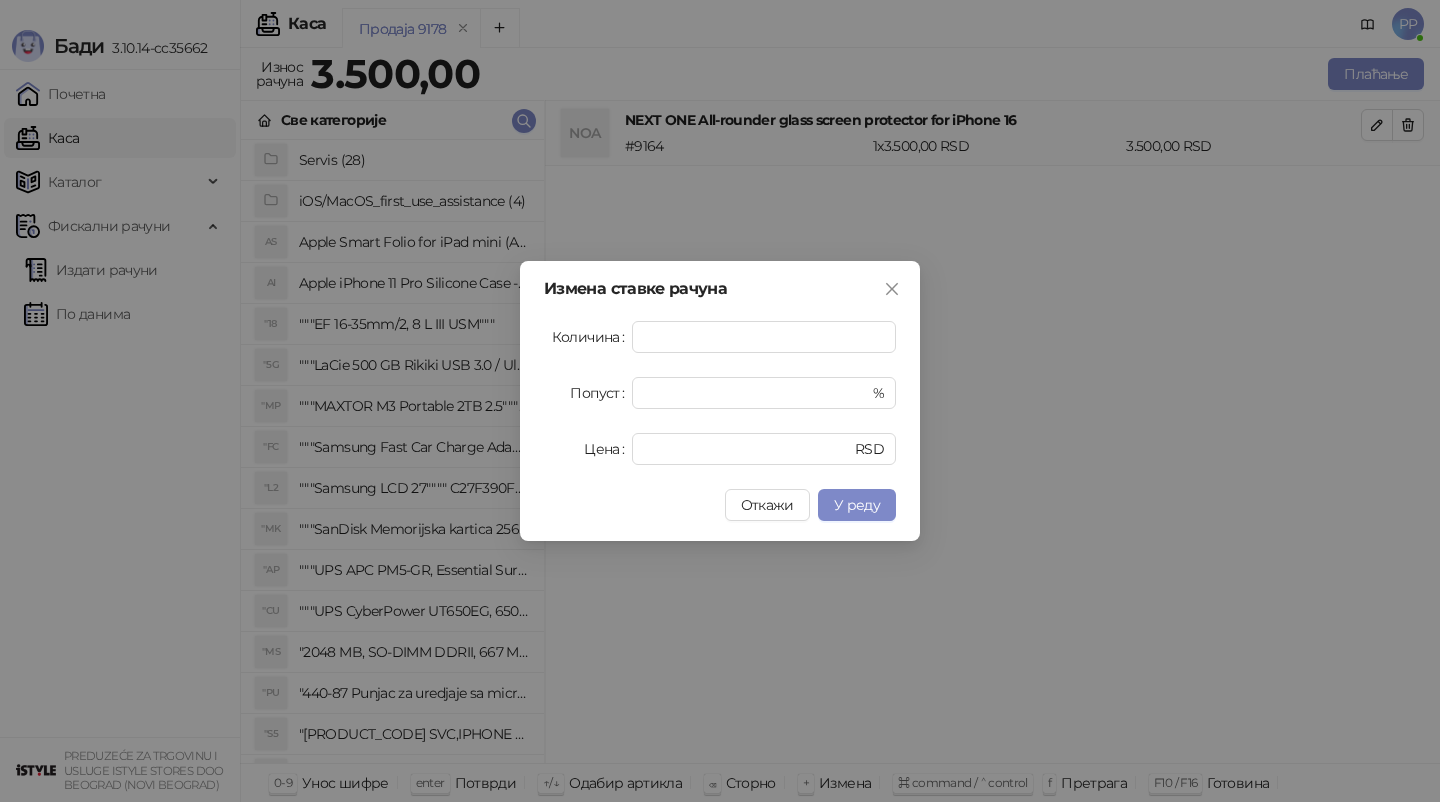 click on "Измена ставке рачуна Количина * Попуст * % Цена **** RSD Откажи У реду" at bounding box center [720, 401] 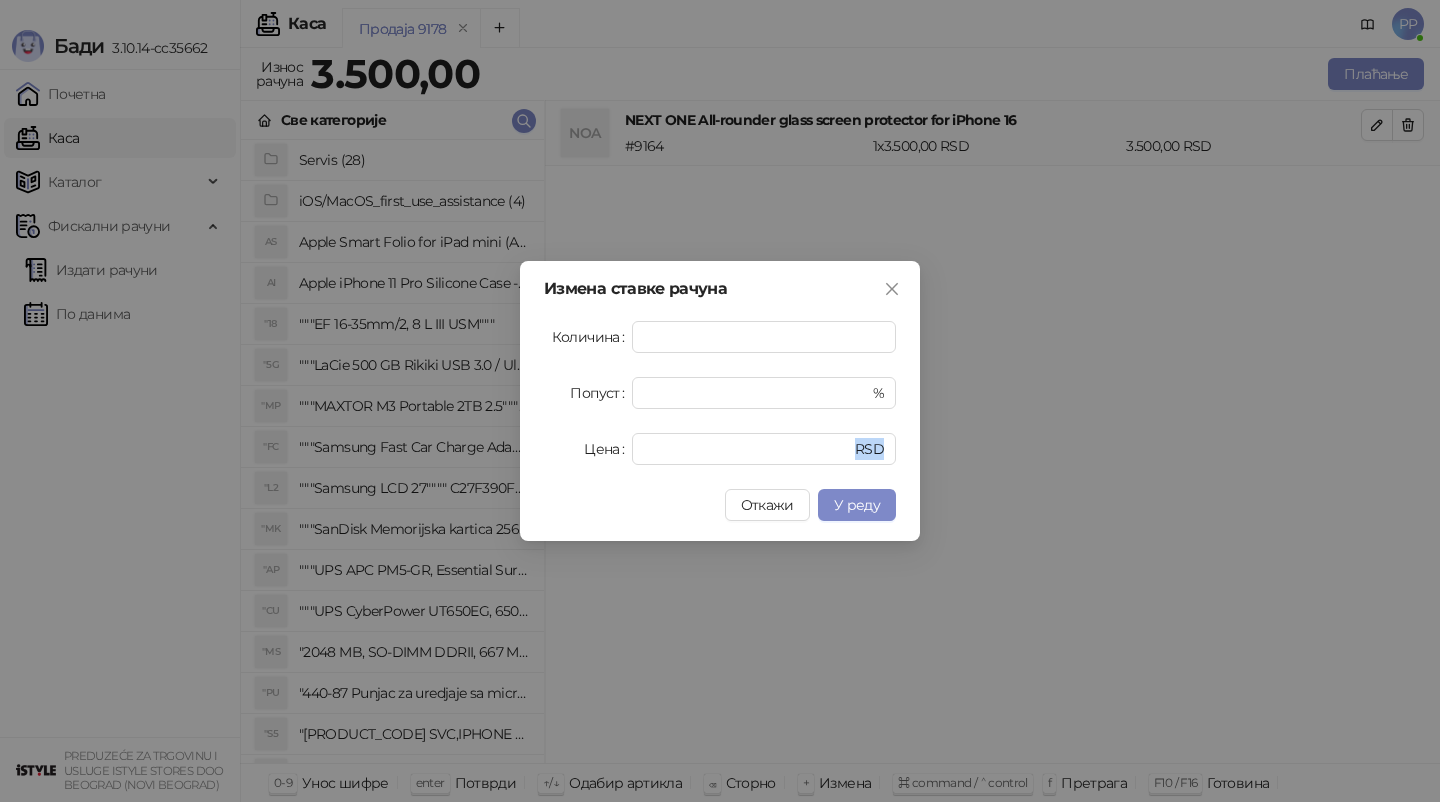 click on "Измена ставке рачуна Количина * Попуст * % Цена **** RSD Откажи У реду" at bounding box center (720, 401) 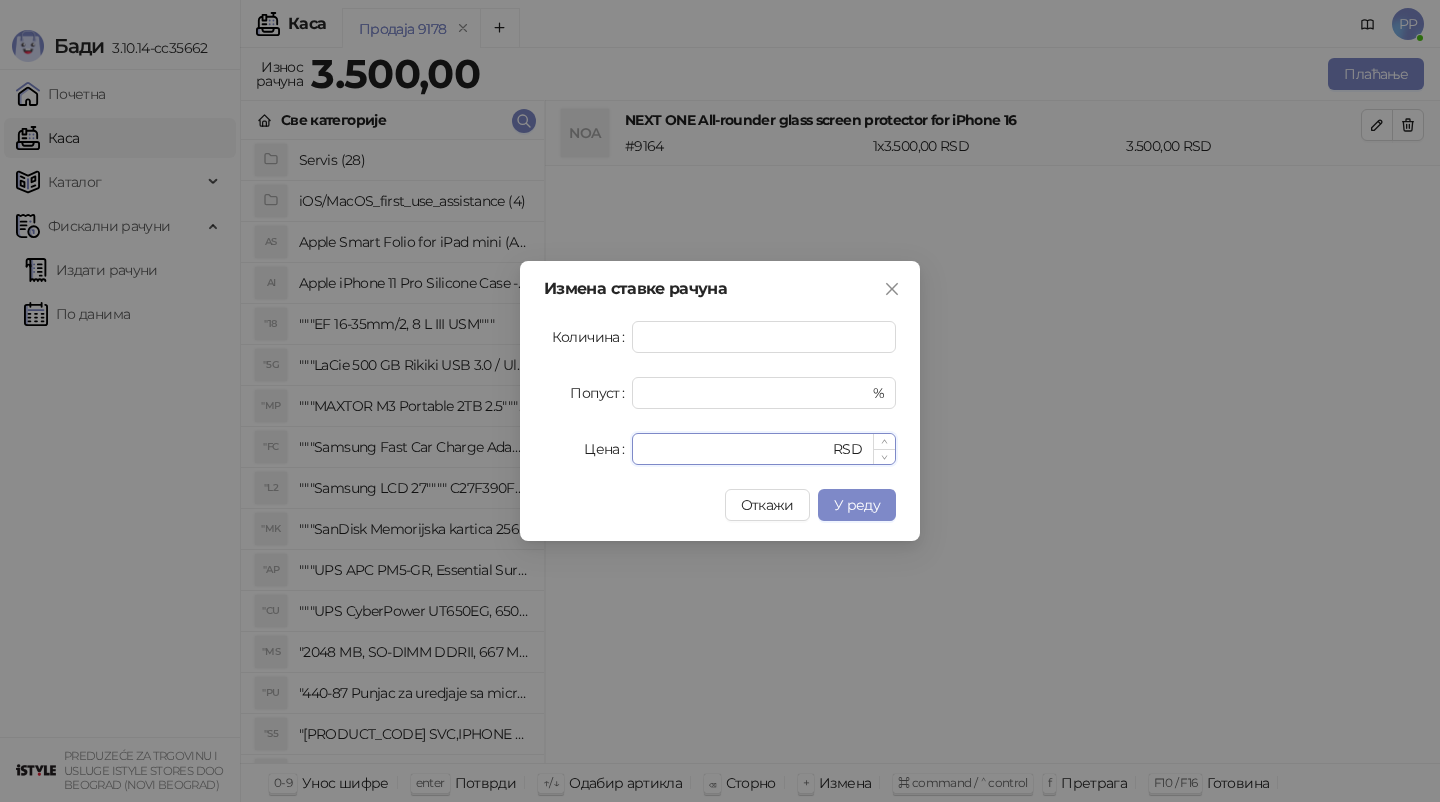 click on "****" at bounding box center (736, 449) 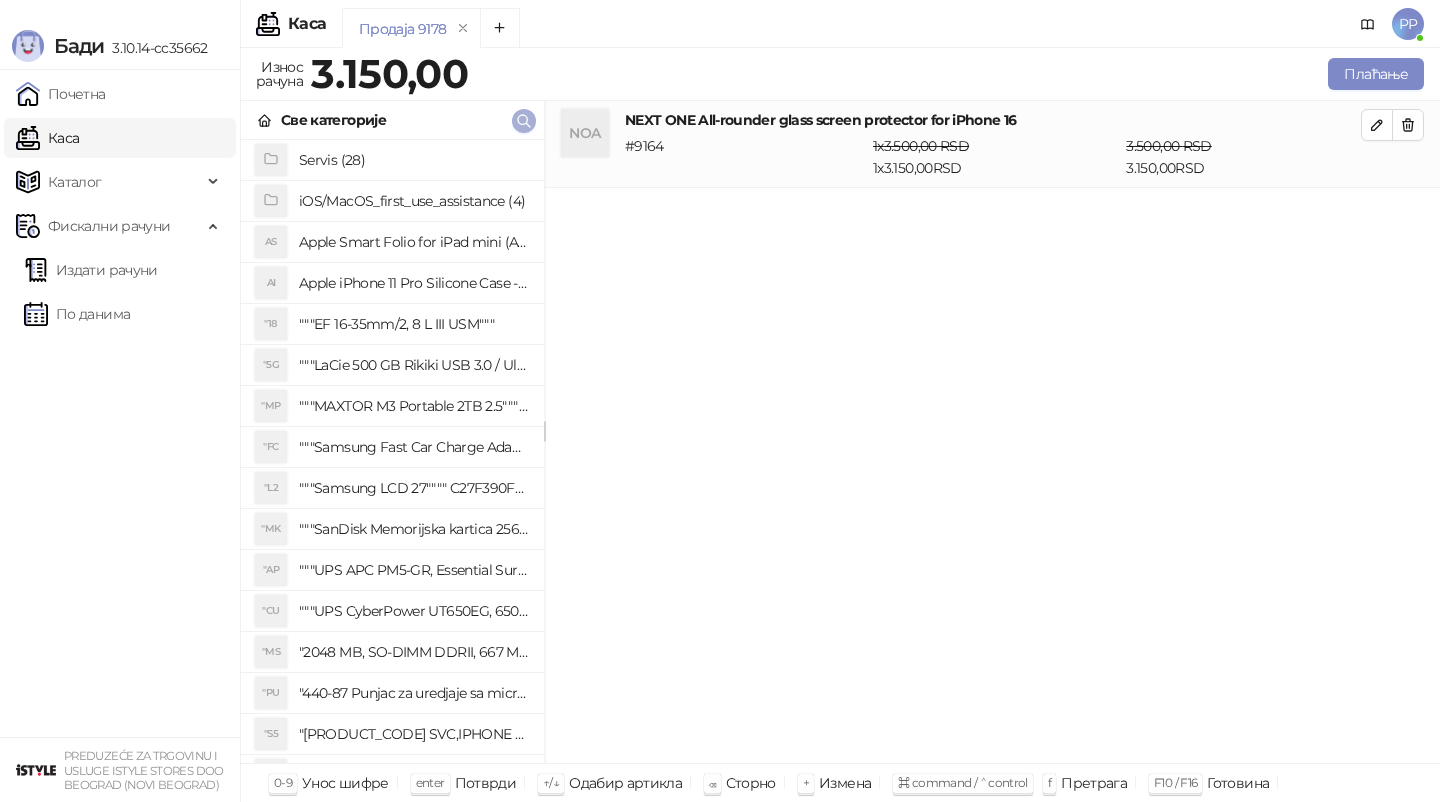 click 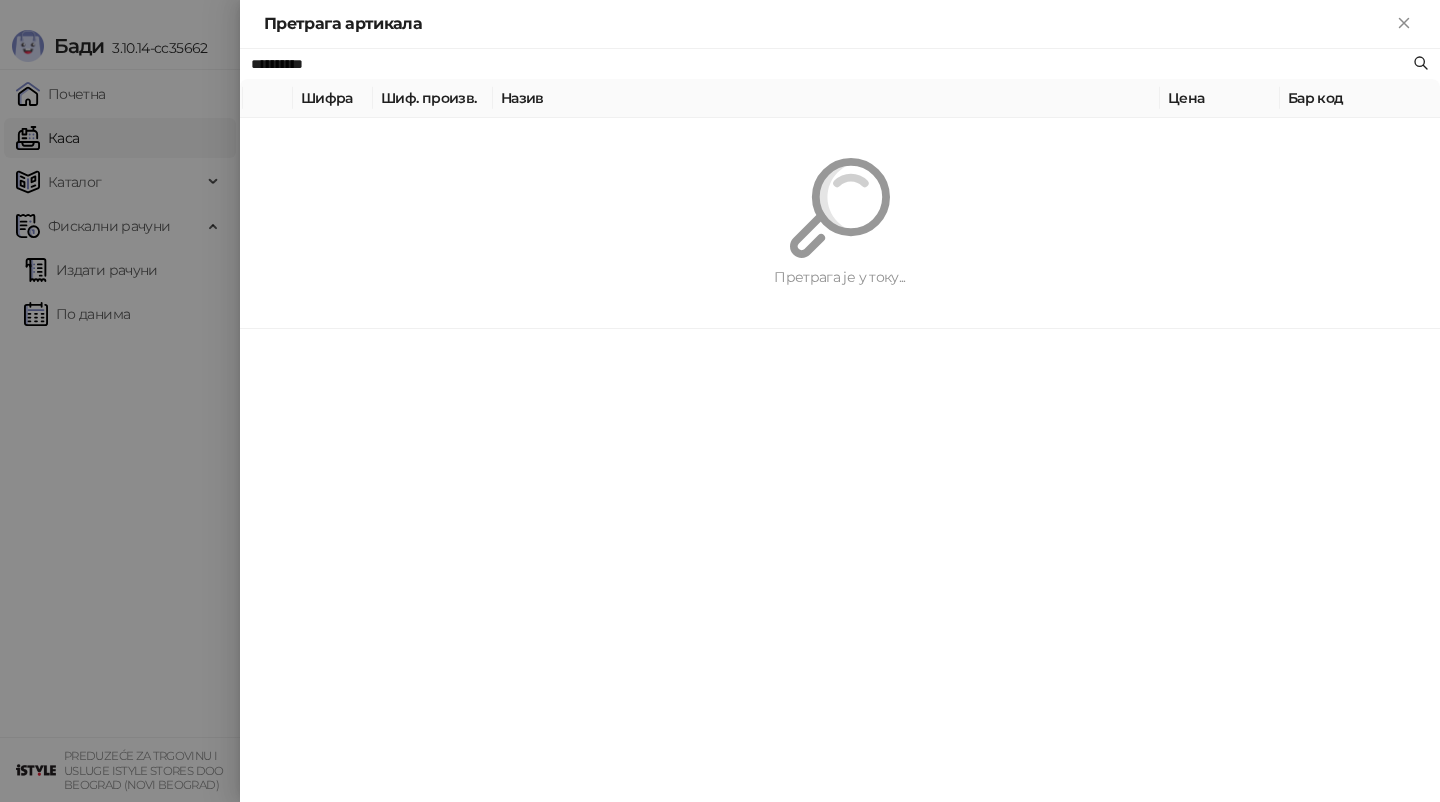 paste 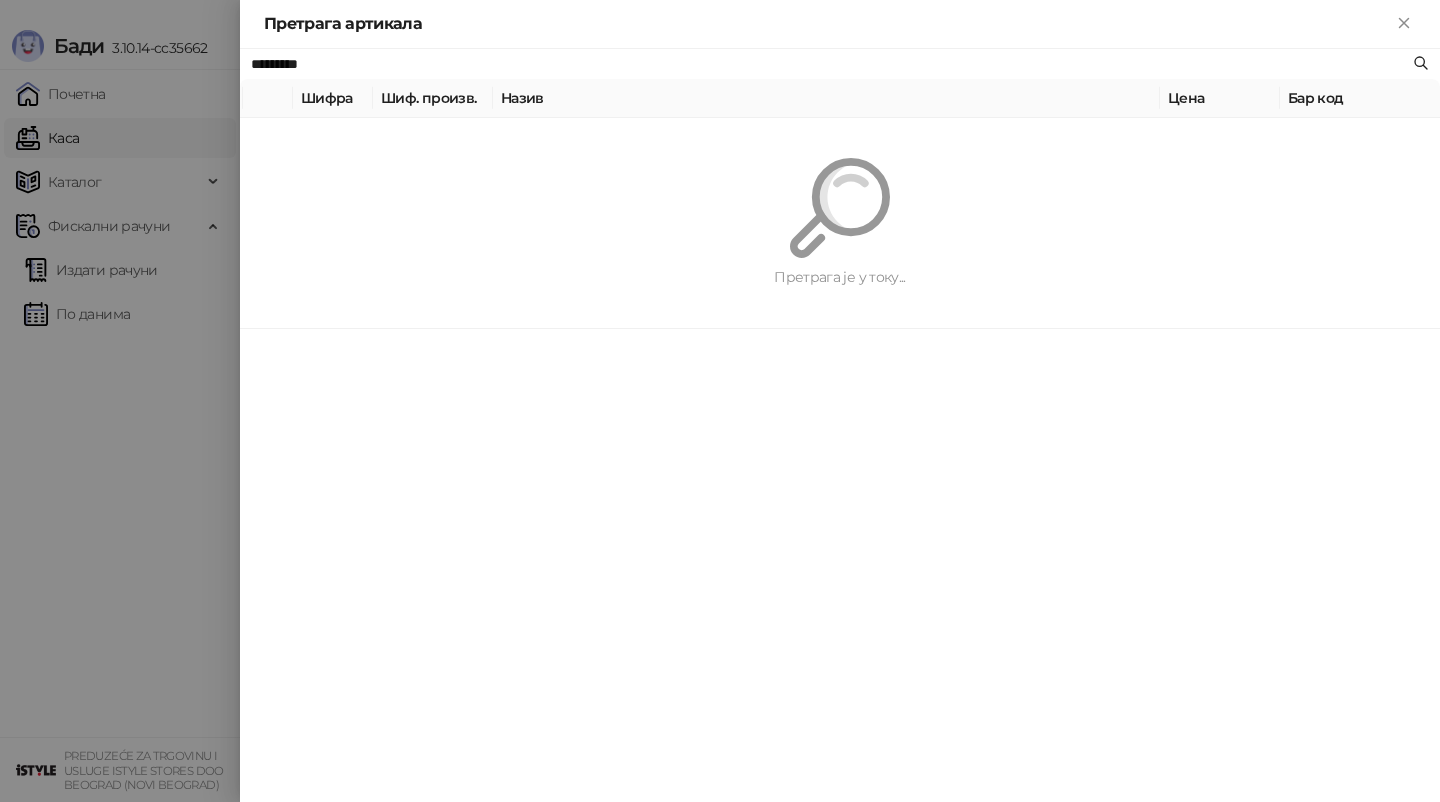 type on "*********" 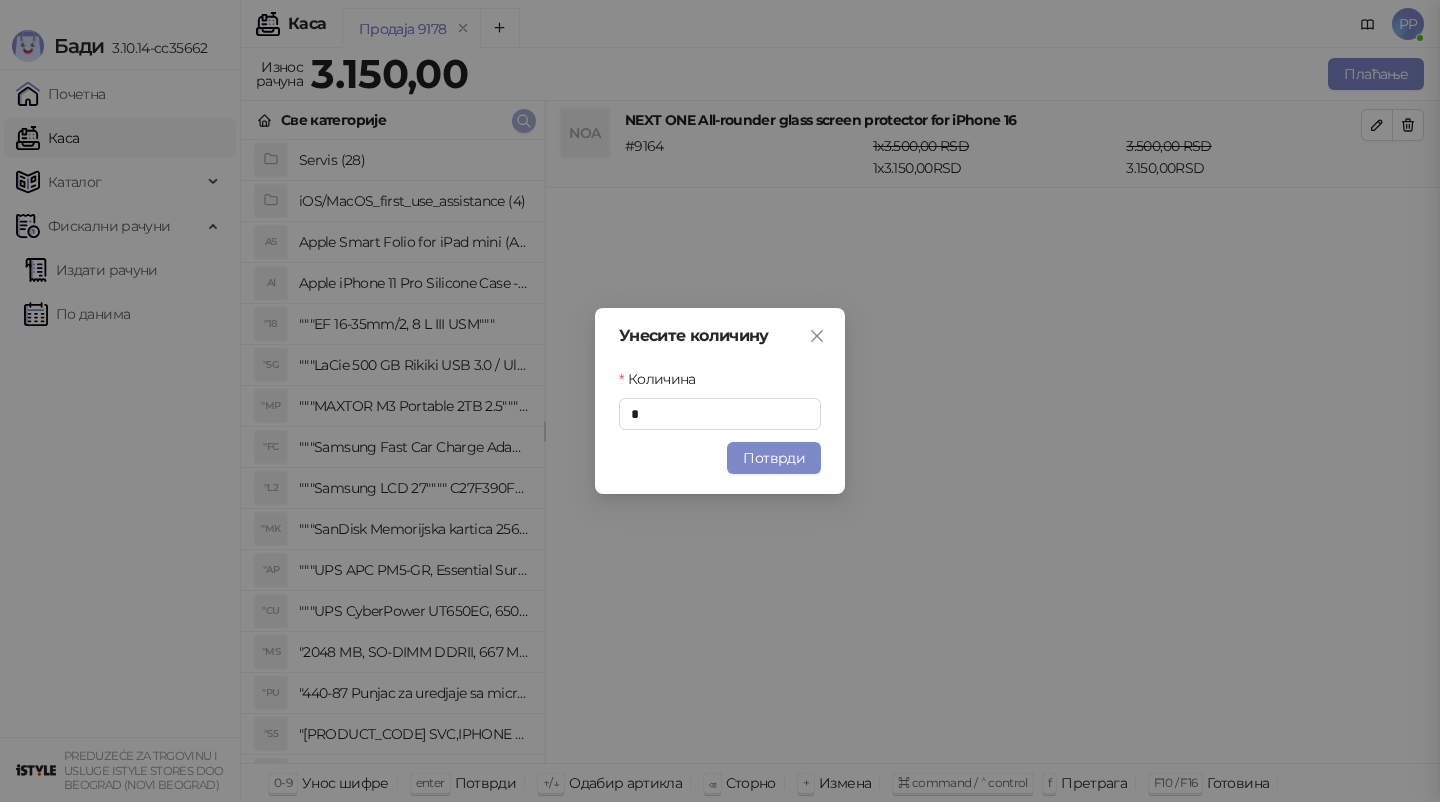 type 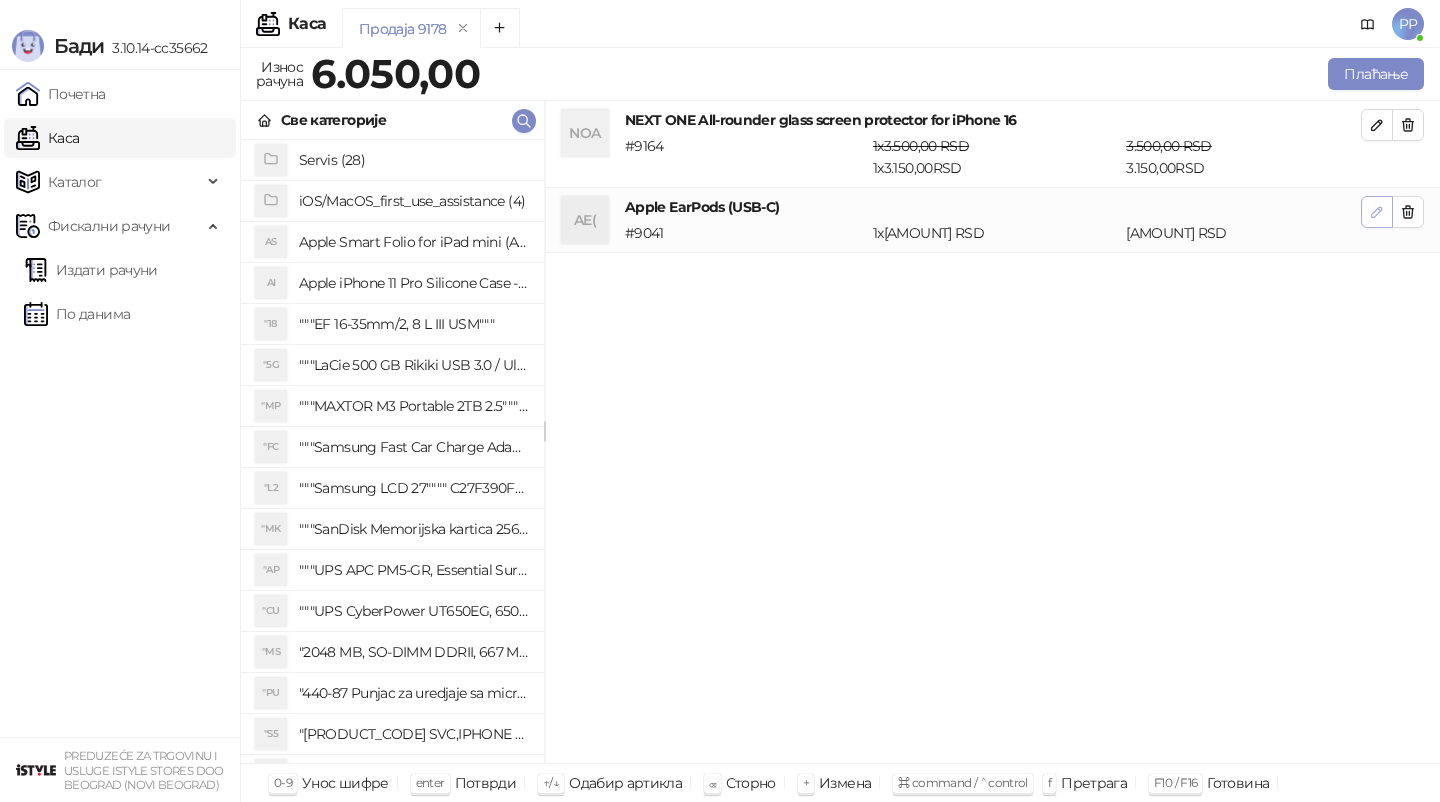click 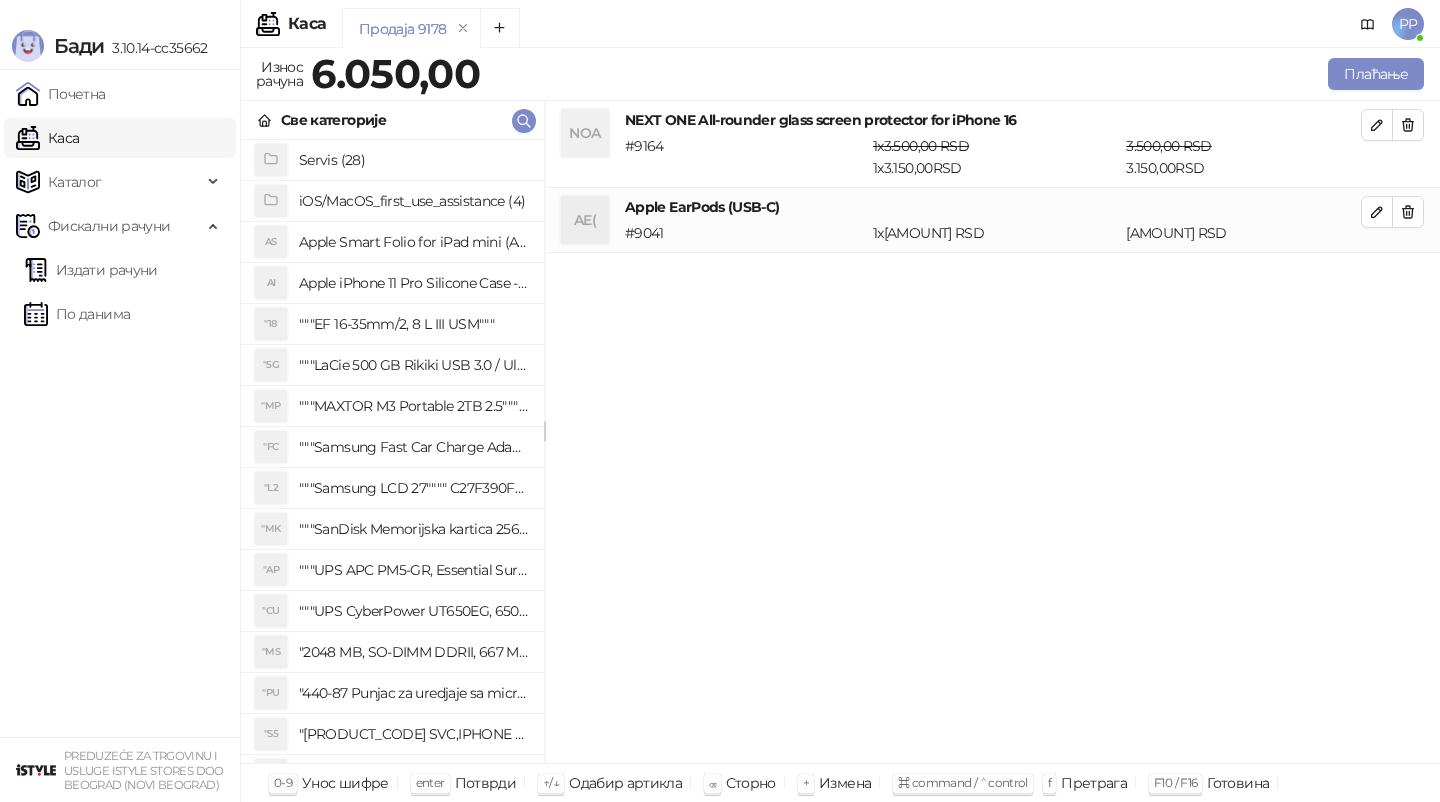 type on "****" 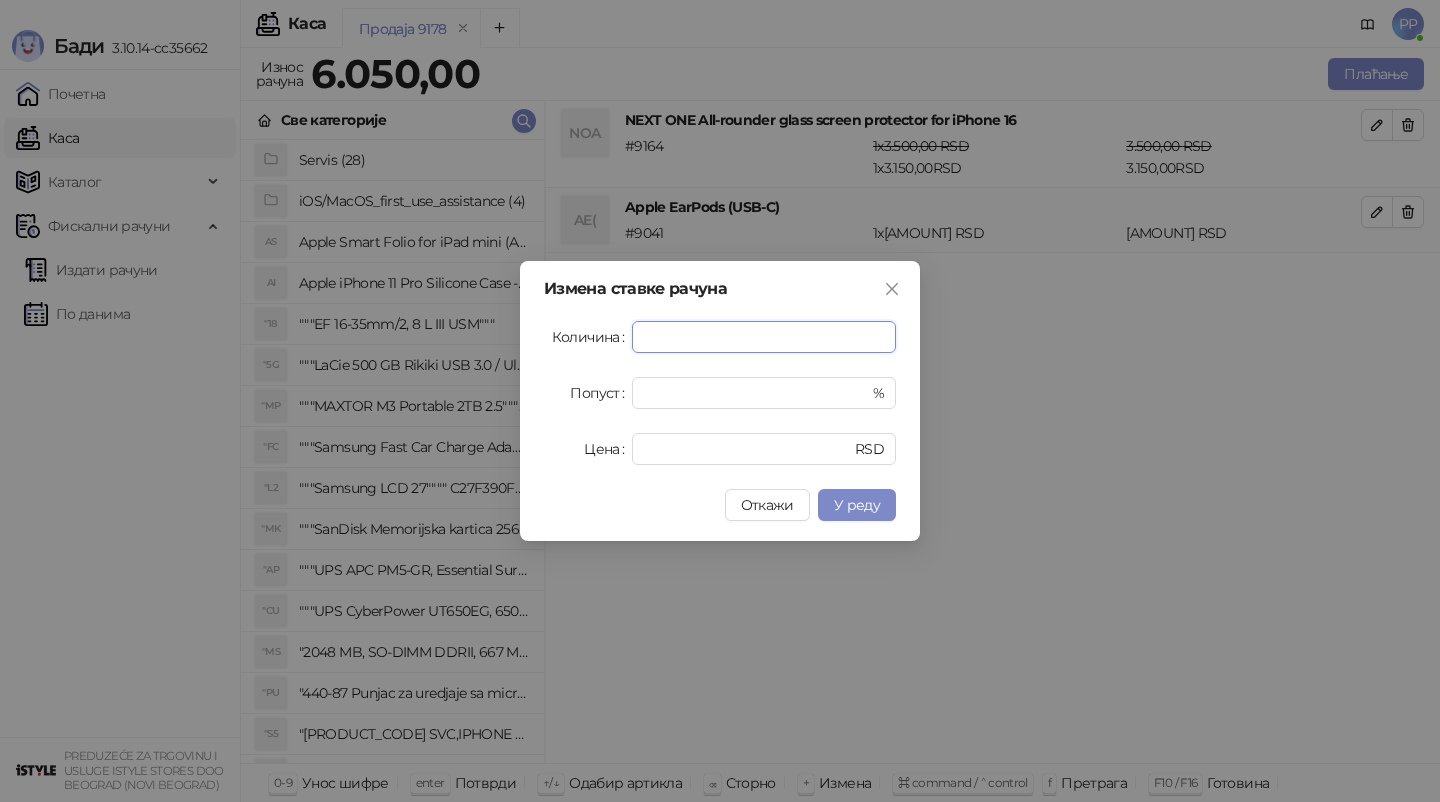 type on "****" 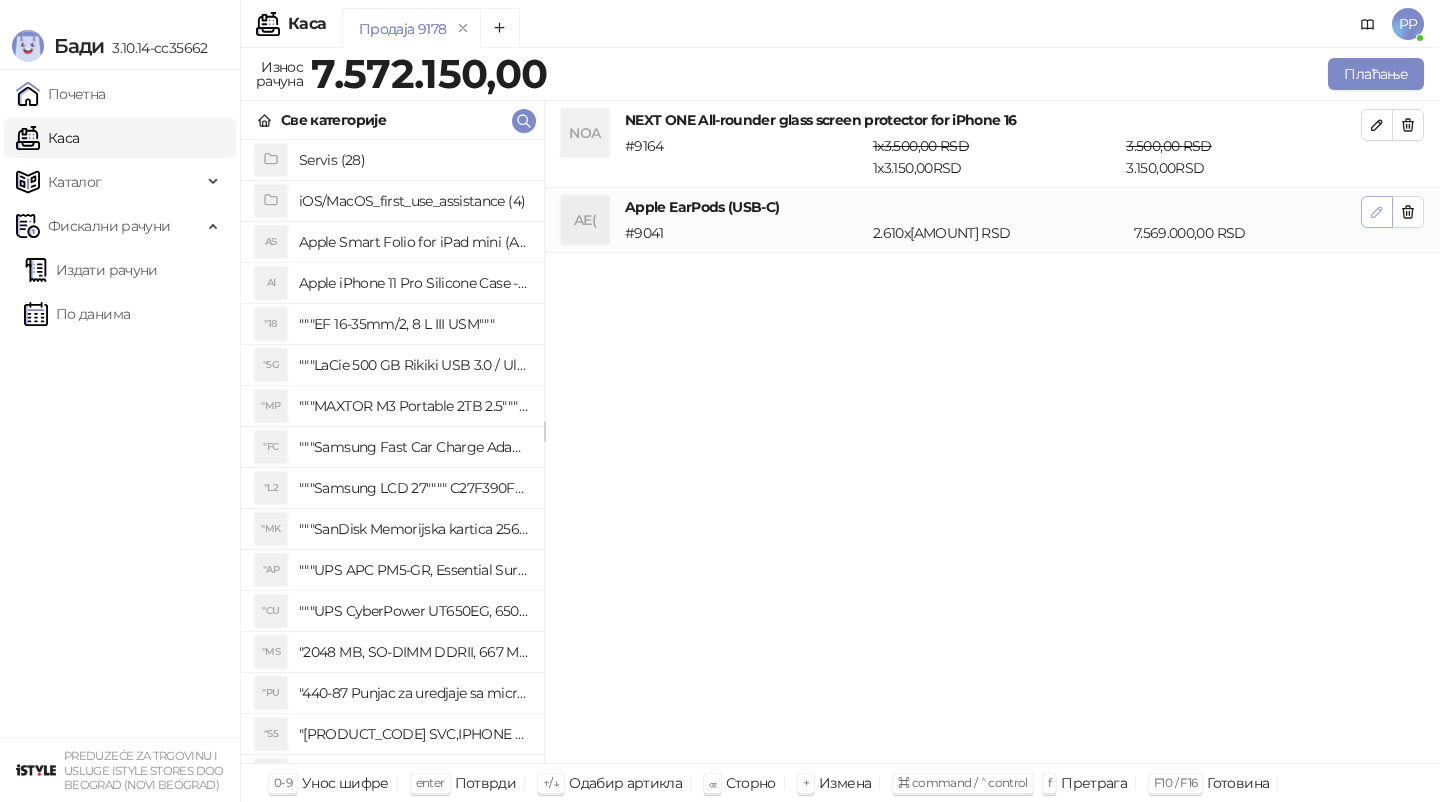 click at bounding box center [1377, 212] 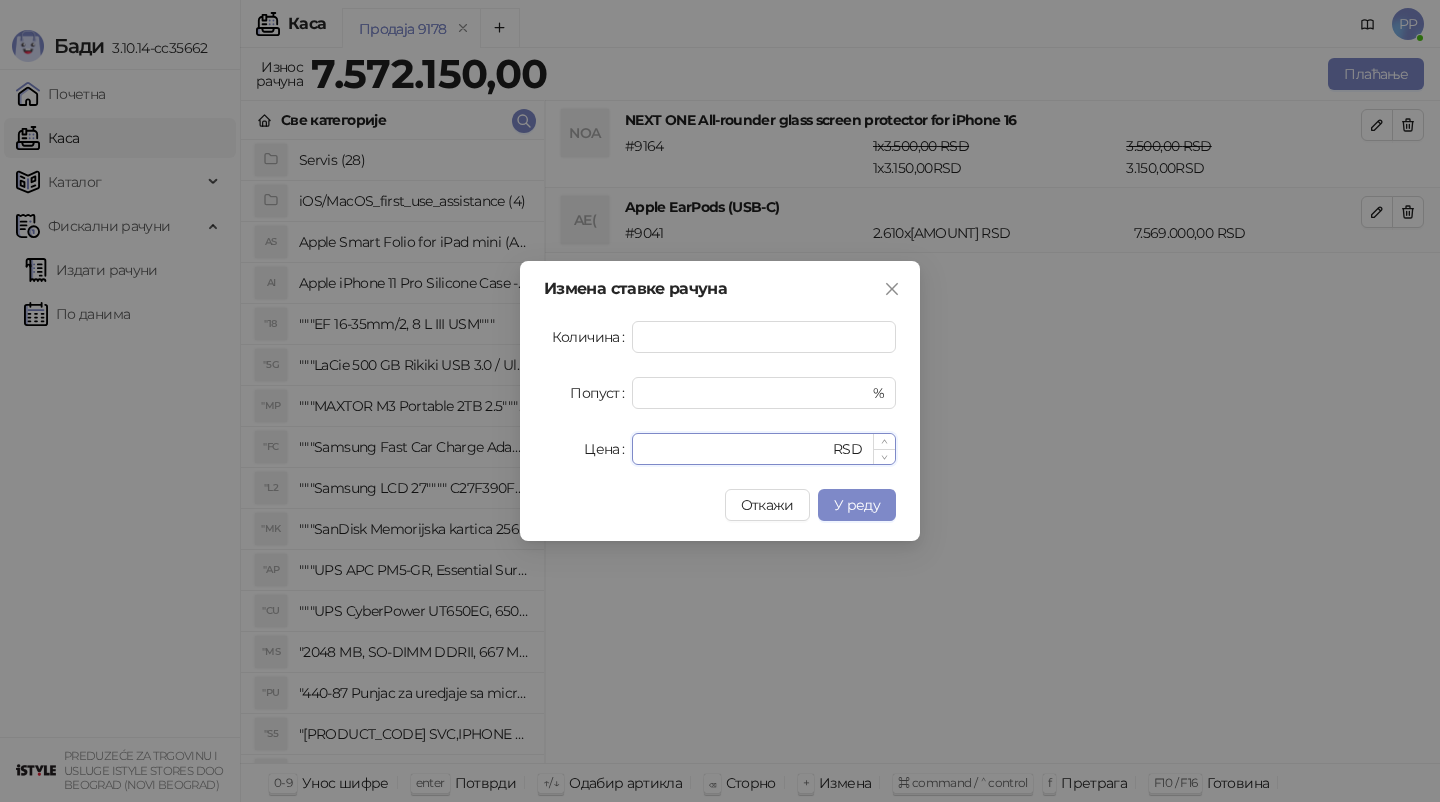 click on "****" at bounding box center (736, 449) 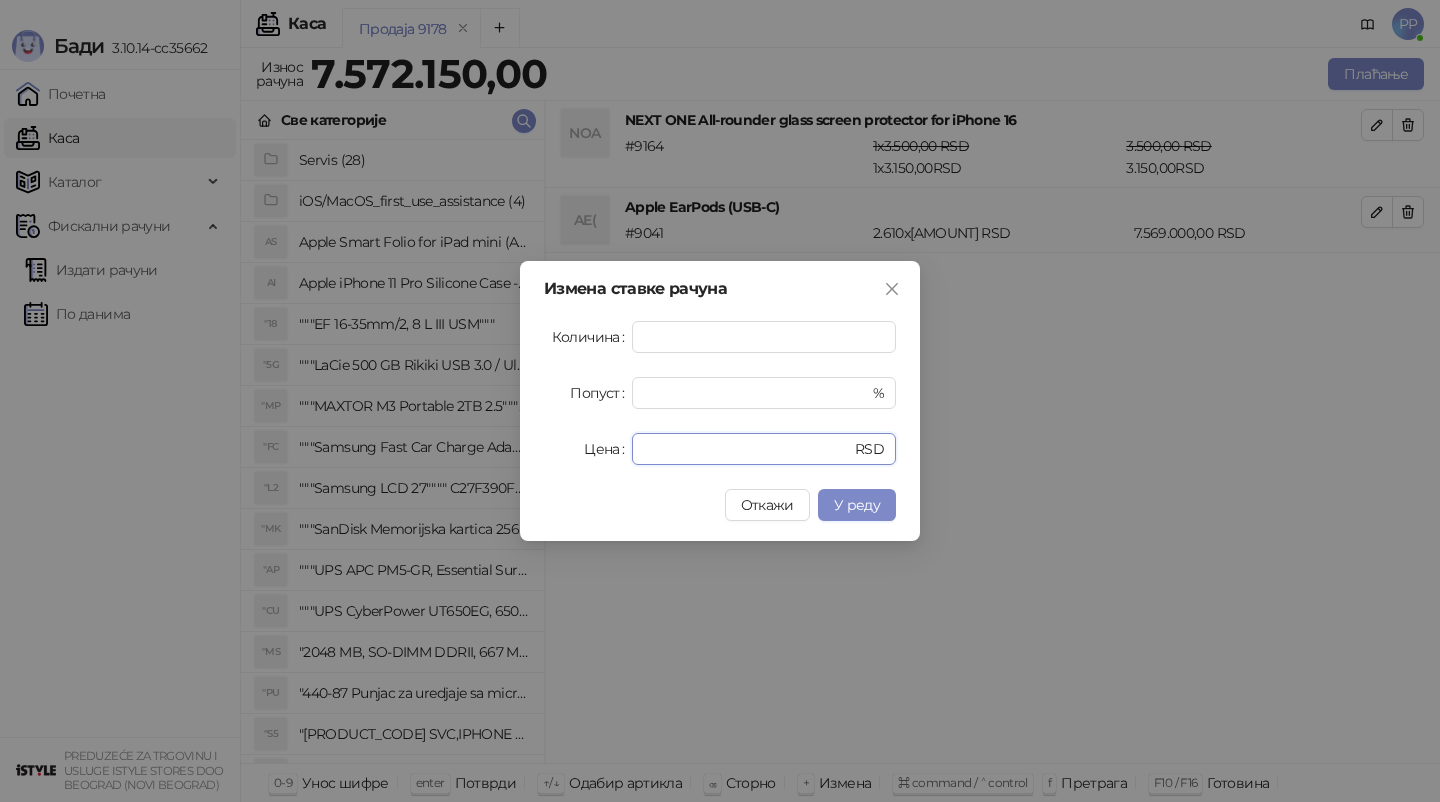 type on "****" 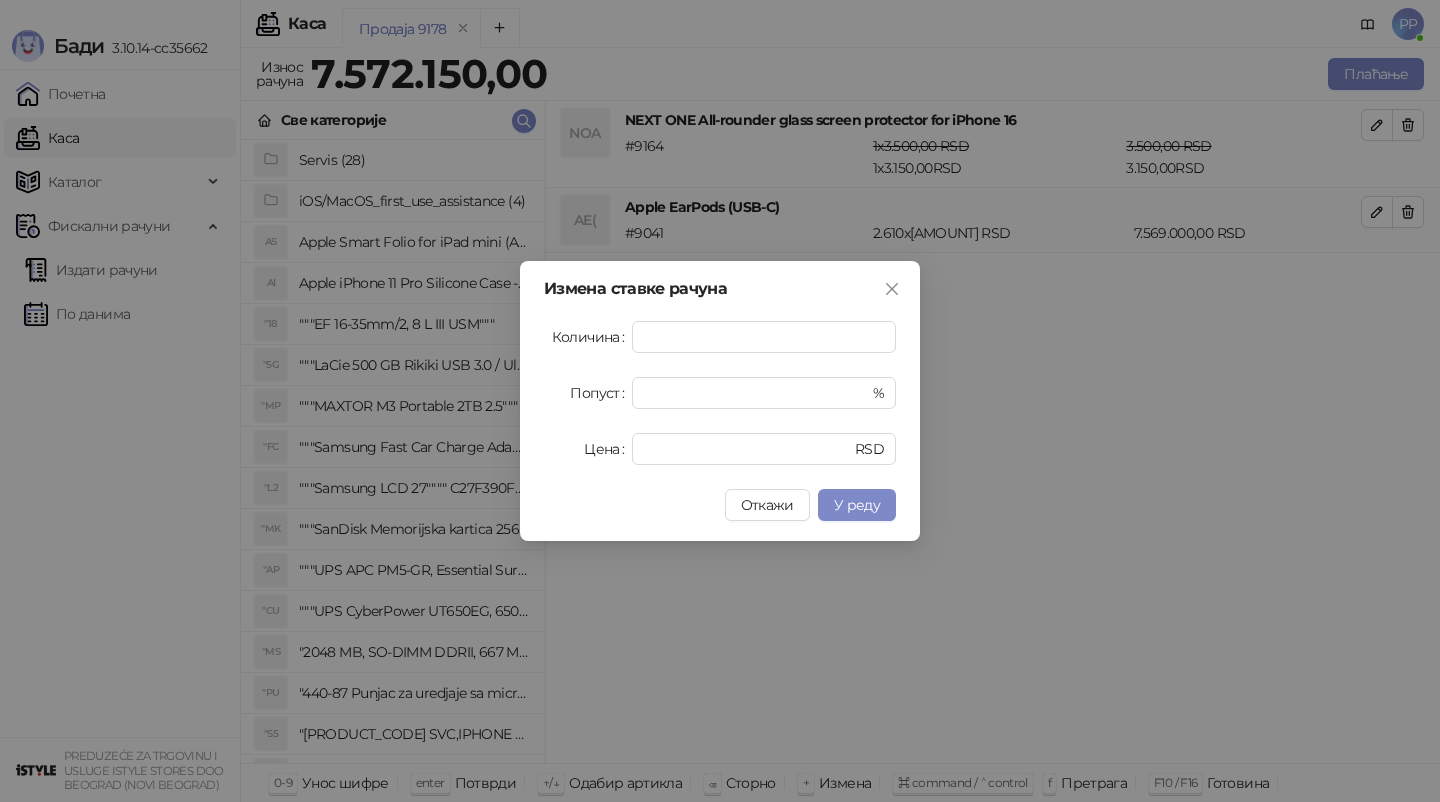 click on "Измена ставке рачуна Количина **** Попуст * % Цена **** RSD Откажи У реду" at bounding box center (720, 401) 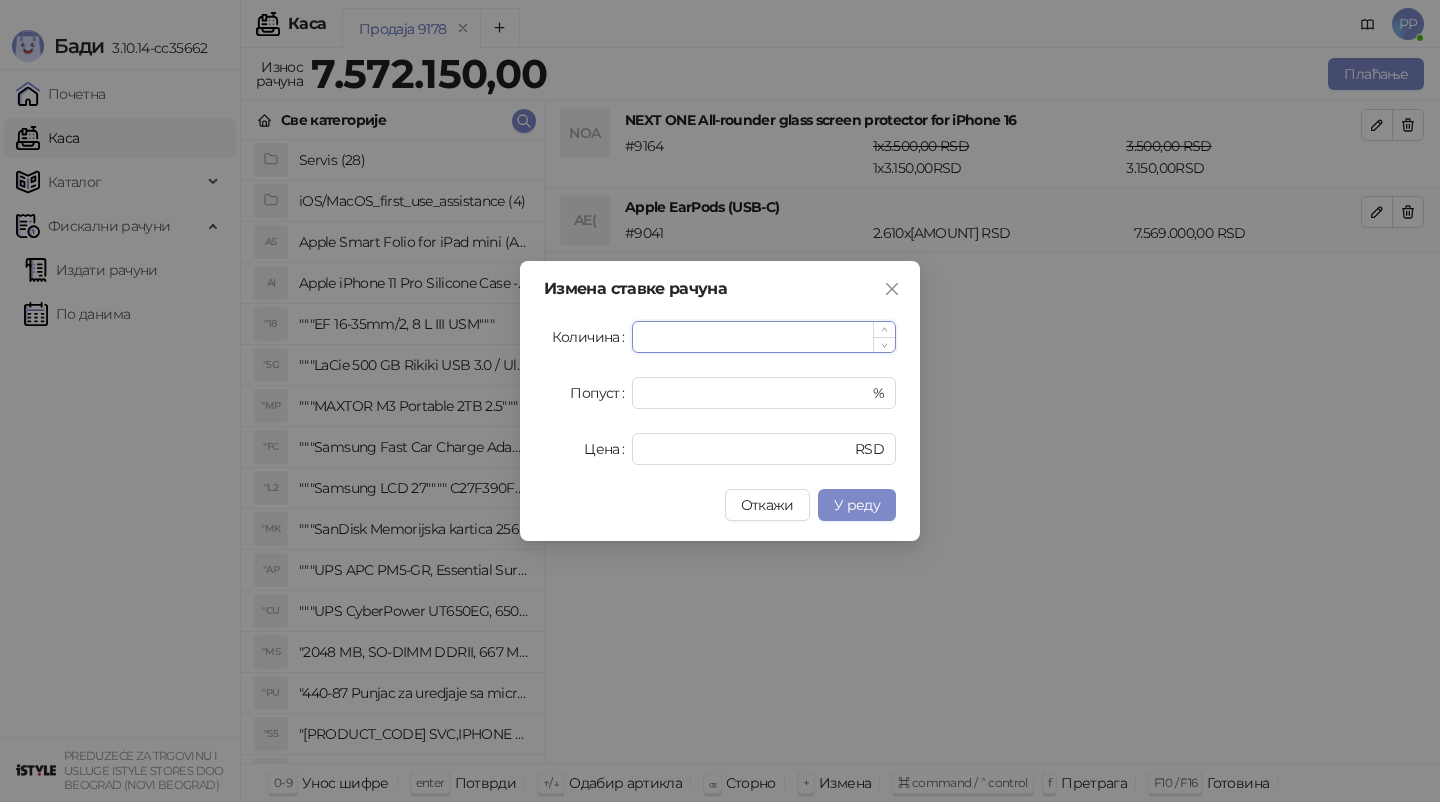 click on "****" at bounding box center (764, 337) 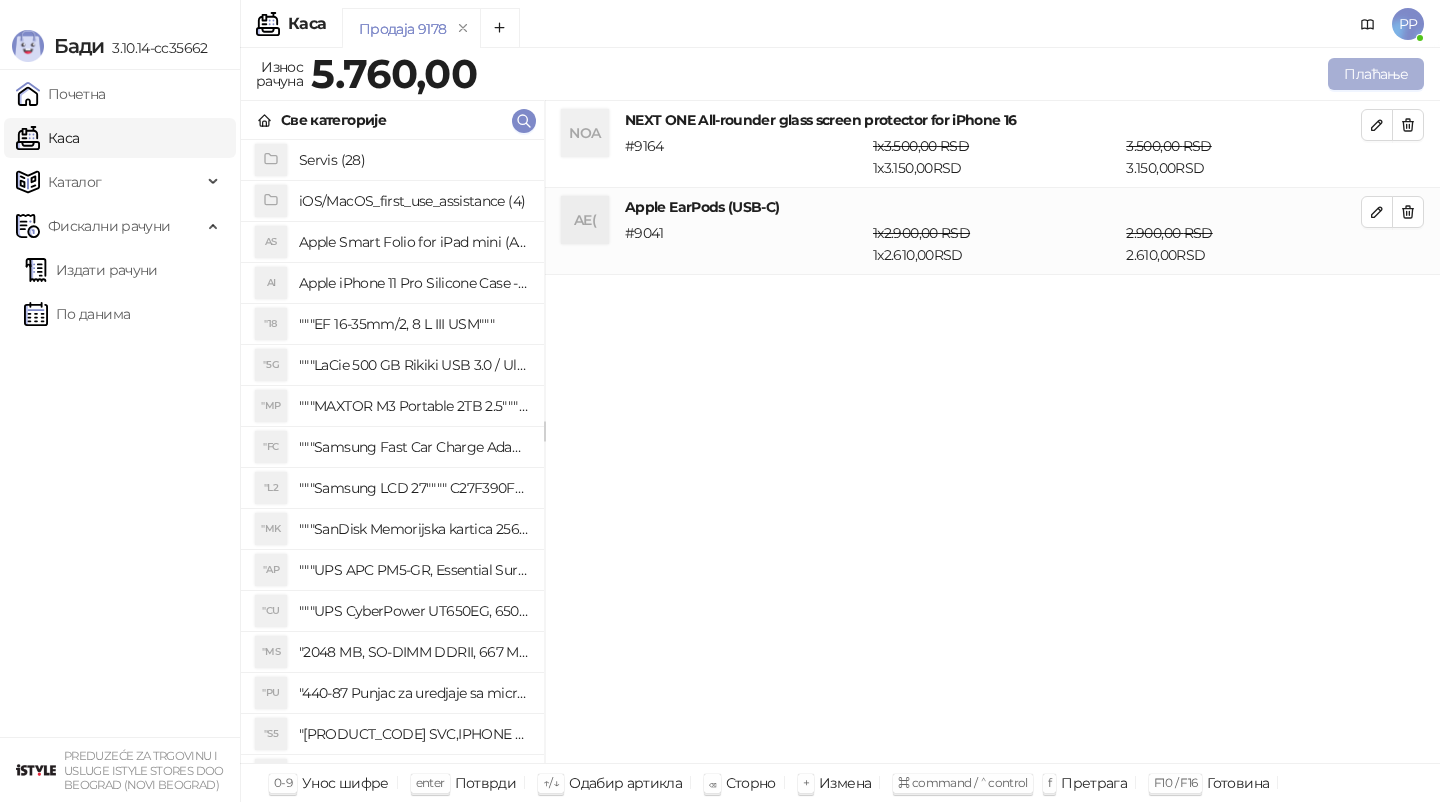 click on "Плаћање" at bounding box center (1376, 74) 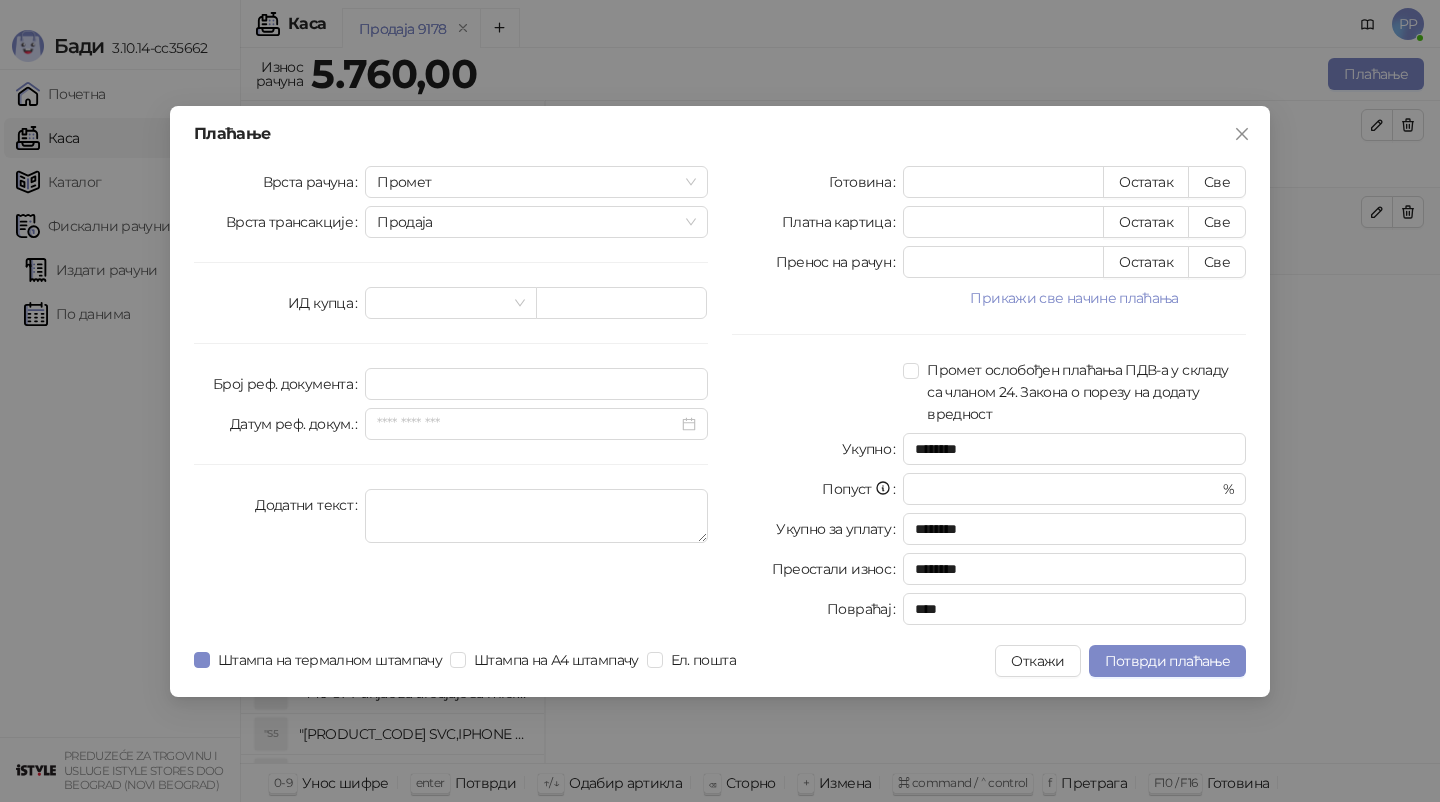 click on "Плаћање Врста рачуна Промет Врста трансакције Продаја ИД купца Број реф. документа Датум реф. докум. Додатни текст Готовина * Остатак Све Платна картица * Остатак Све Пренос на рачун * Остатак Све Прикажи све начине плаћања Чек * Остатак Све Ваучер * Остатак Све Инстант плаћање * Остатак Све Друго безготовинско * Остатак Све   Промет ослобођен плаћања ПДВ-а у складу са чланом 24. Закона о порезу на додату вредност Укупно ******** Попуст   * % Укупно за уплату ******** Преостали износ ******** Повраћај **** Штампа на термалном штампачу Штампа на А4 штампачу Ел. пошта Откажи" at bounding box center (720, 401) 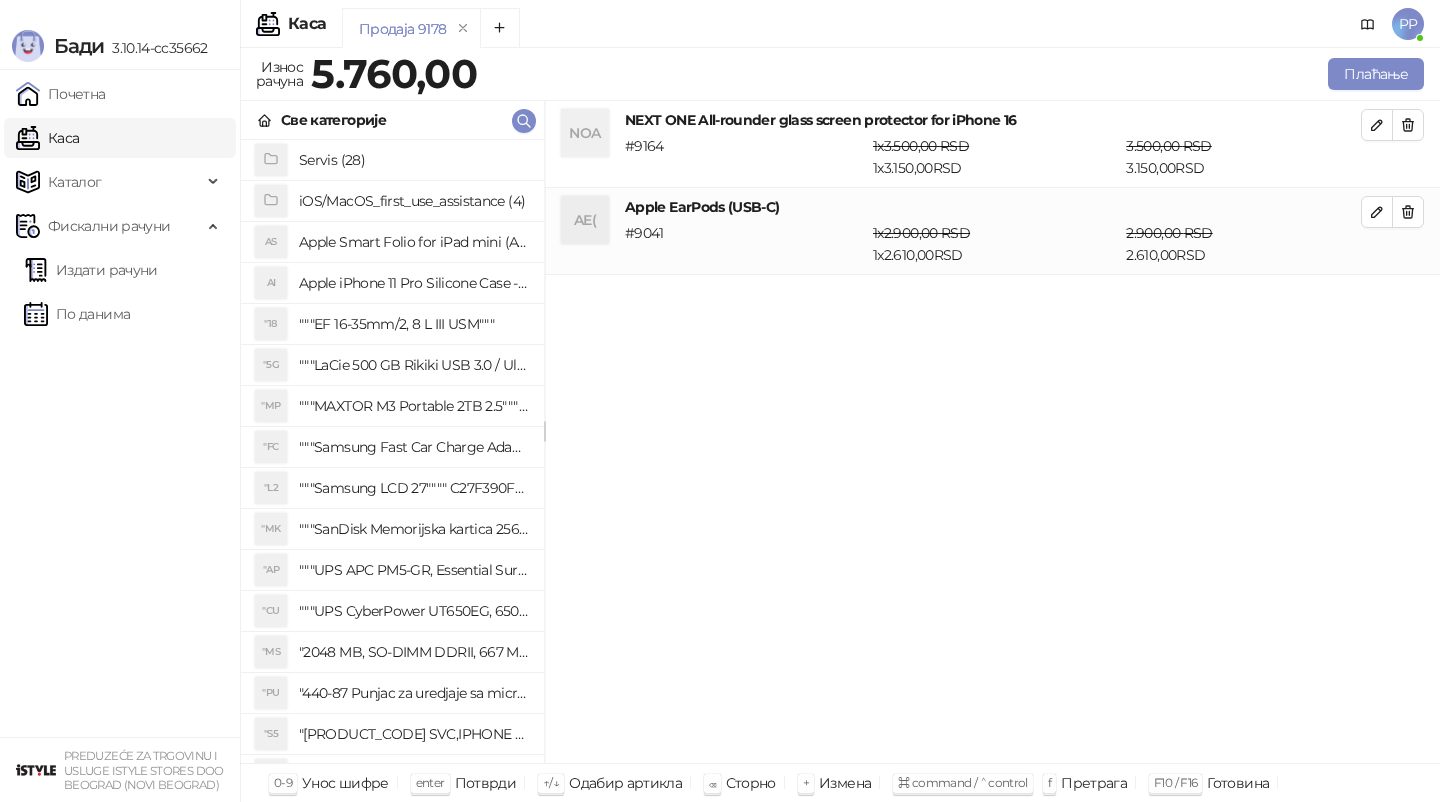 click on "Плаћање" at bounding box center [1376, 74] 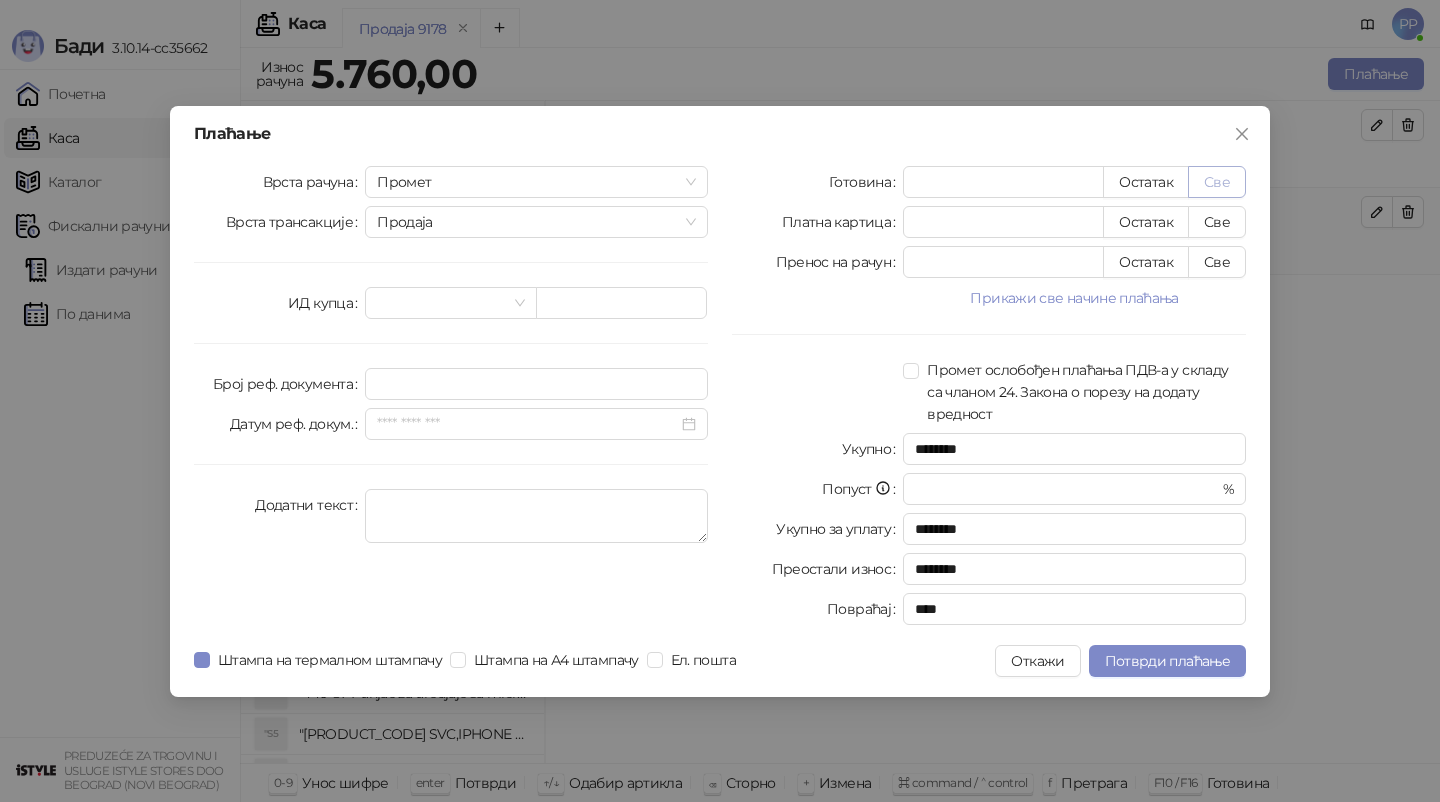 click on "Све" at bounding box center [1217, 182] 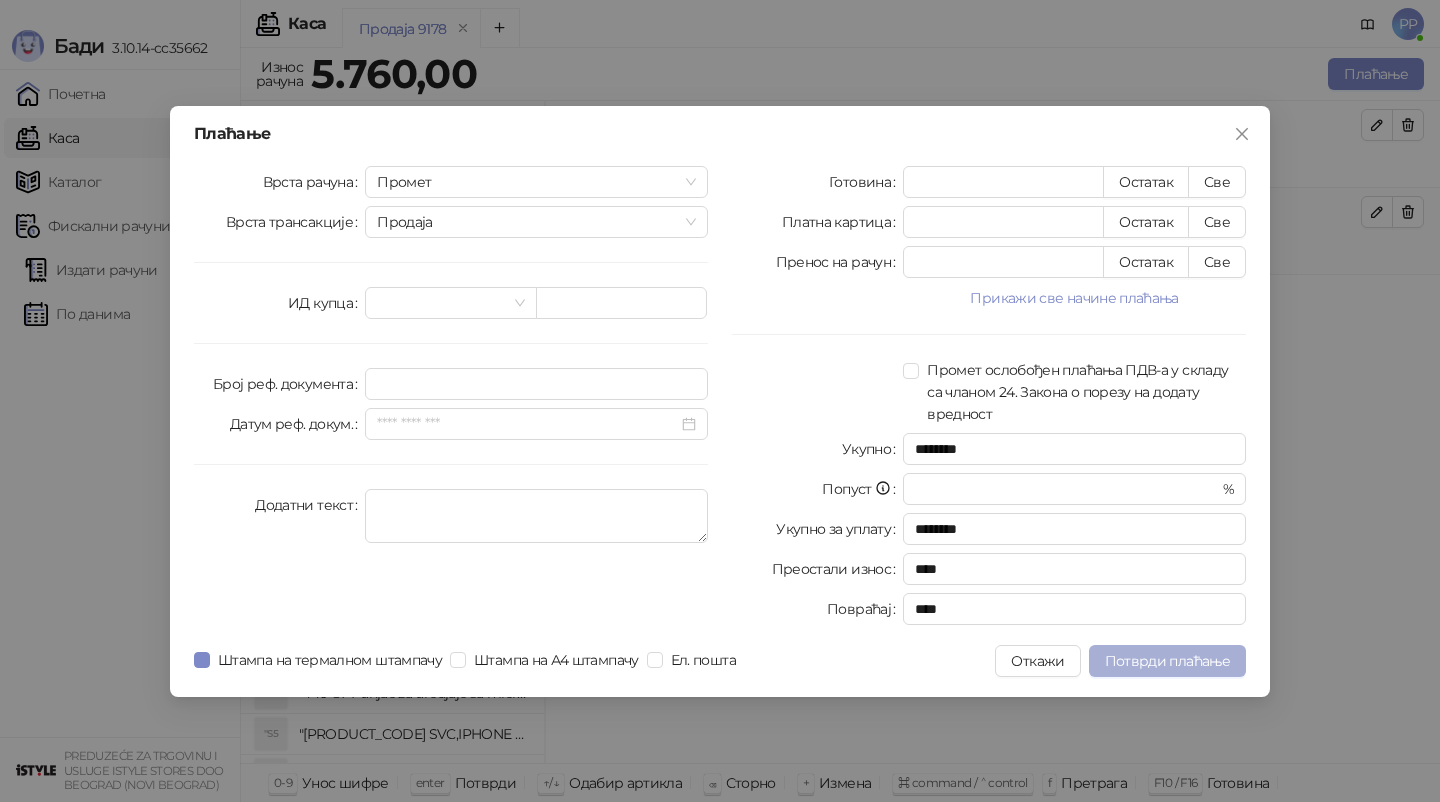click on "Потврди плаћање" at bounding box center [1167, 661] 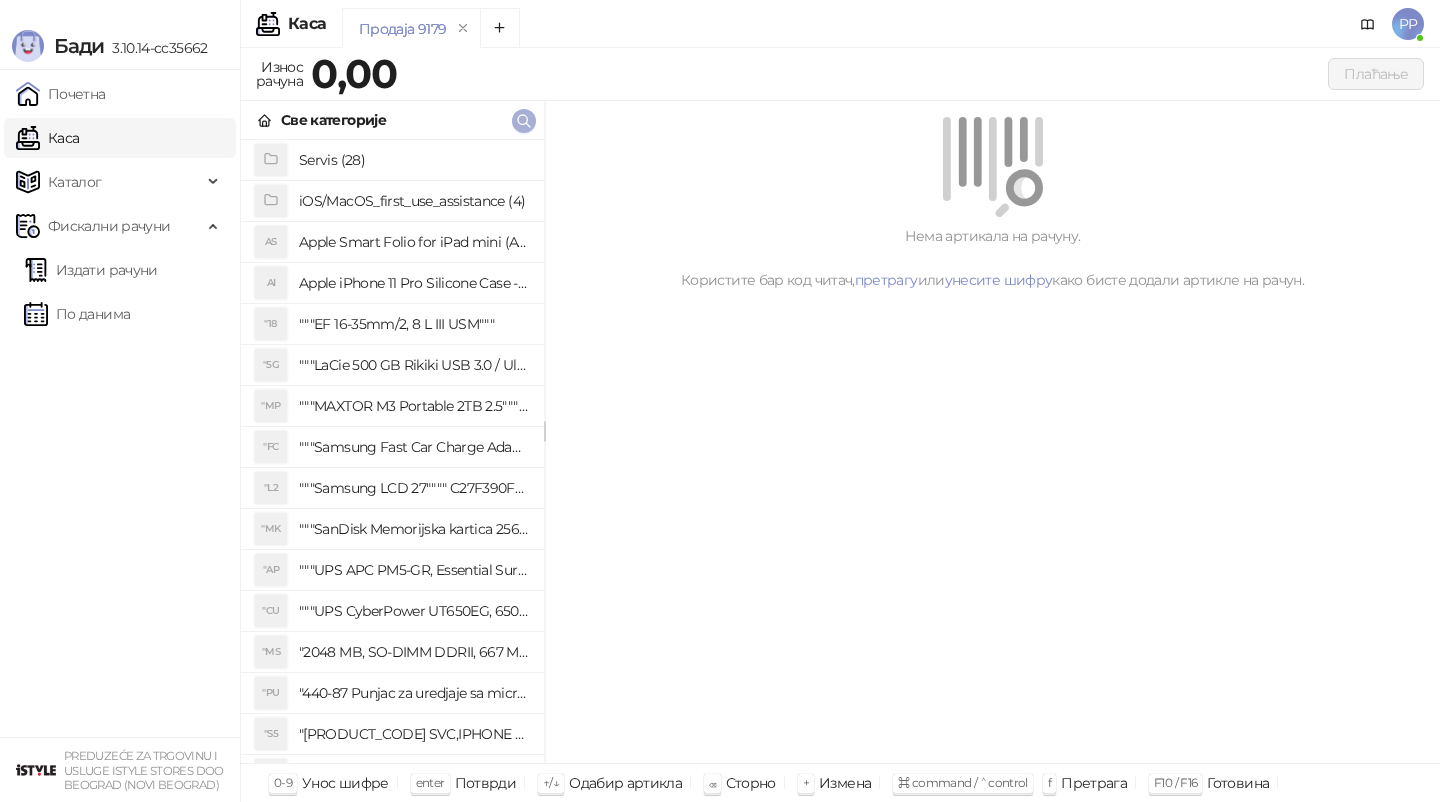 click 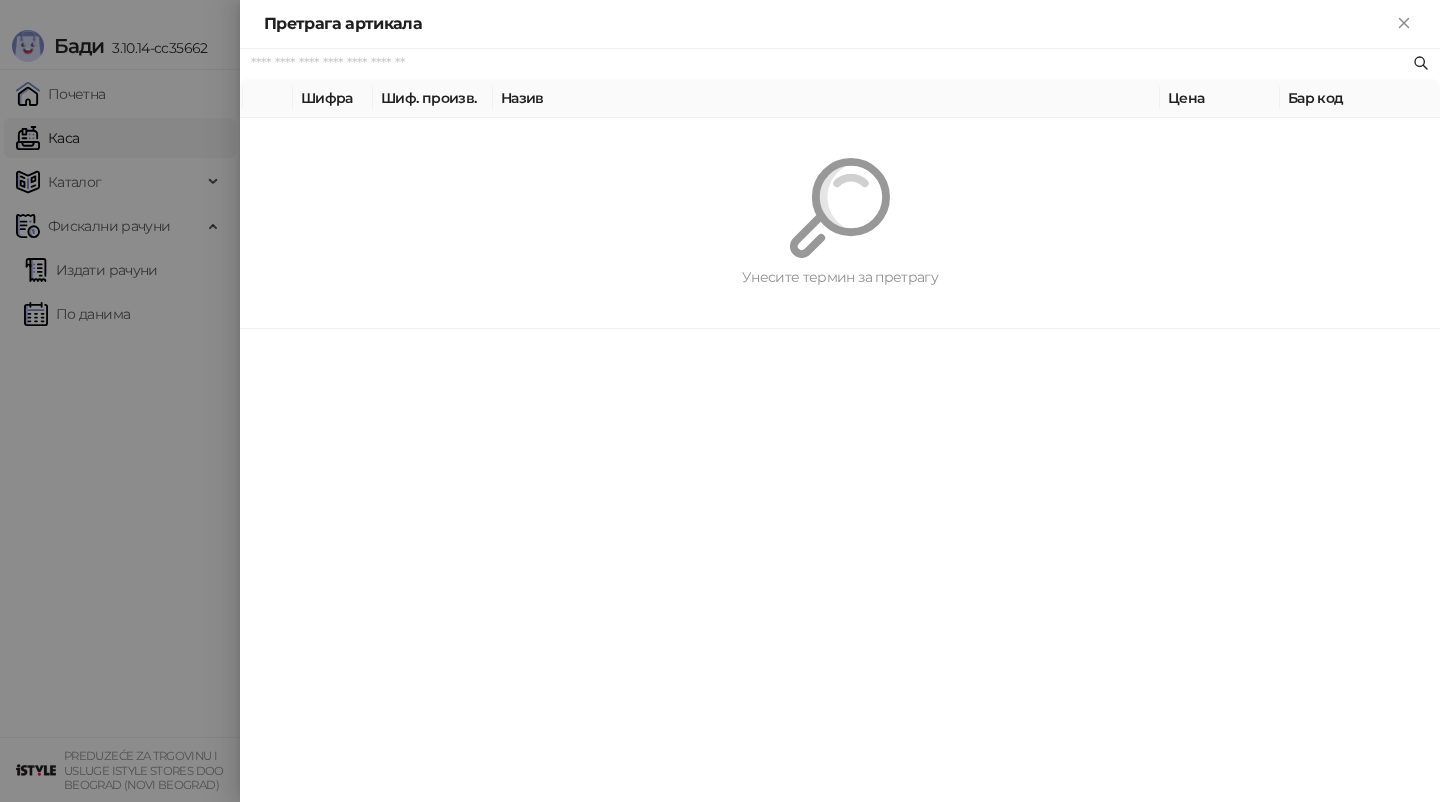 paste on "*********" 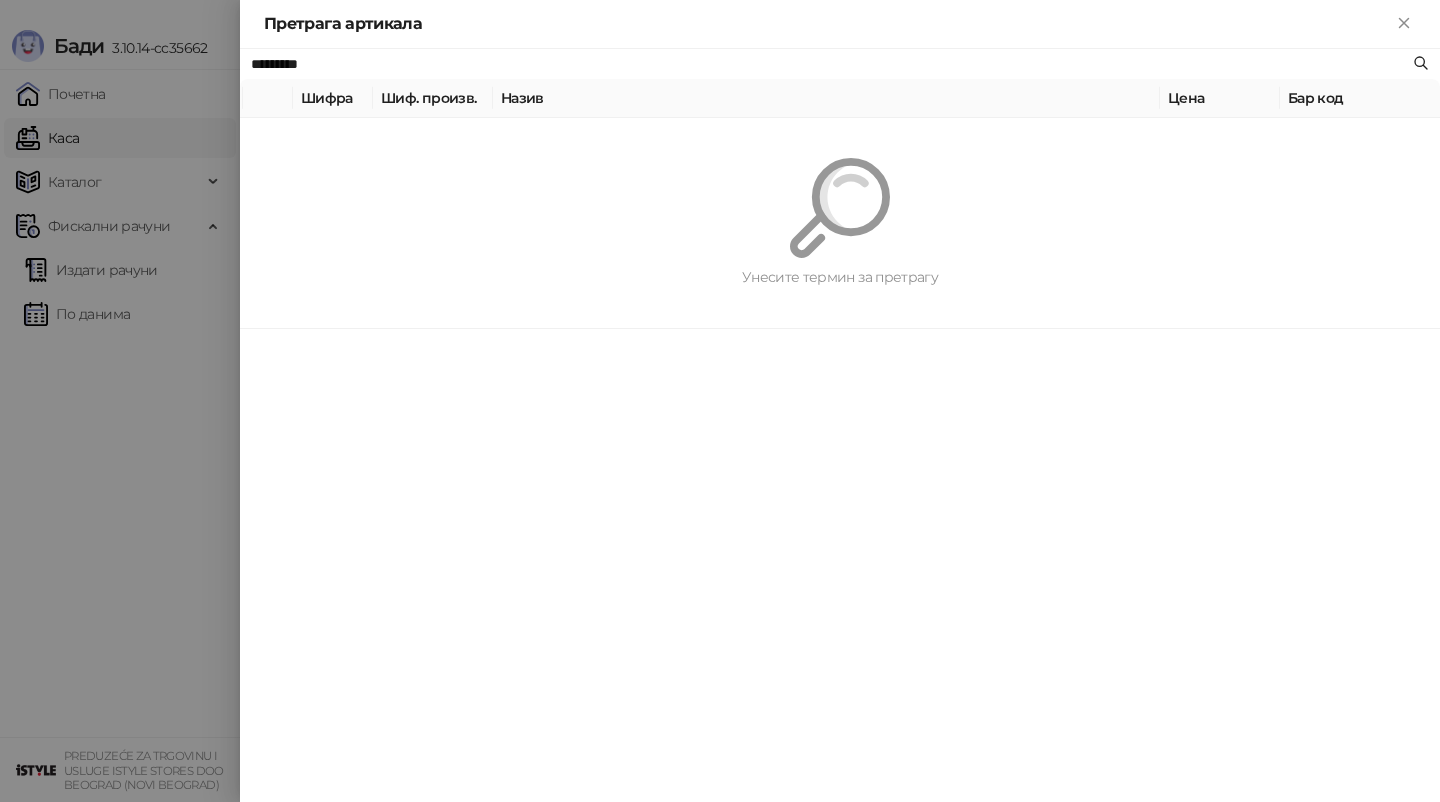 type on "*********" 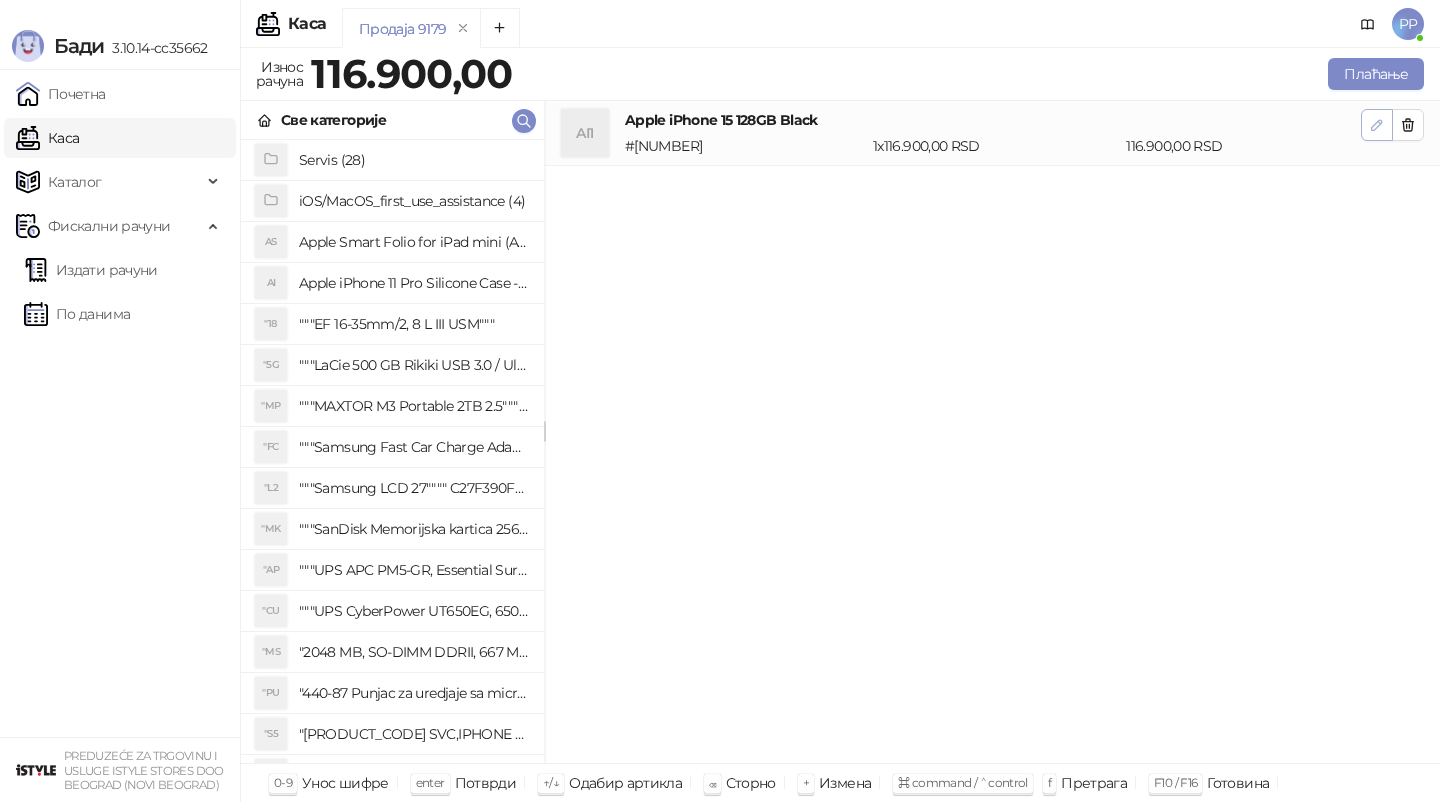 click 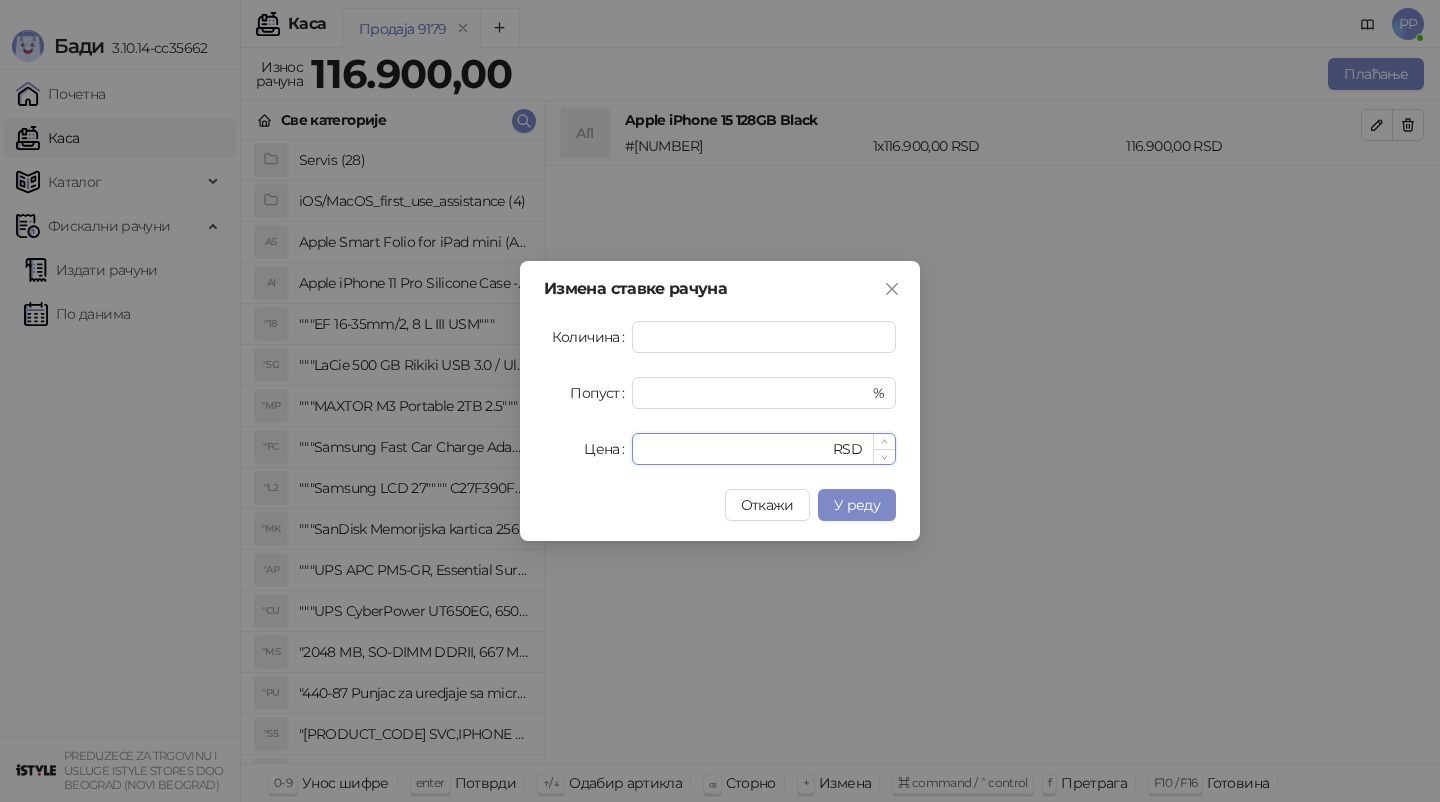 click on "******" at bounding box center [736, 449] 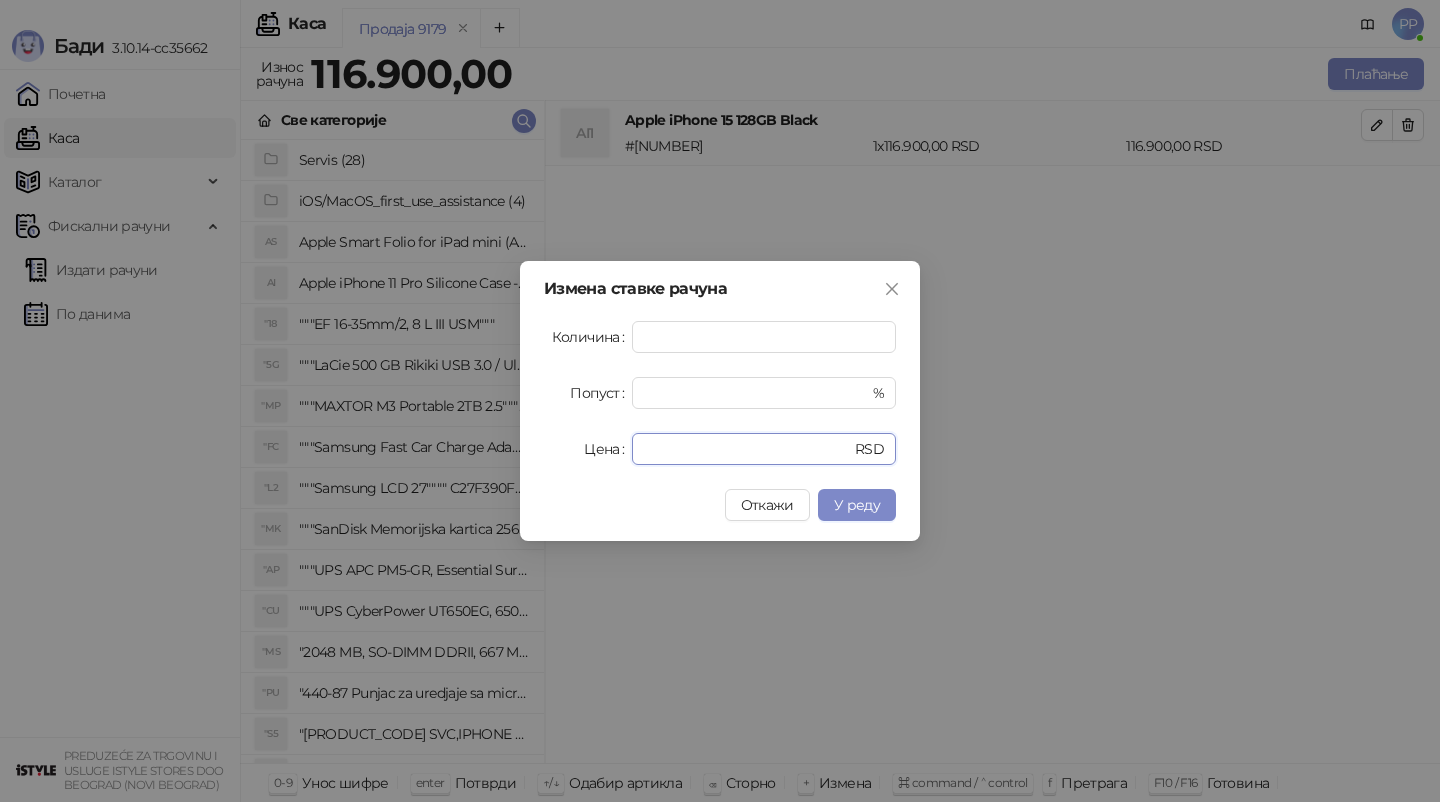 type on "*****" 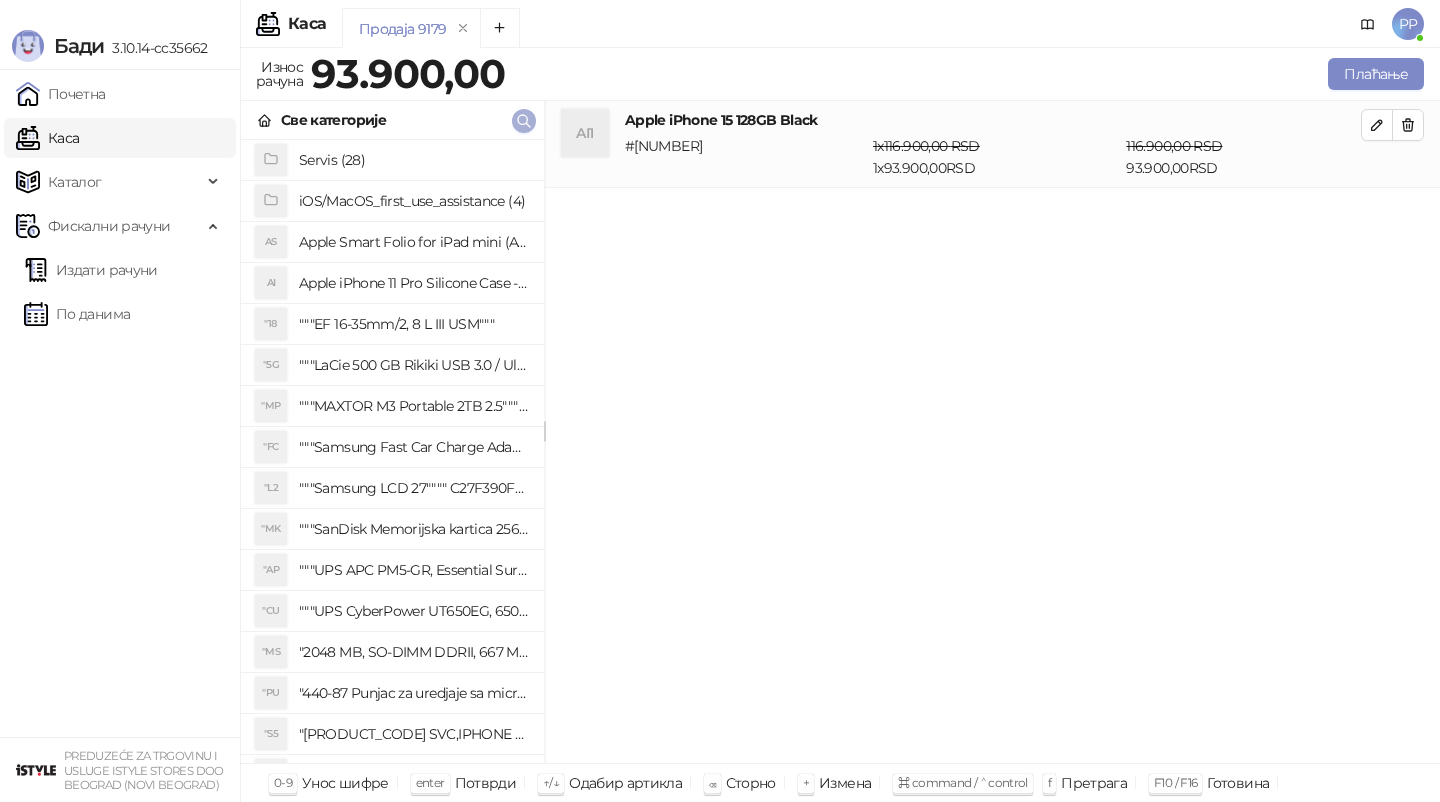 click at bounding box center [524, 121] 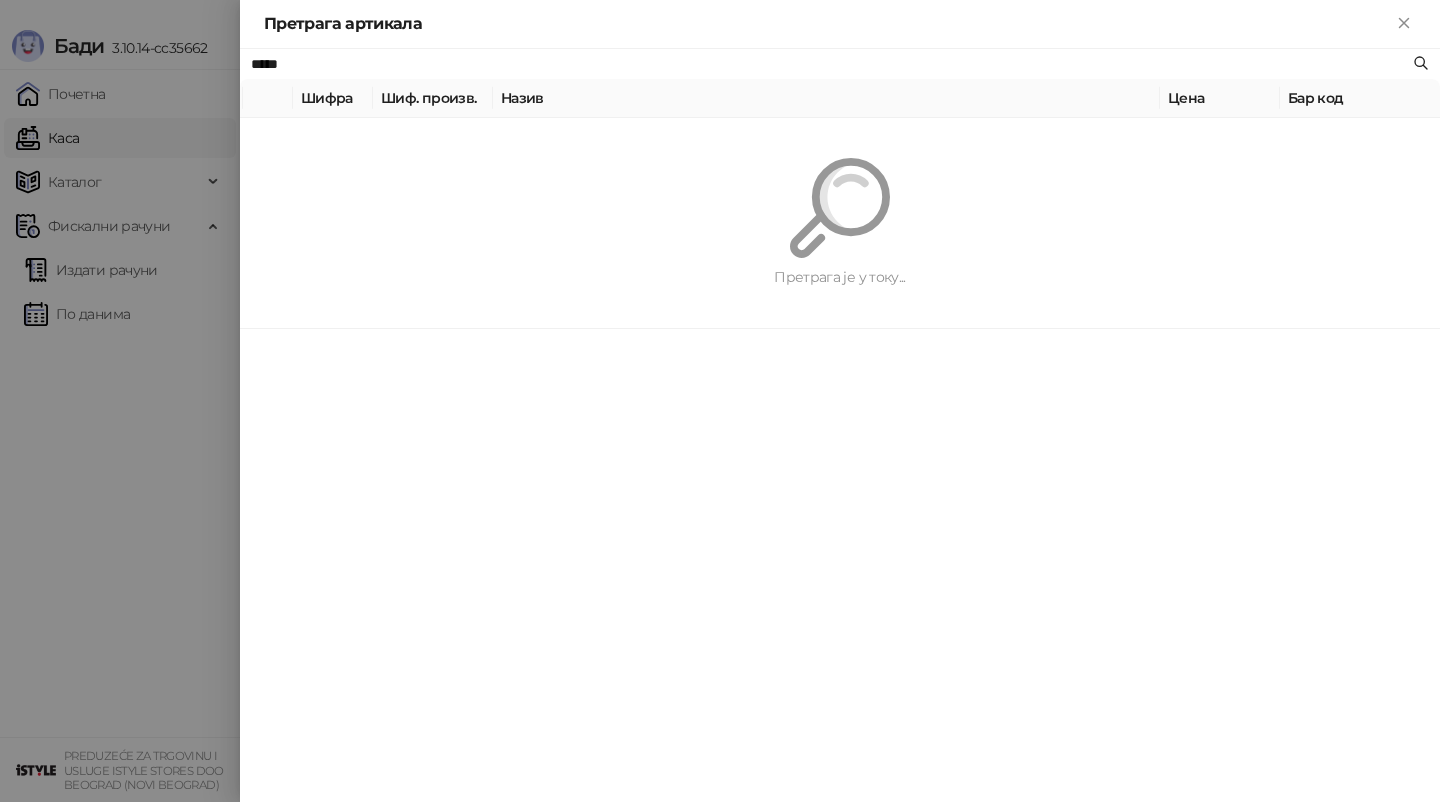 type on "****" 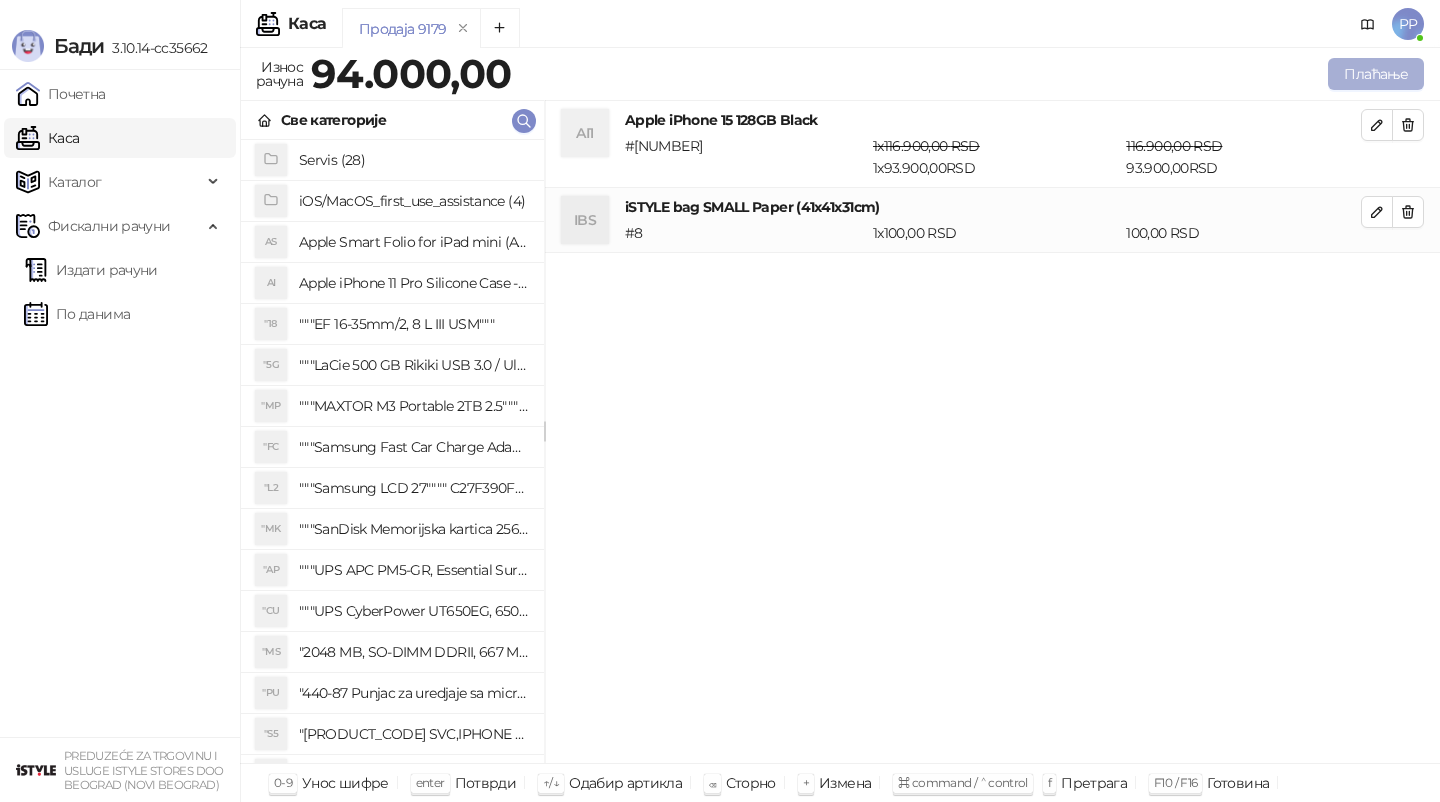 click on "Плаћање" at bounding box center (1376, 74) 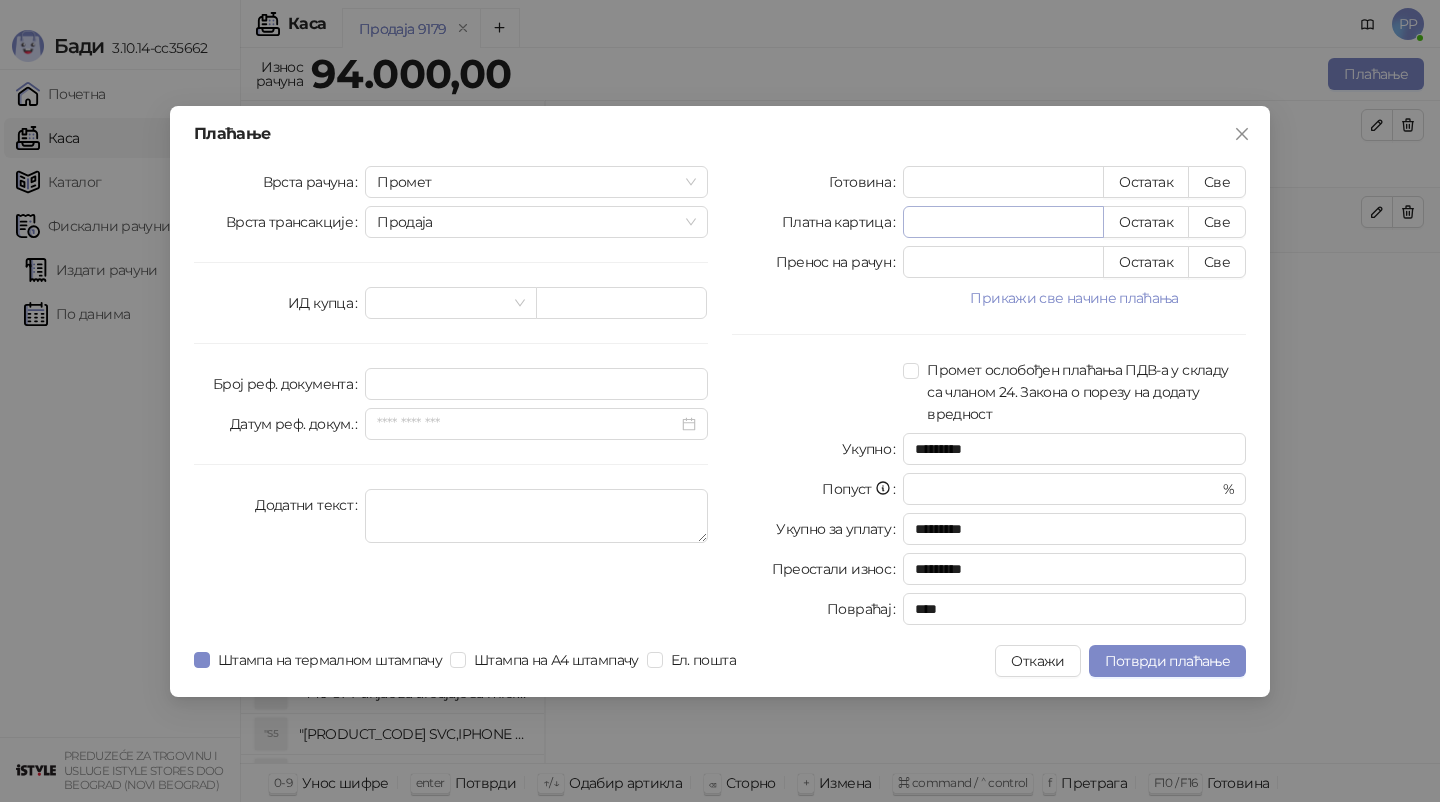 type on "*" 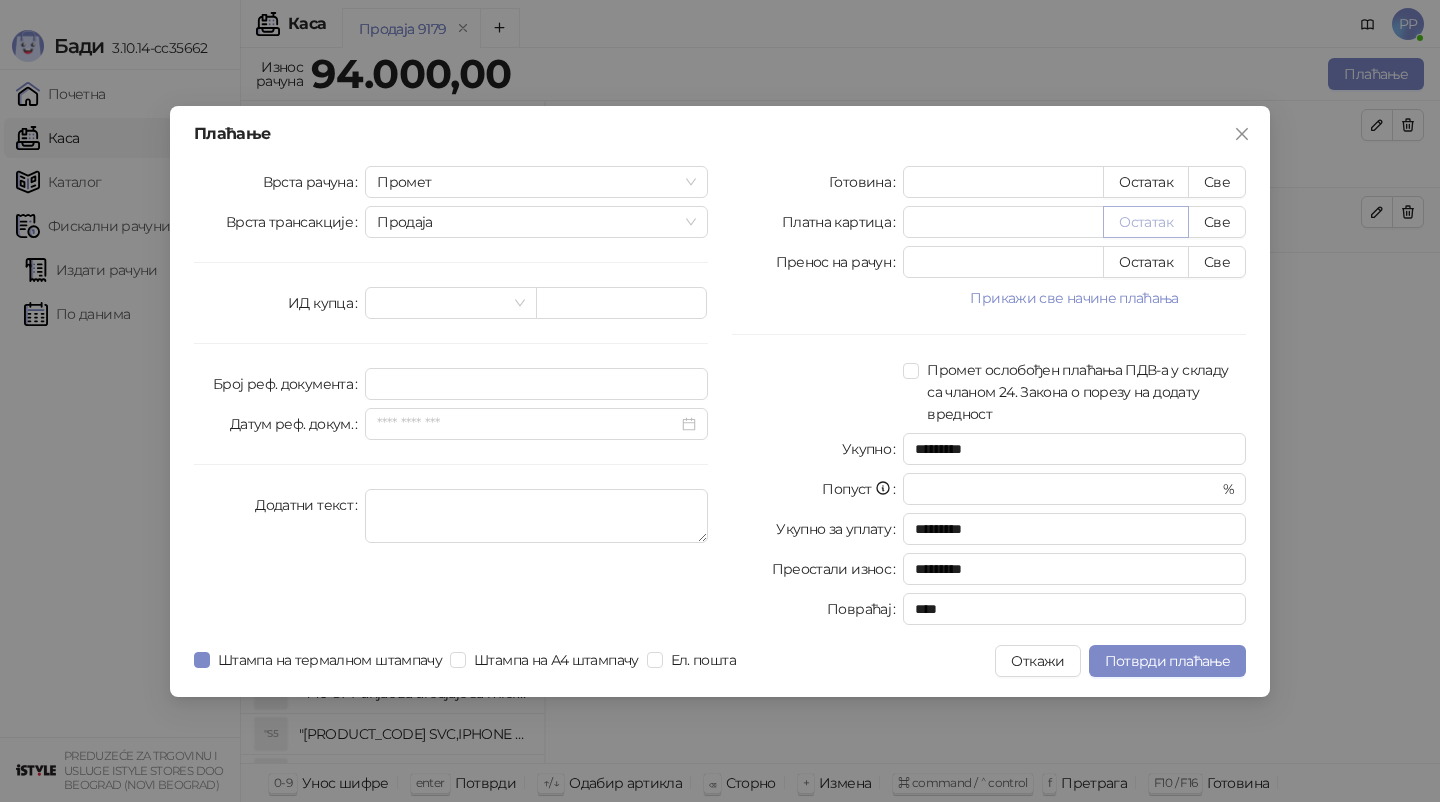 type on "*****" 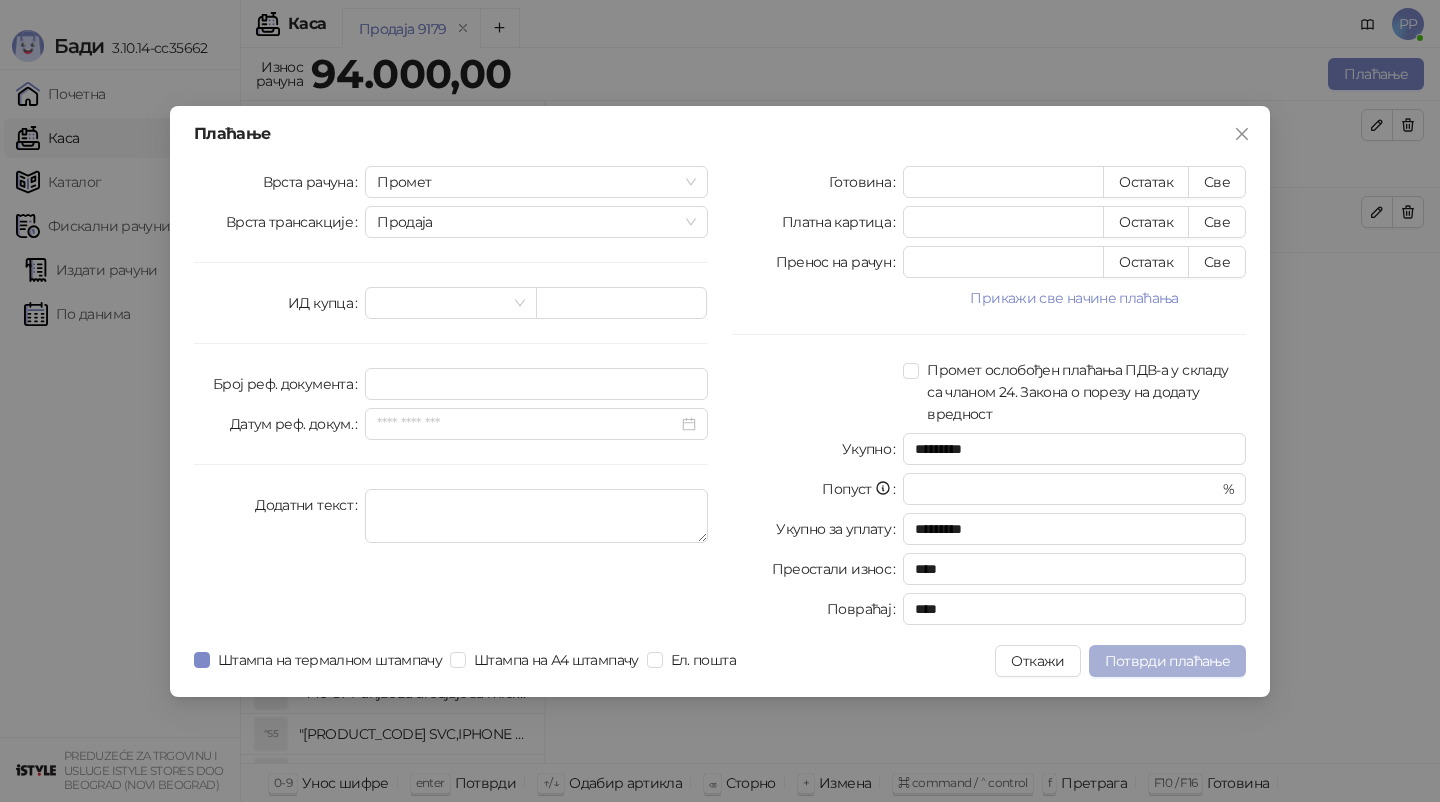 click on "Потврди плаћање" at bounding box center [1167, 661] 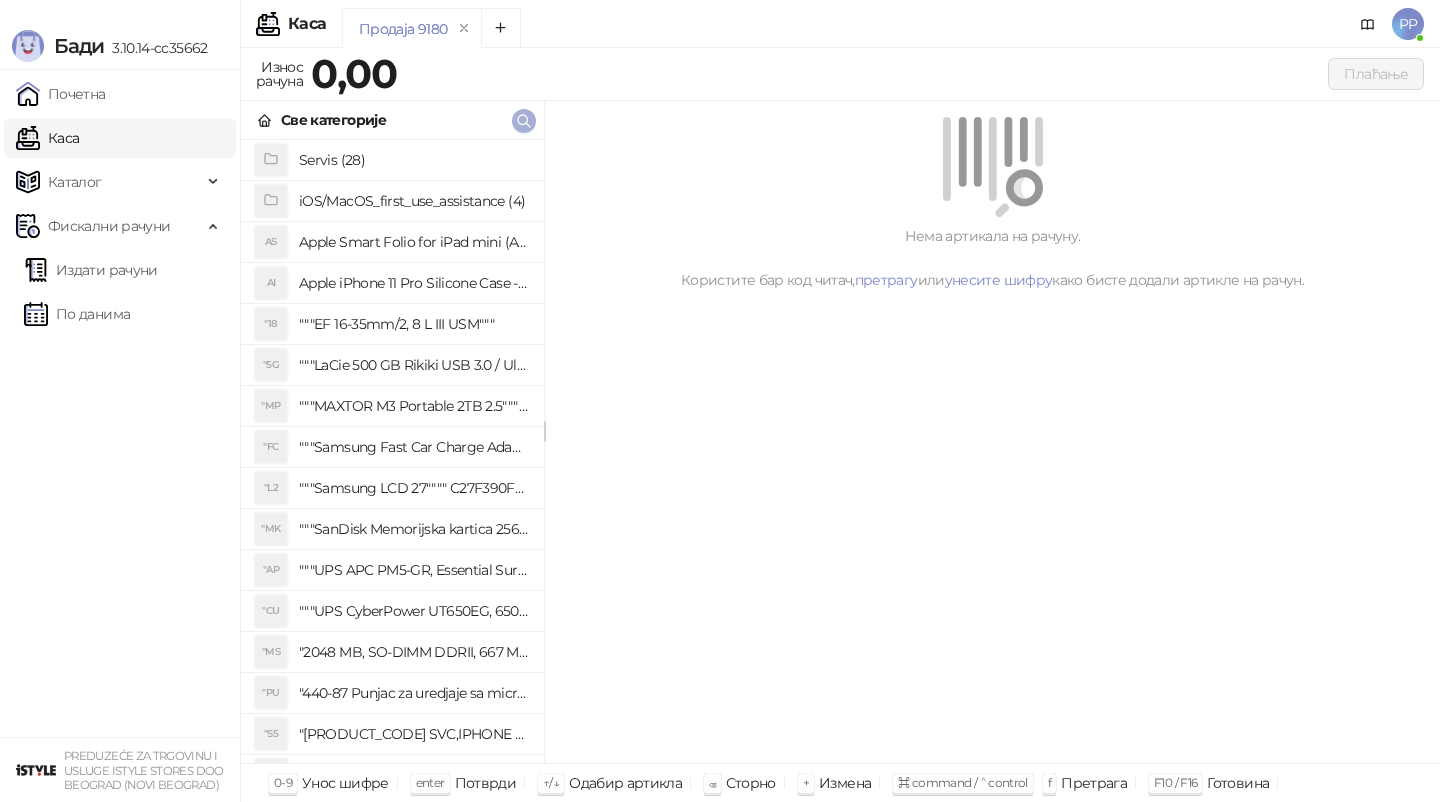 click at bounding box center (524, 121) 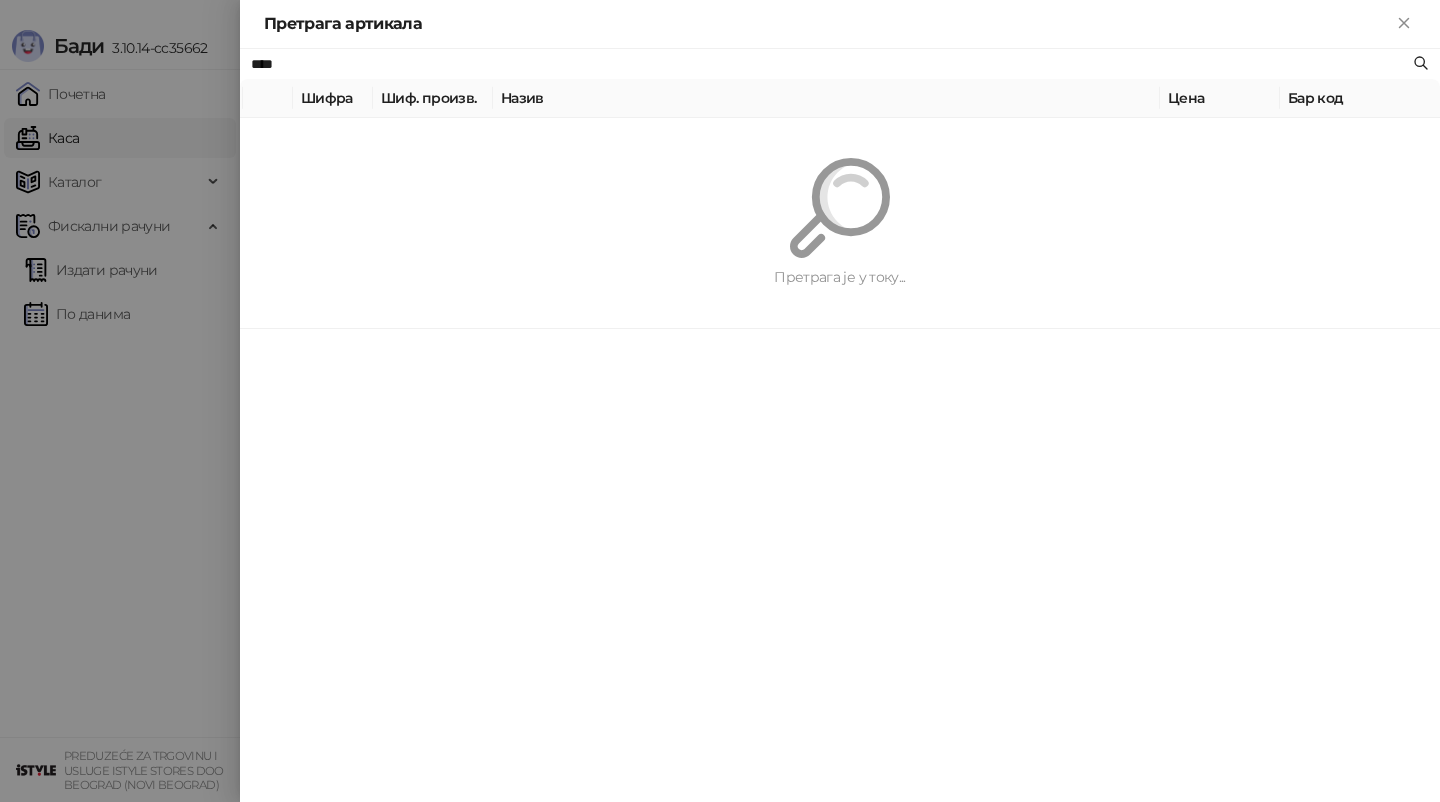type on "****" 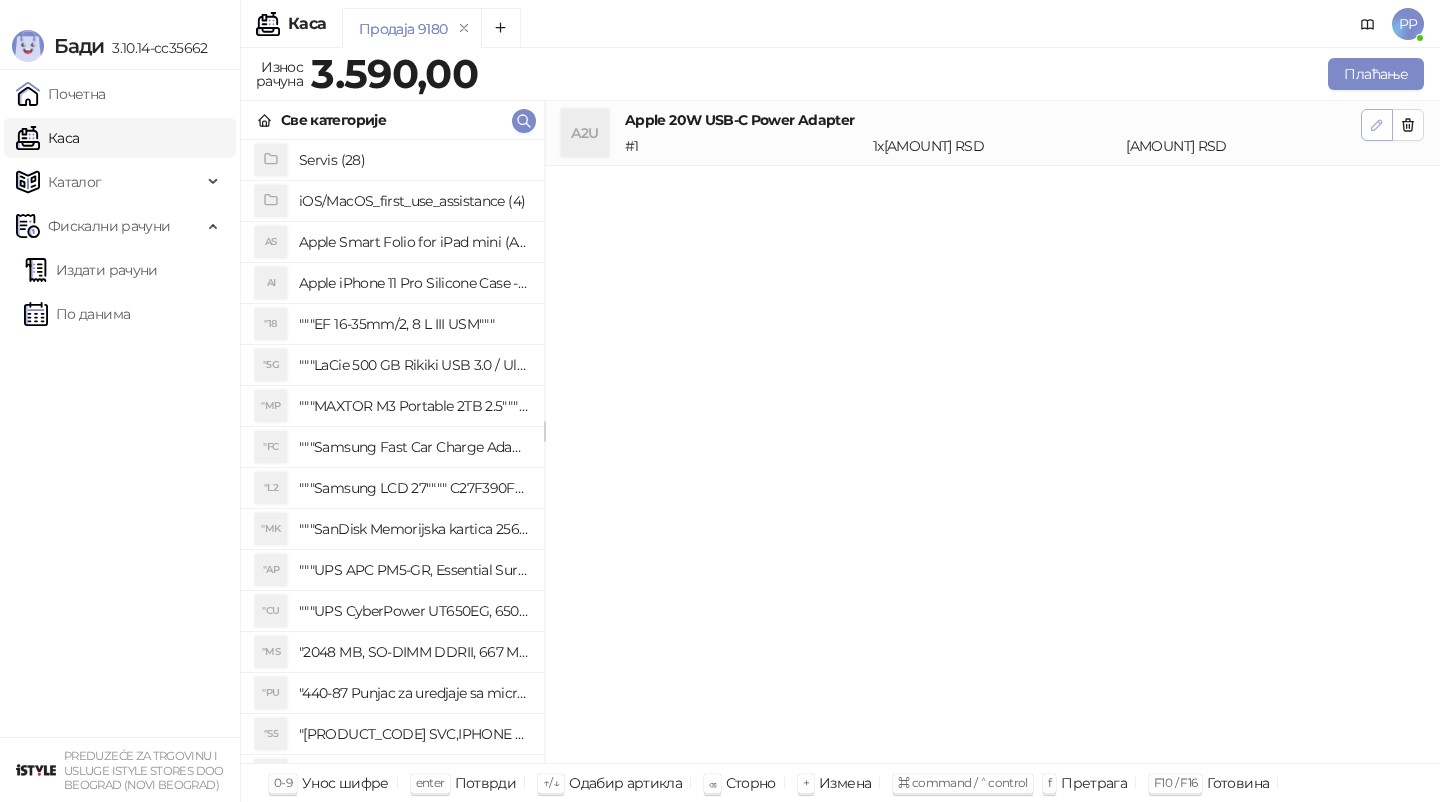 click at bounding box center (1377, 125) 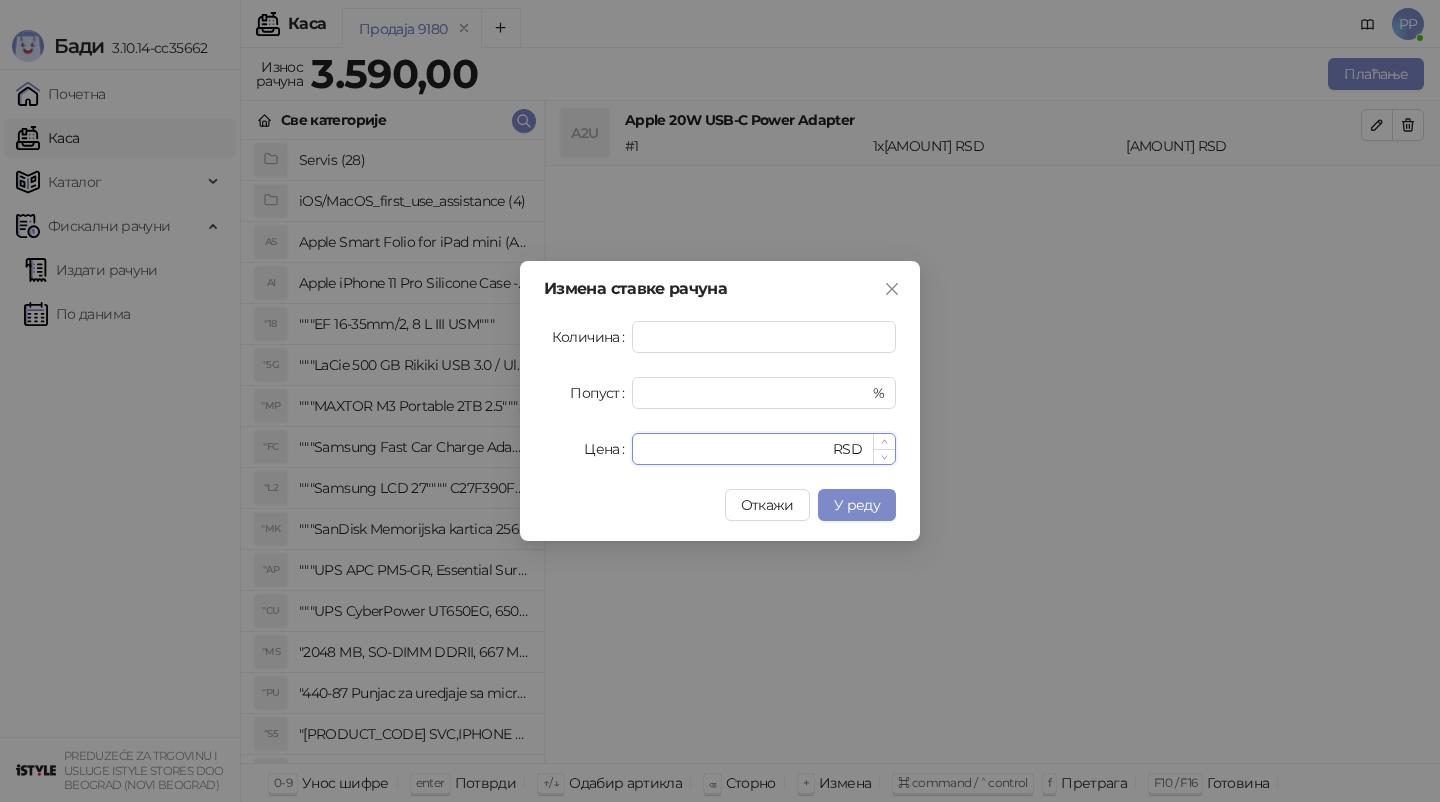 click on "****" at bounding box center [736, 449] 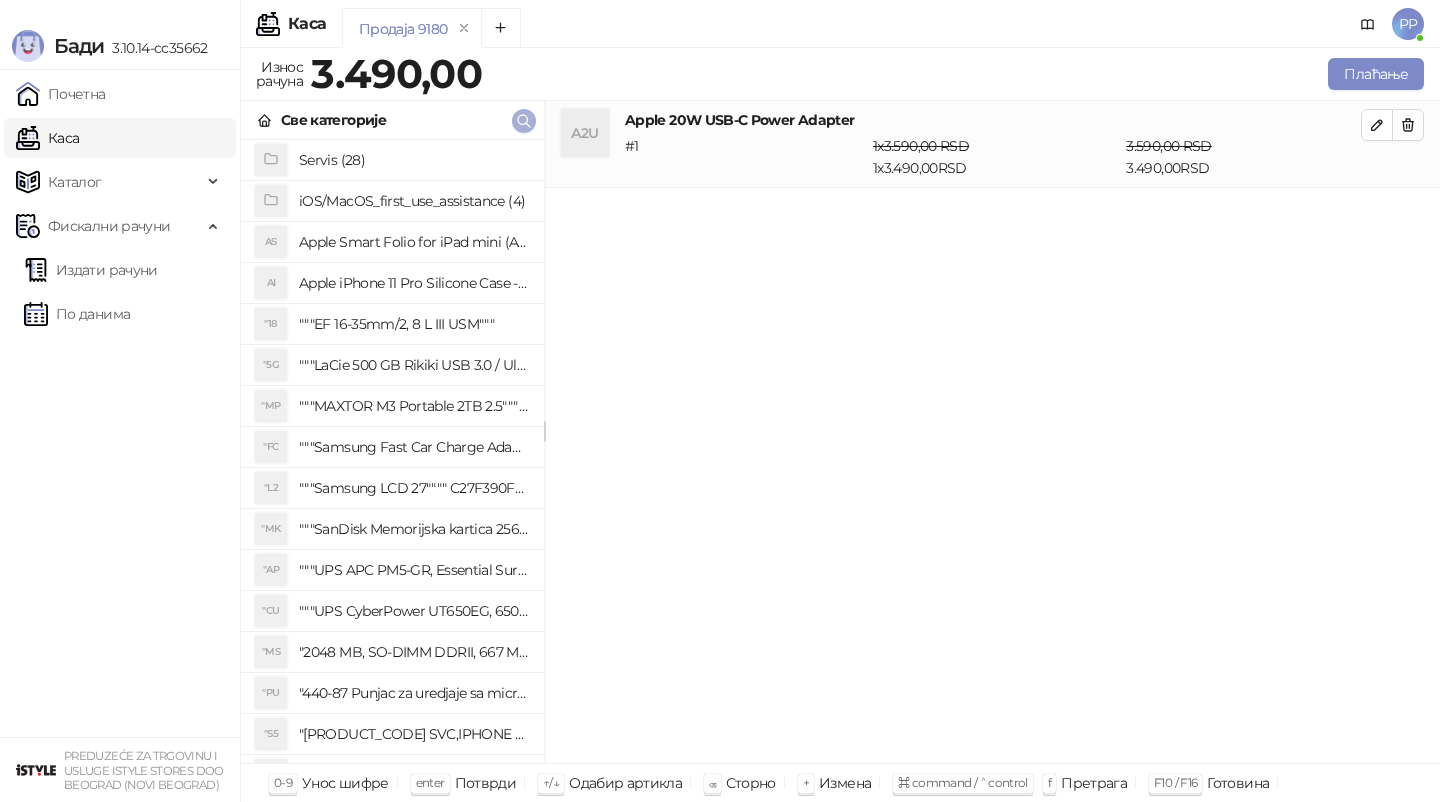 click at bounding box center [524, 120] 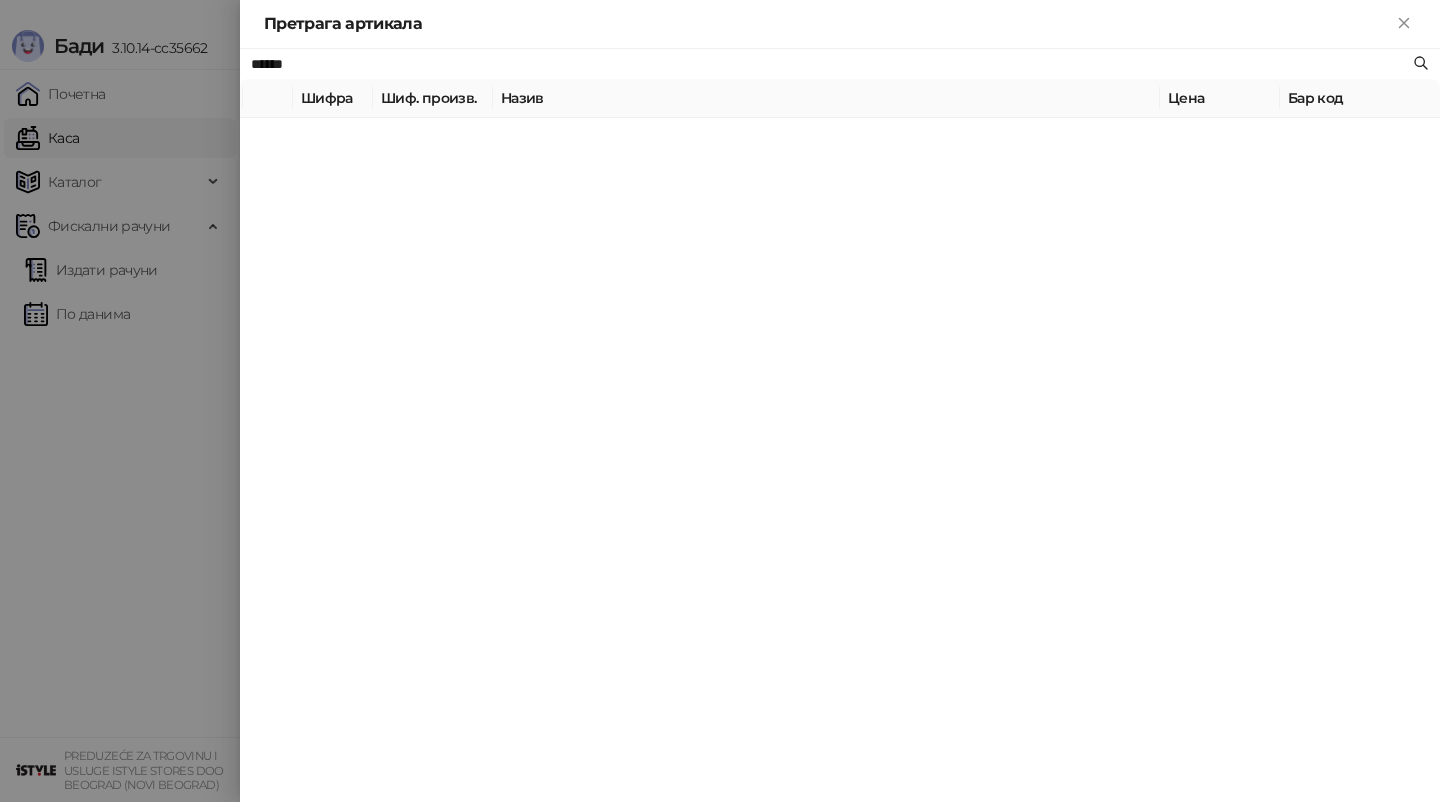 type on "*****" 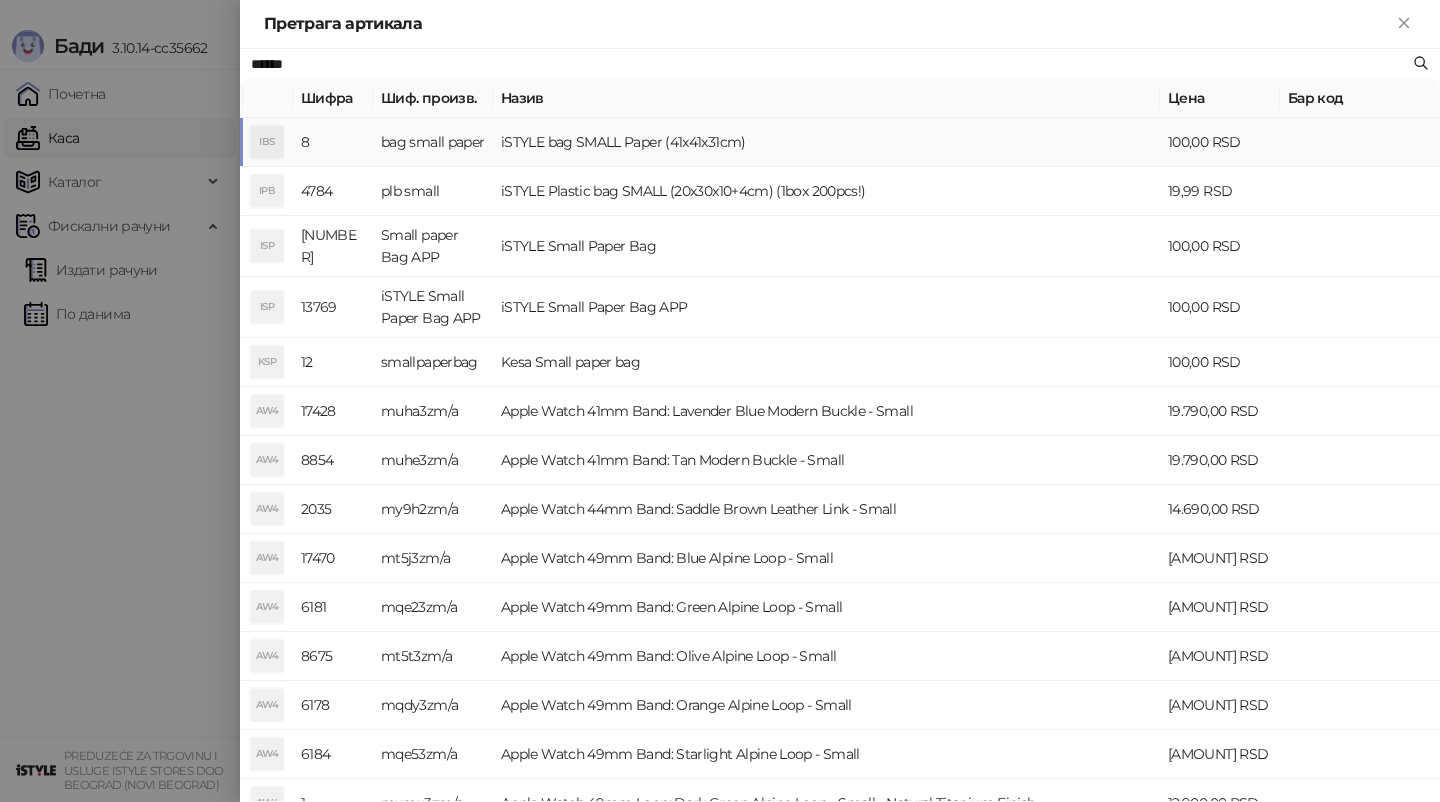 click on "iSTYLE bag SMALL Paper (41x41x31cm)" at bounding box center (826, 142) 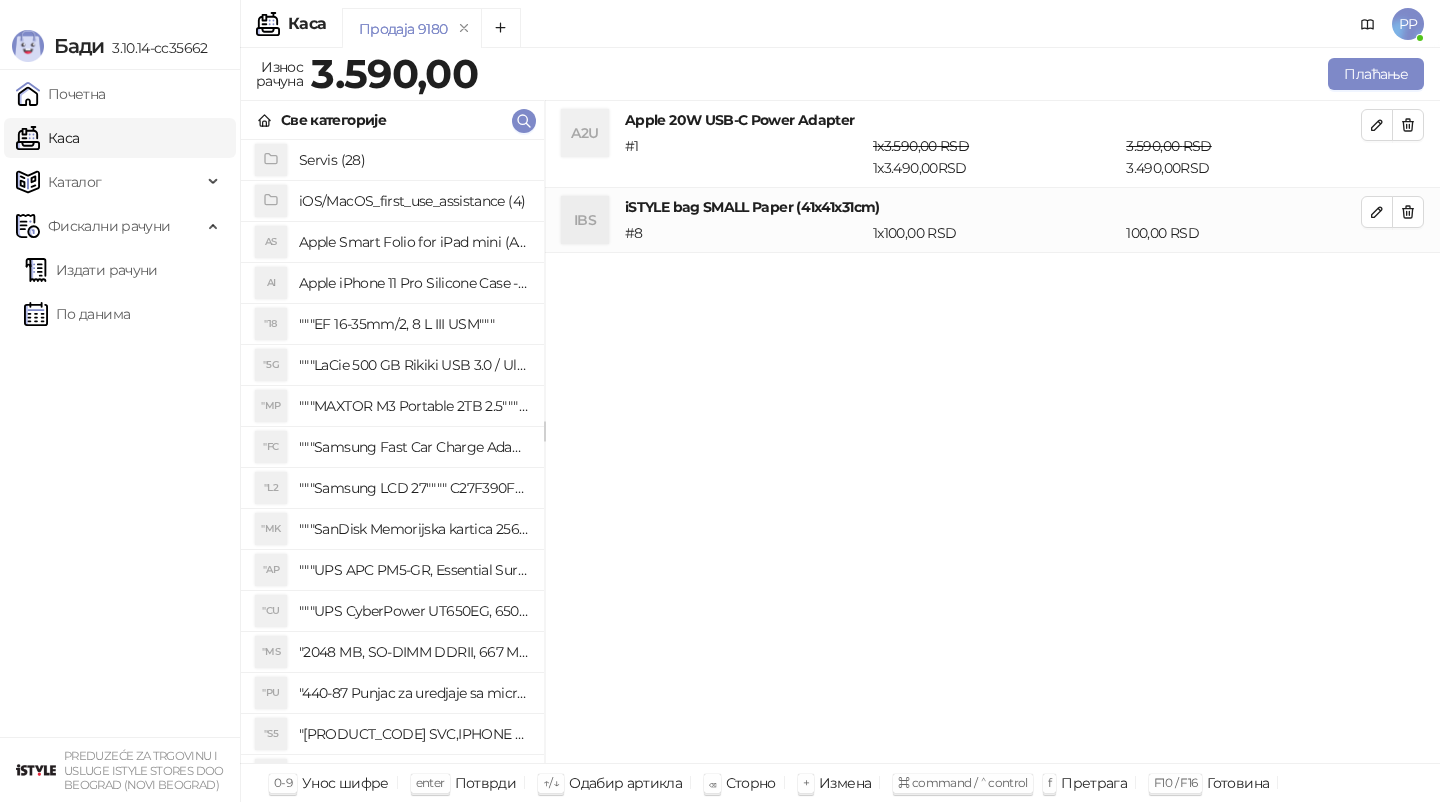 drag, startPoint x: 587, startPoint y: 119, endPoint x: 584, endPoint y: 58, distance: 61.073727 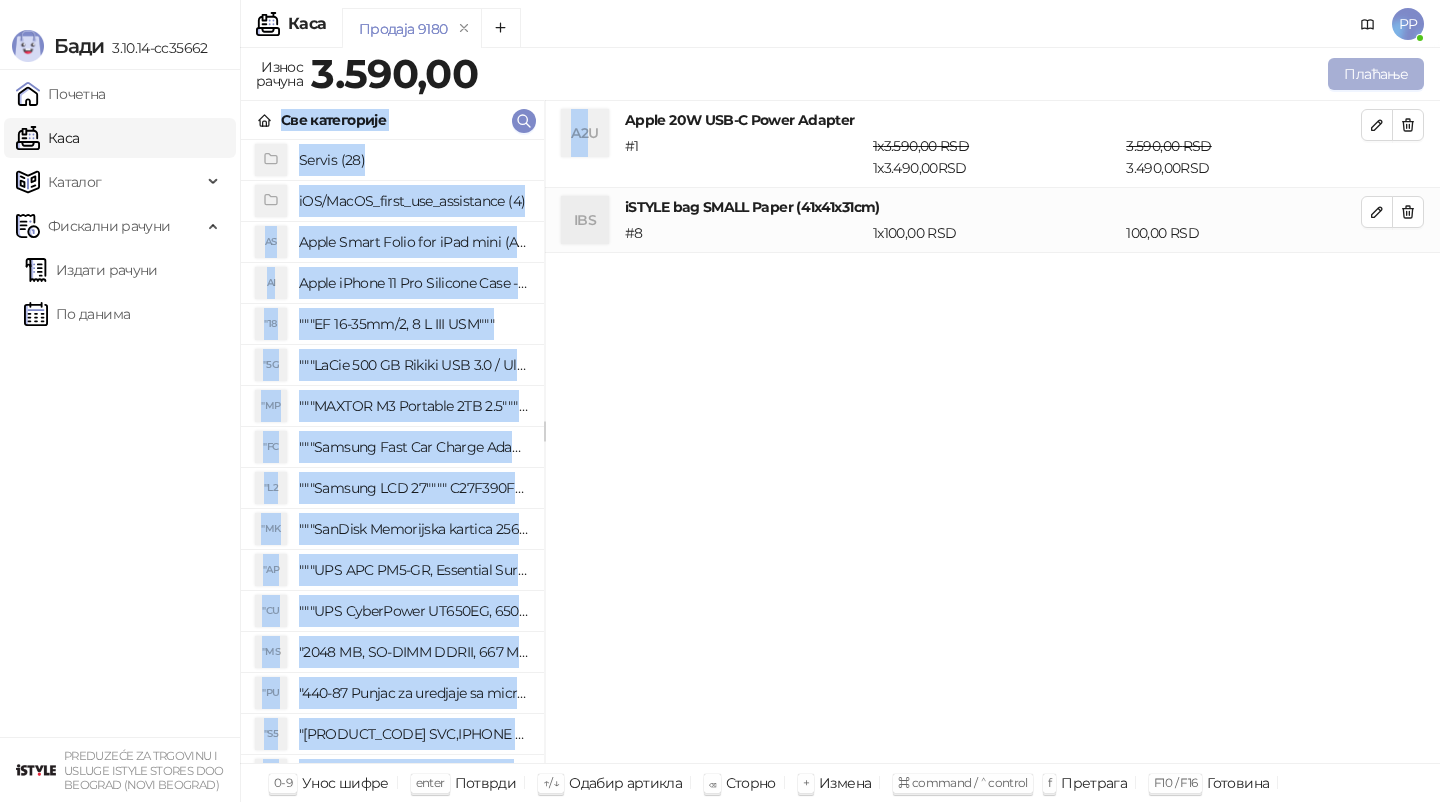 click on "Плаћање" at bounding box center [1376, 74] 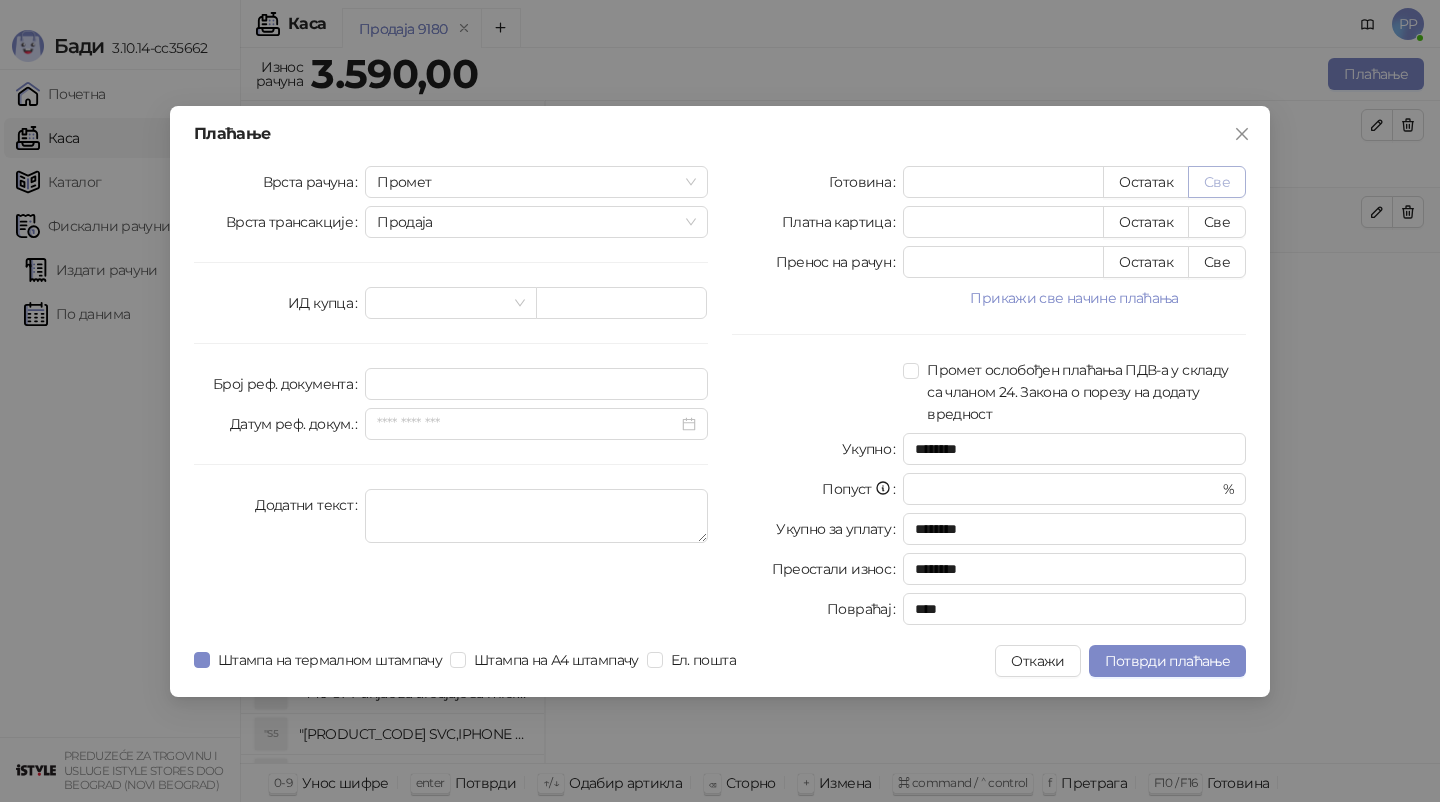 click on "Све" at bounding box center [1217, 182] 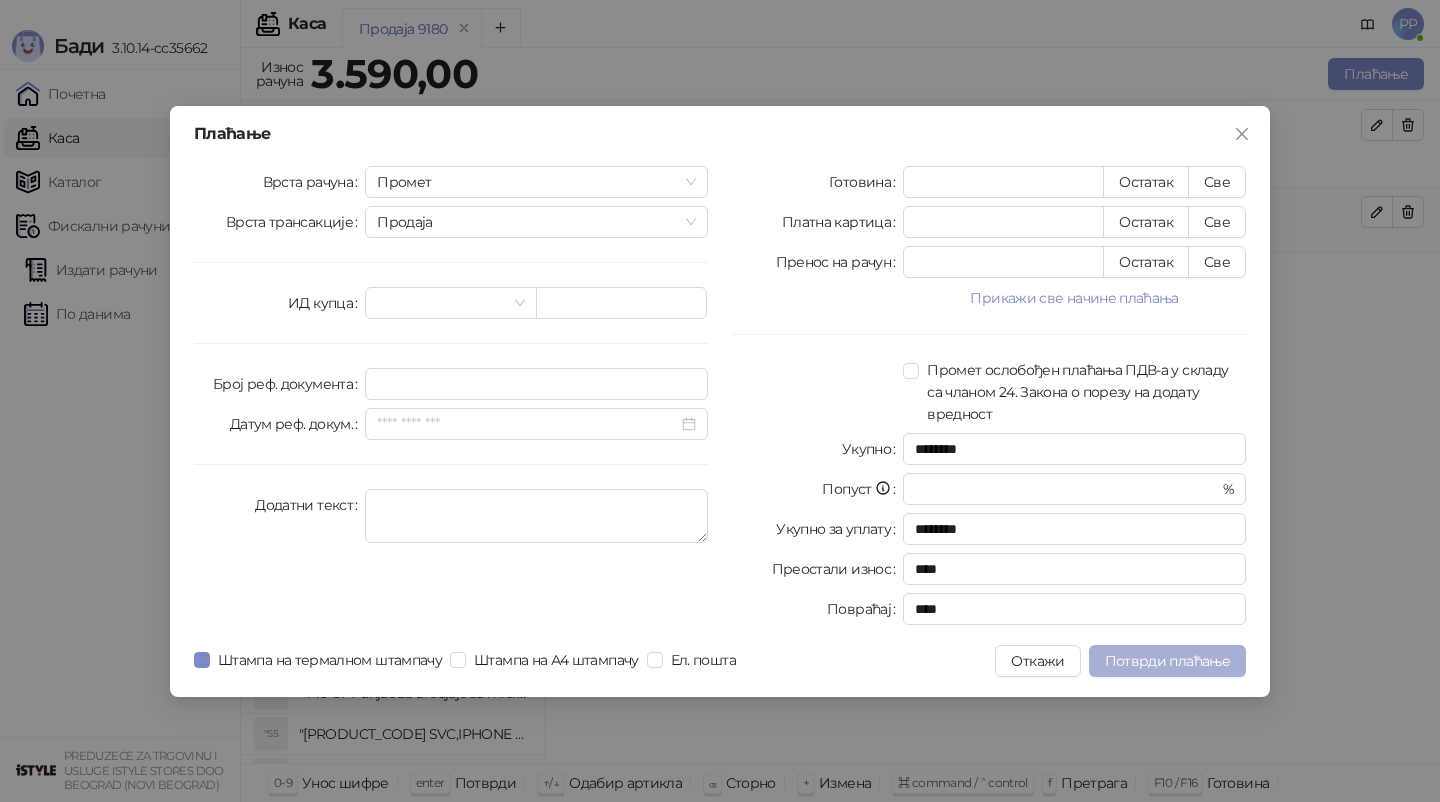 click on "Потврди плаћање" at bounding box center (1167, 661) 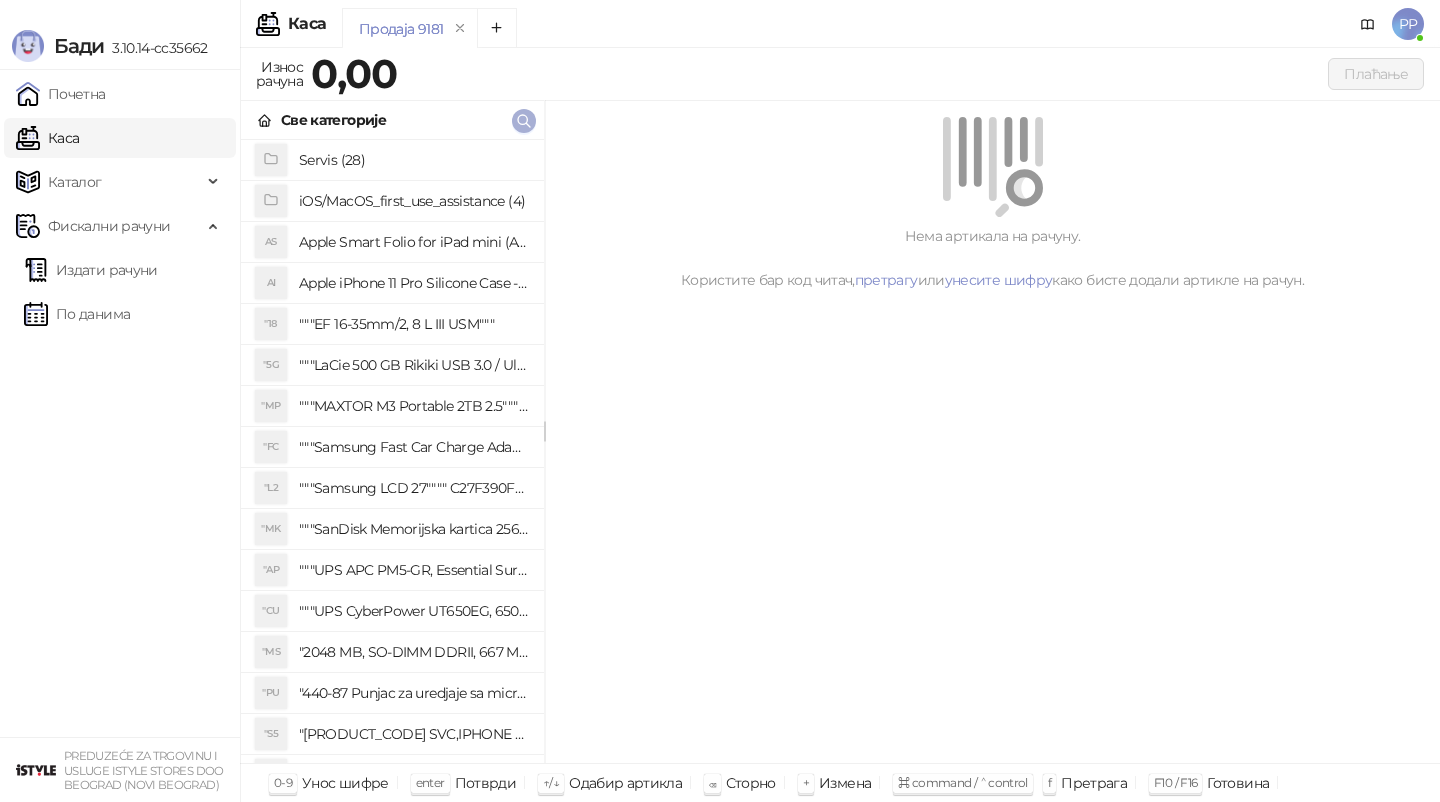 click at bounding box center (524, 121) 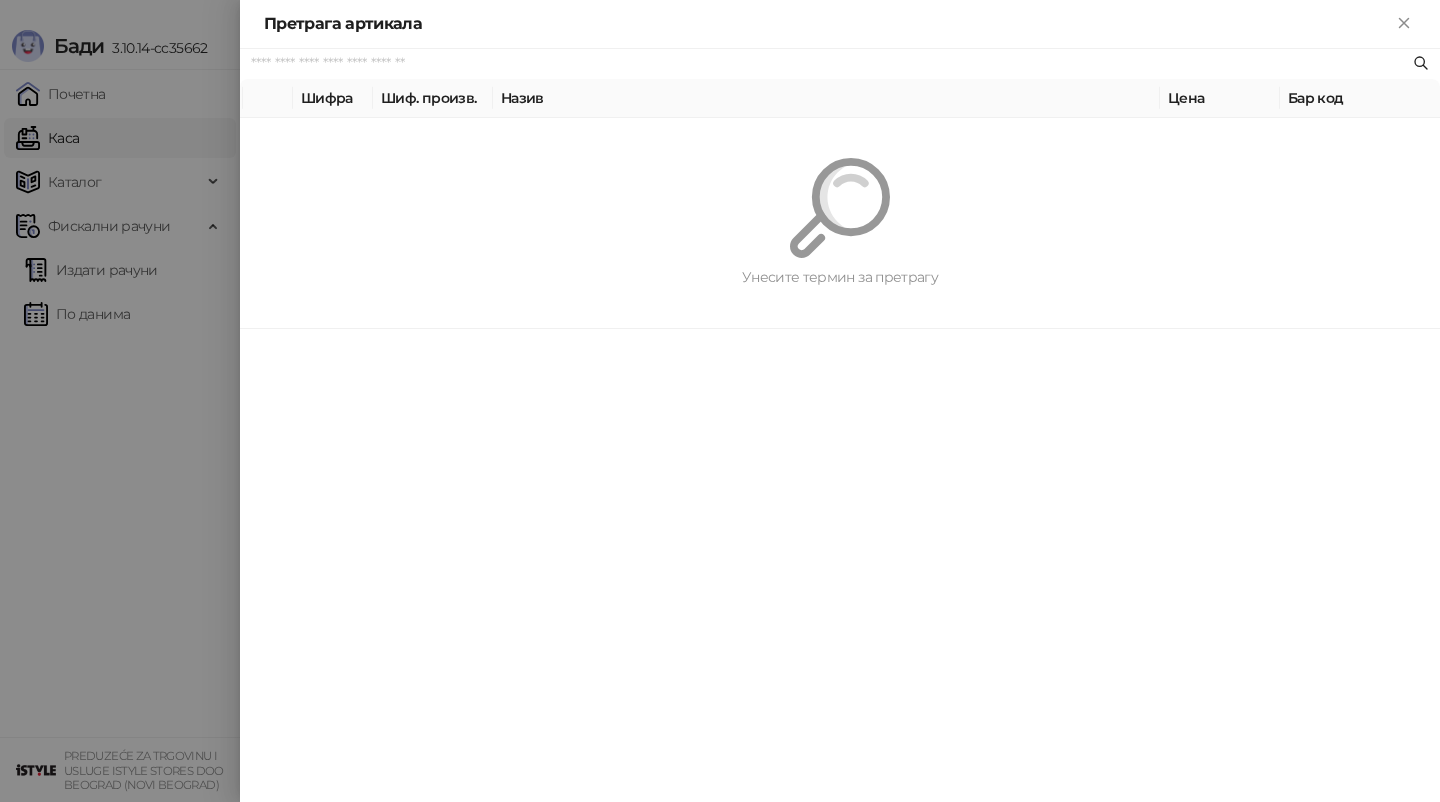 type on "*" 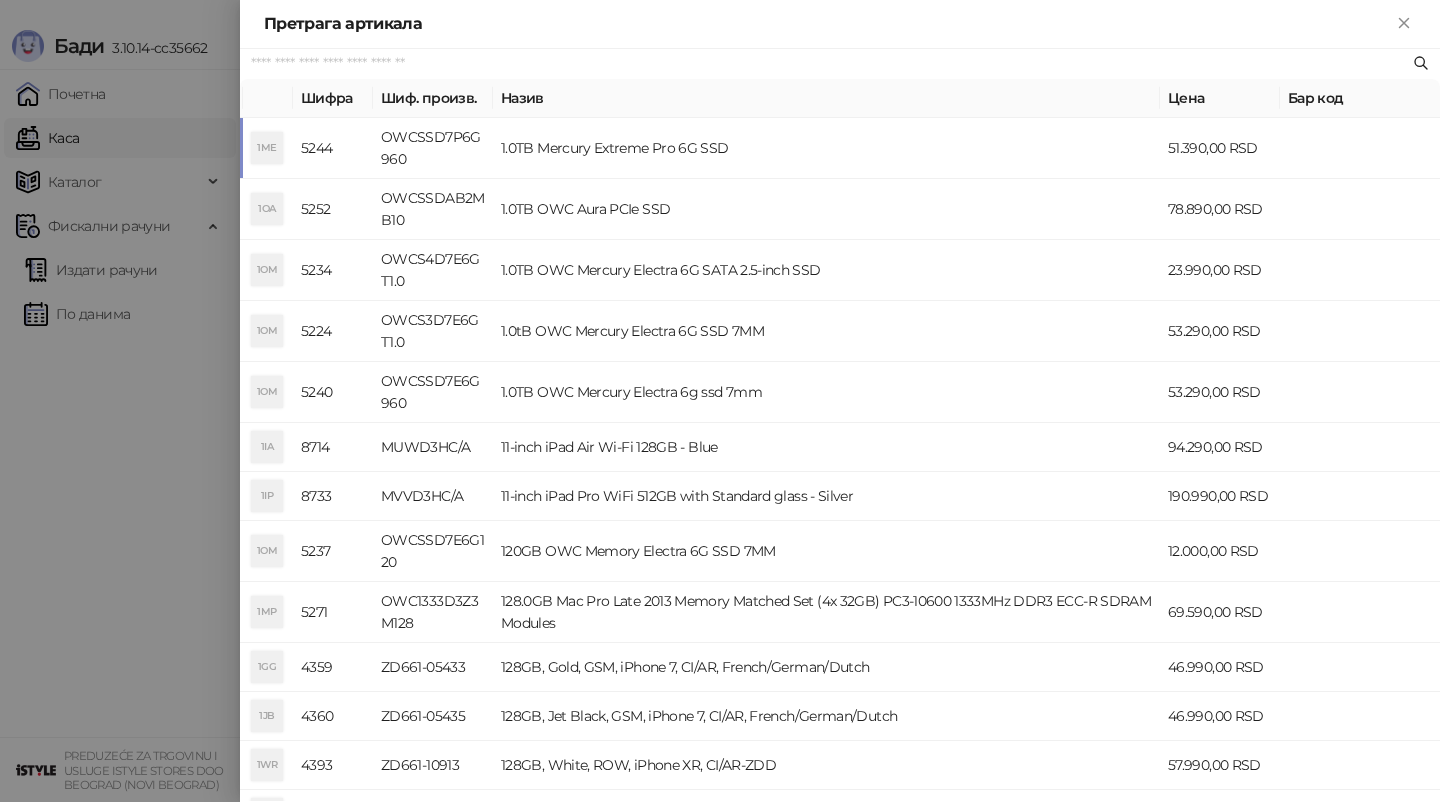 type on "*" 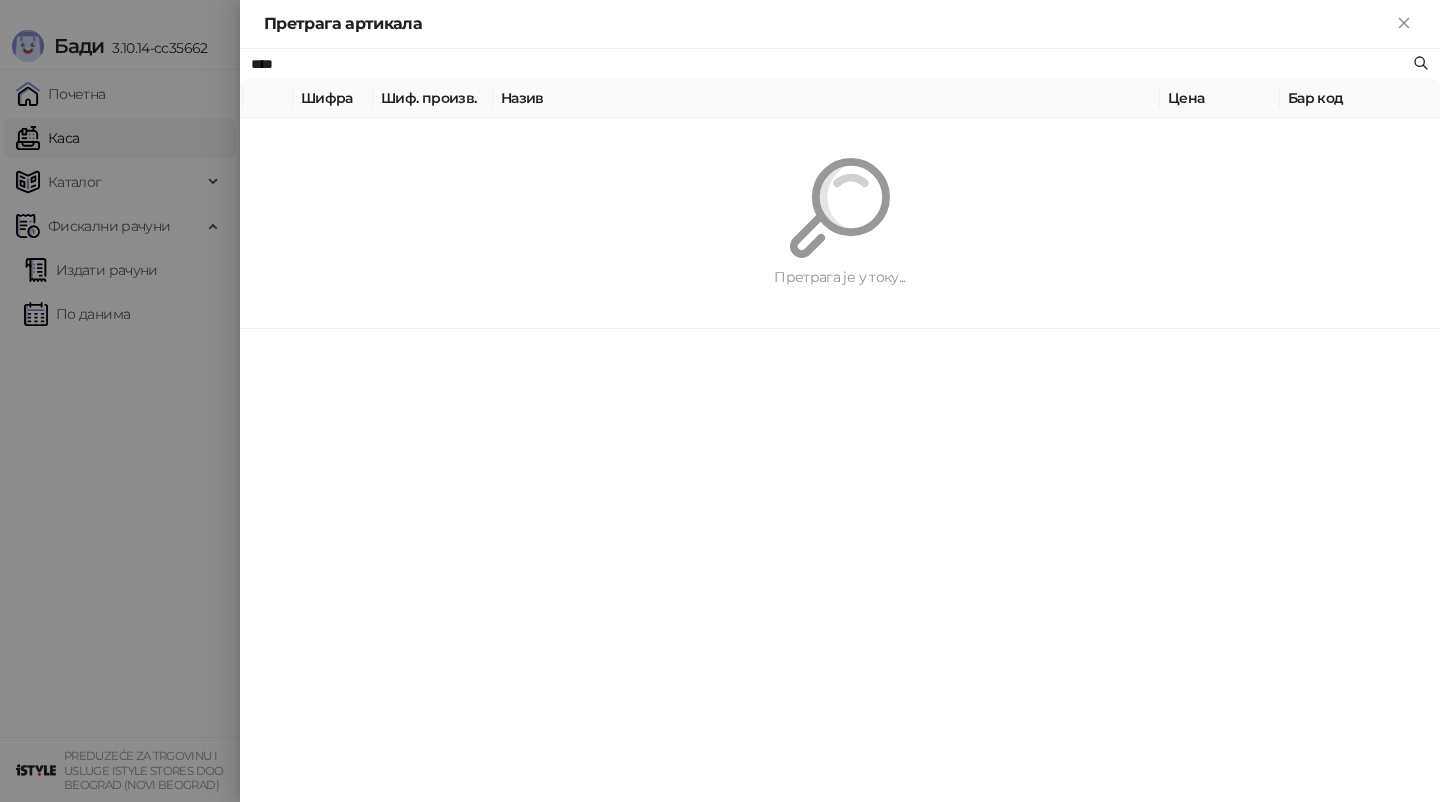 type on "****" 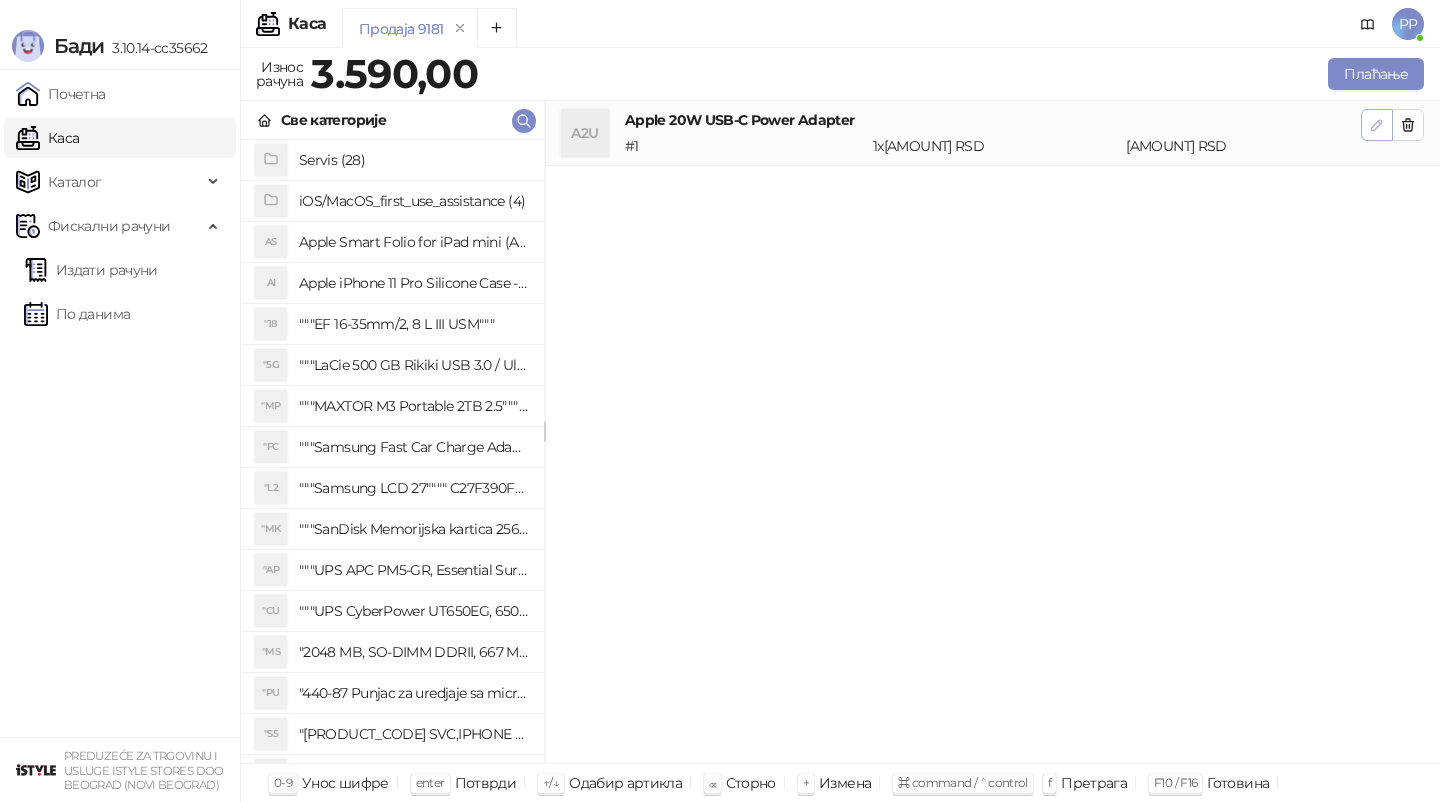 click at bounding box center (1377, 125) 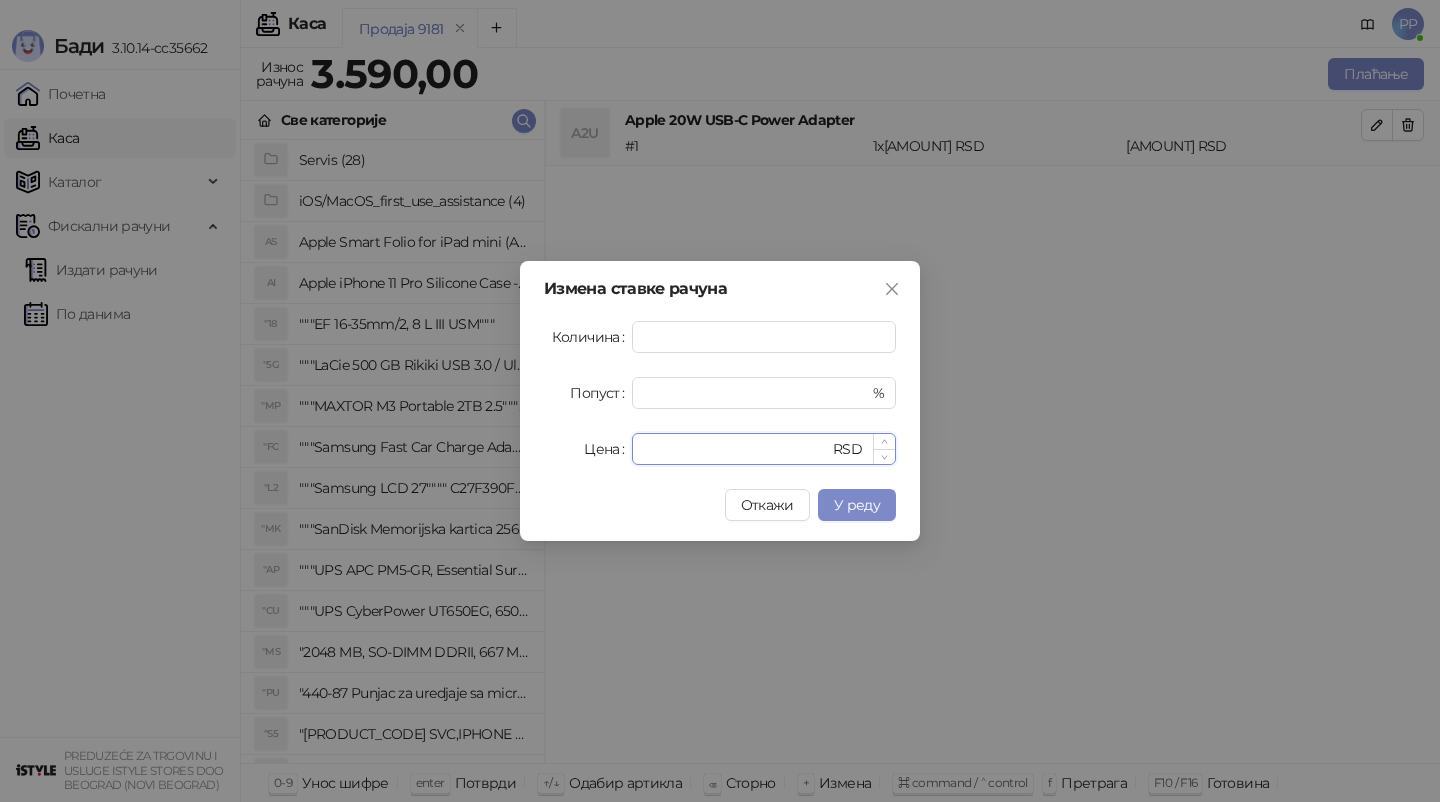 click on "****" at bounding box center (736, 449) 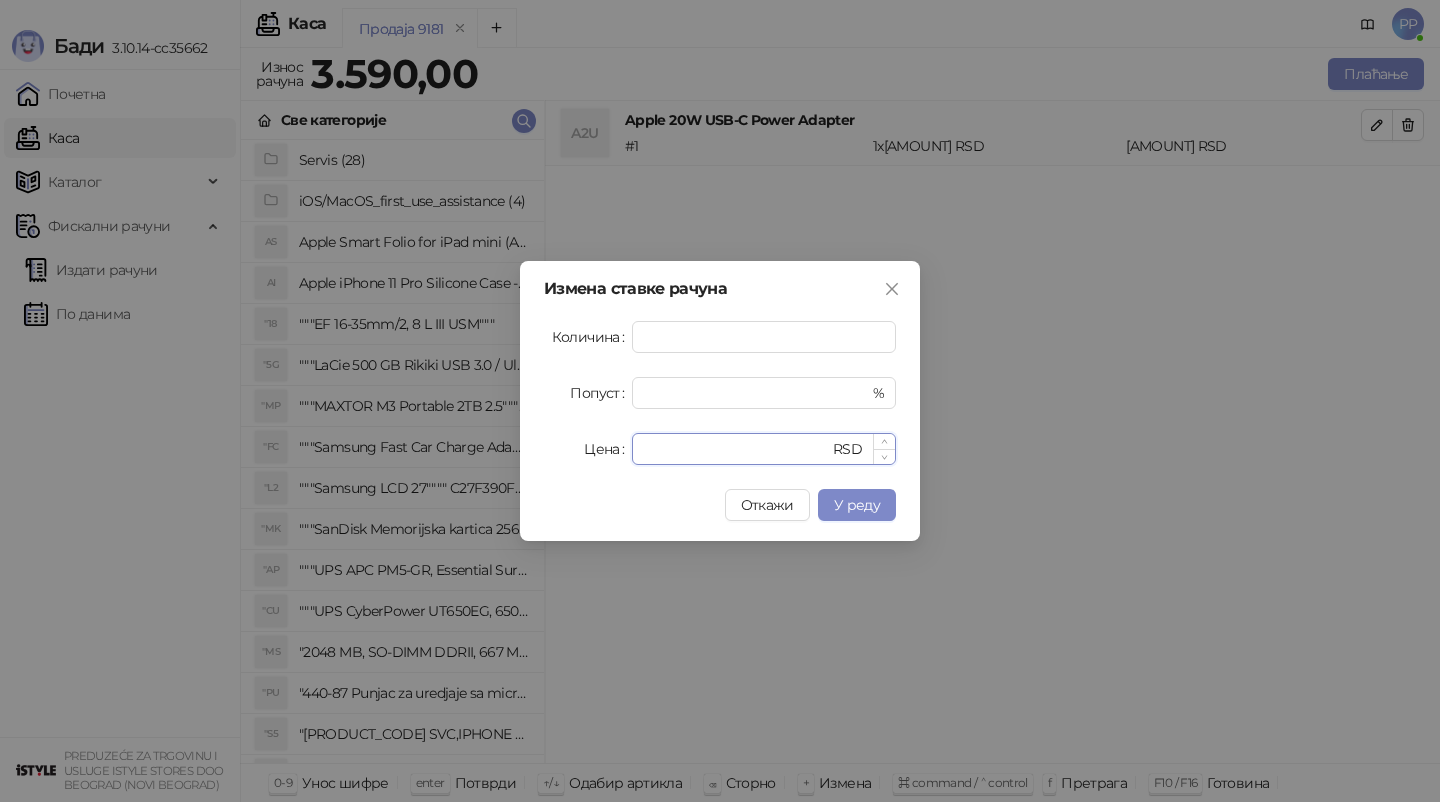 type on "****" 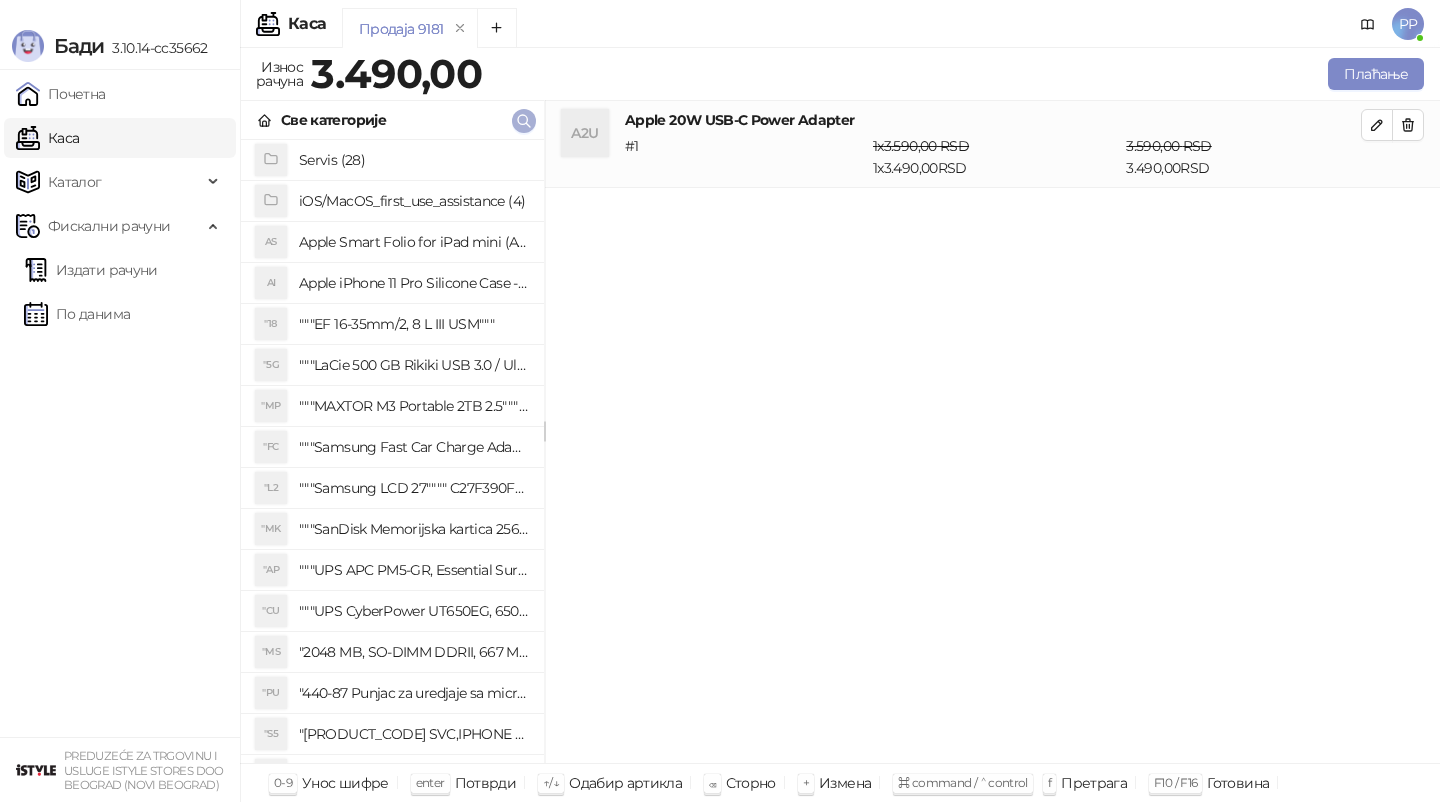 click on "Све категорије" at bounding box center (392, 120) 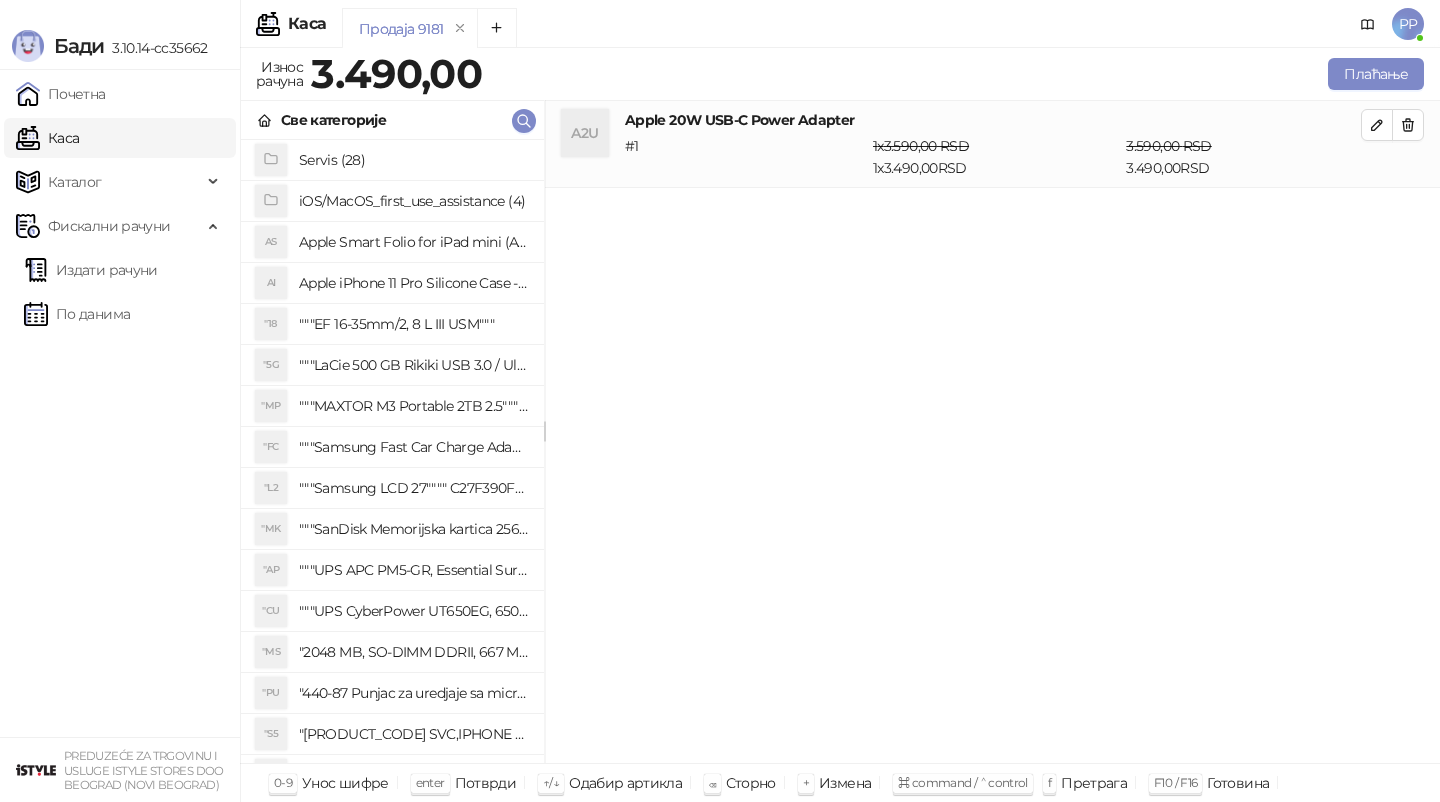 click on "Све категорије" at bounding box center [392, 120] 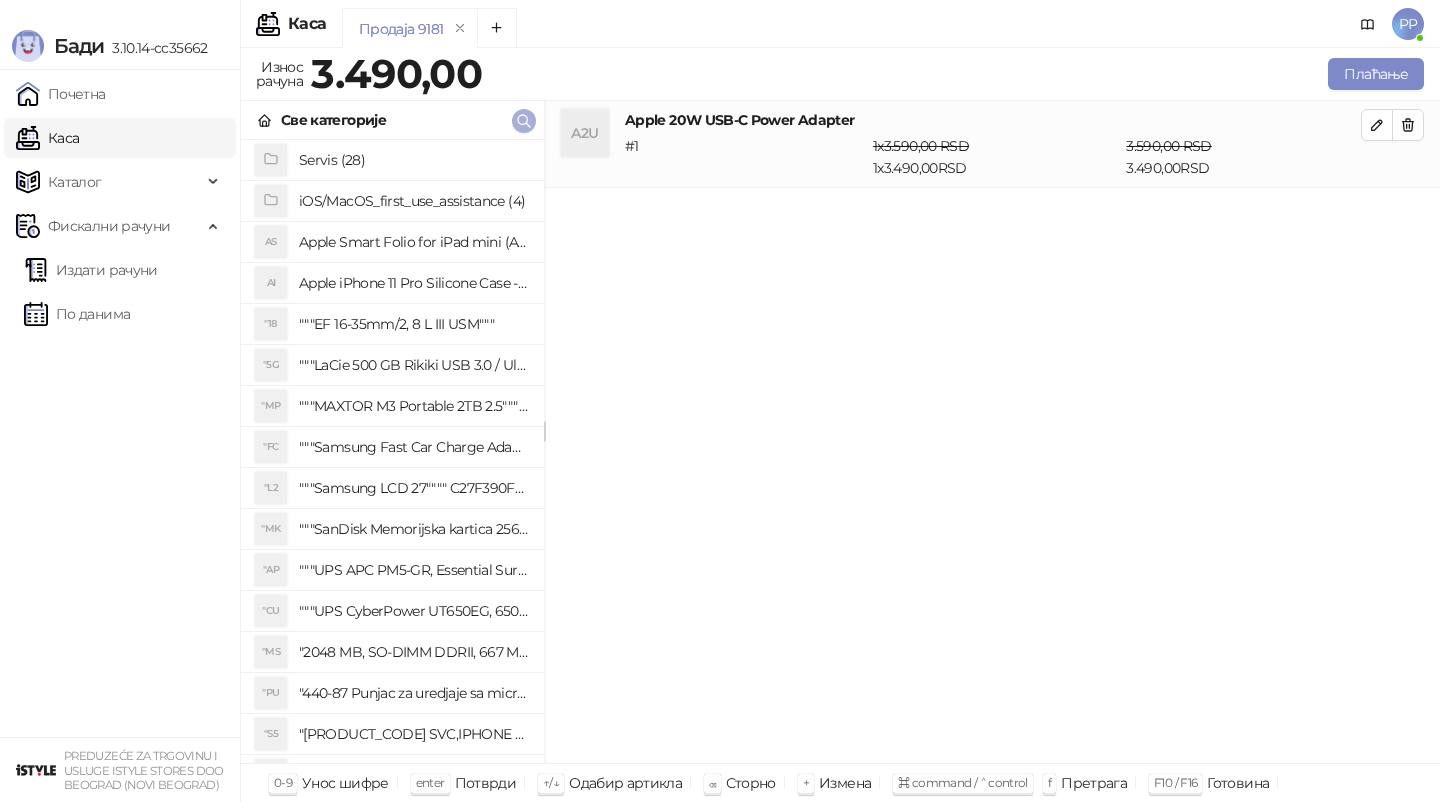 click 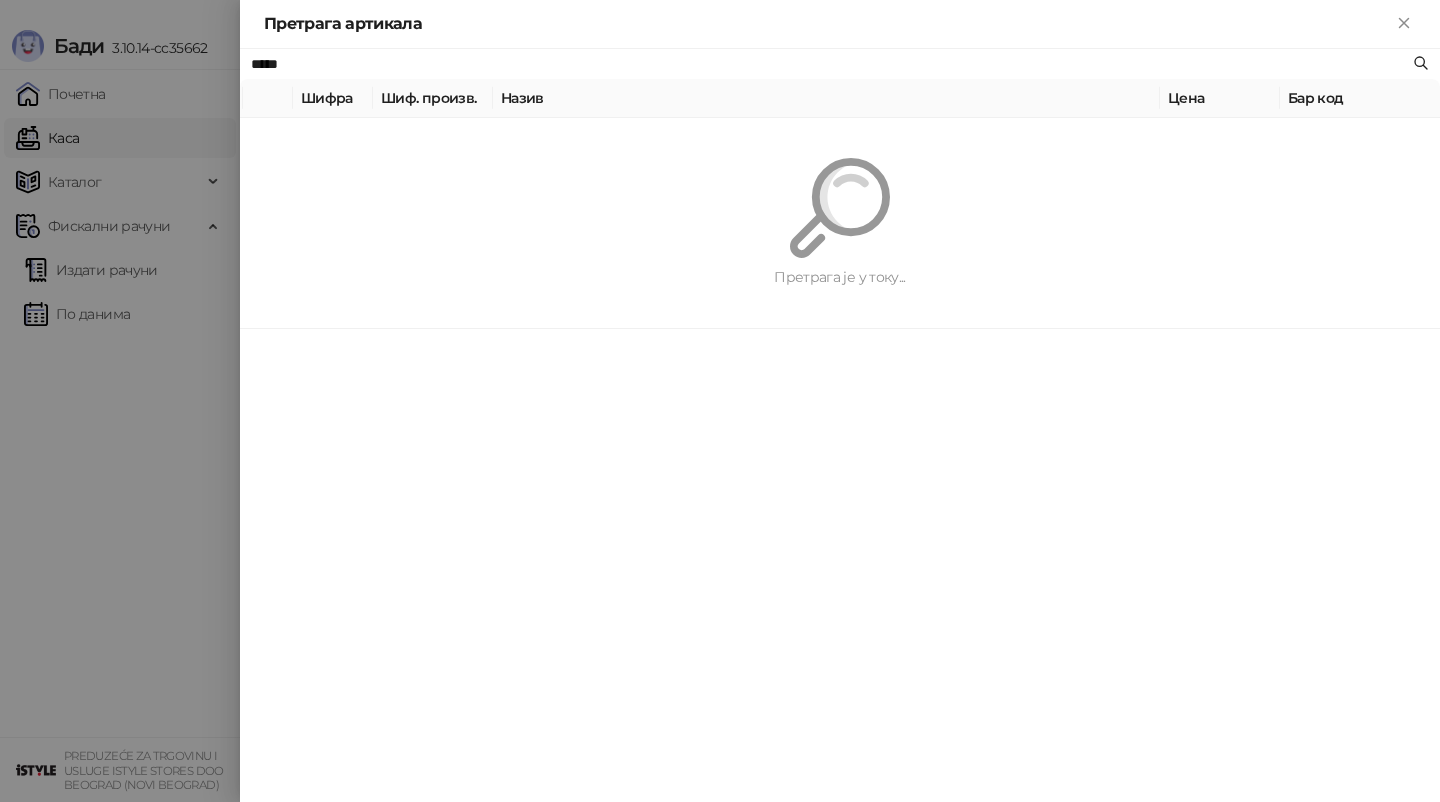 type on "****" 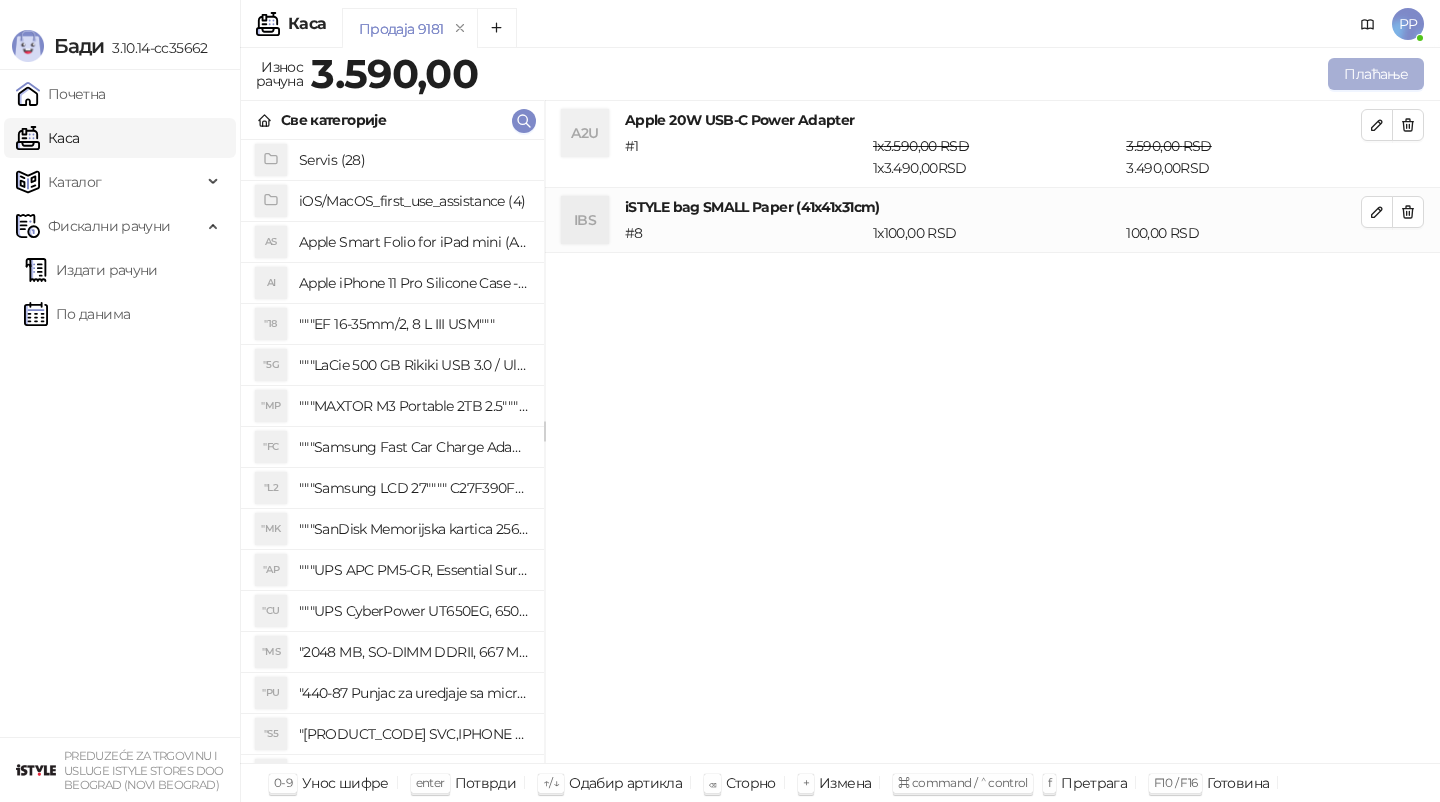 click on "Плаћање" at bounding box center (1376, 74) 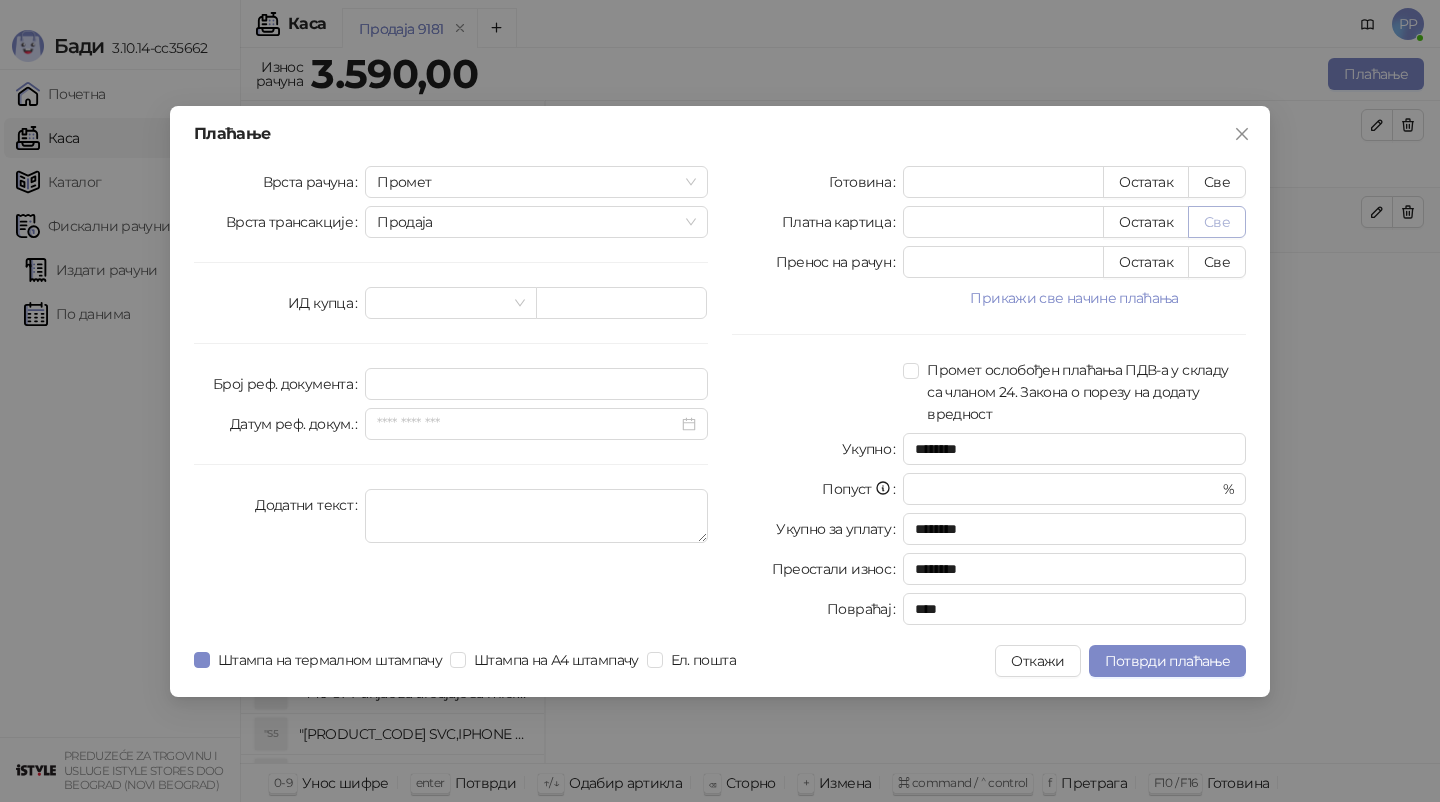 click on "Све" at bounding box center [1217, 222] 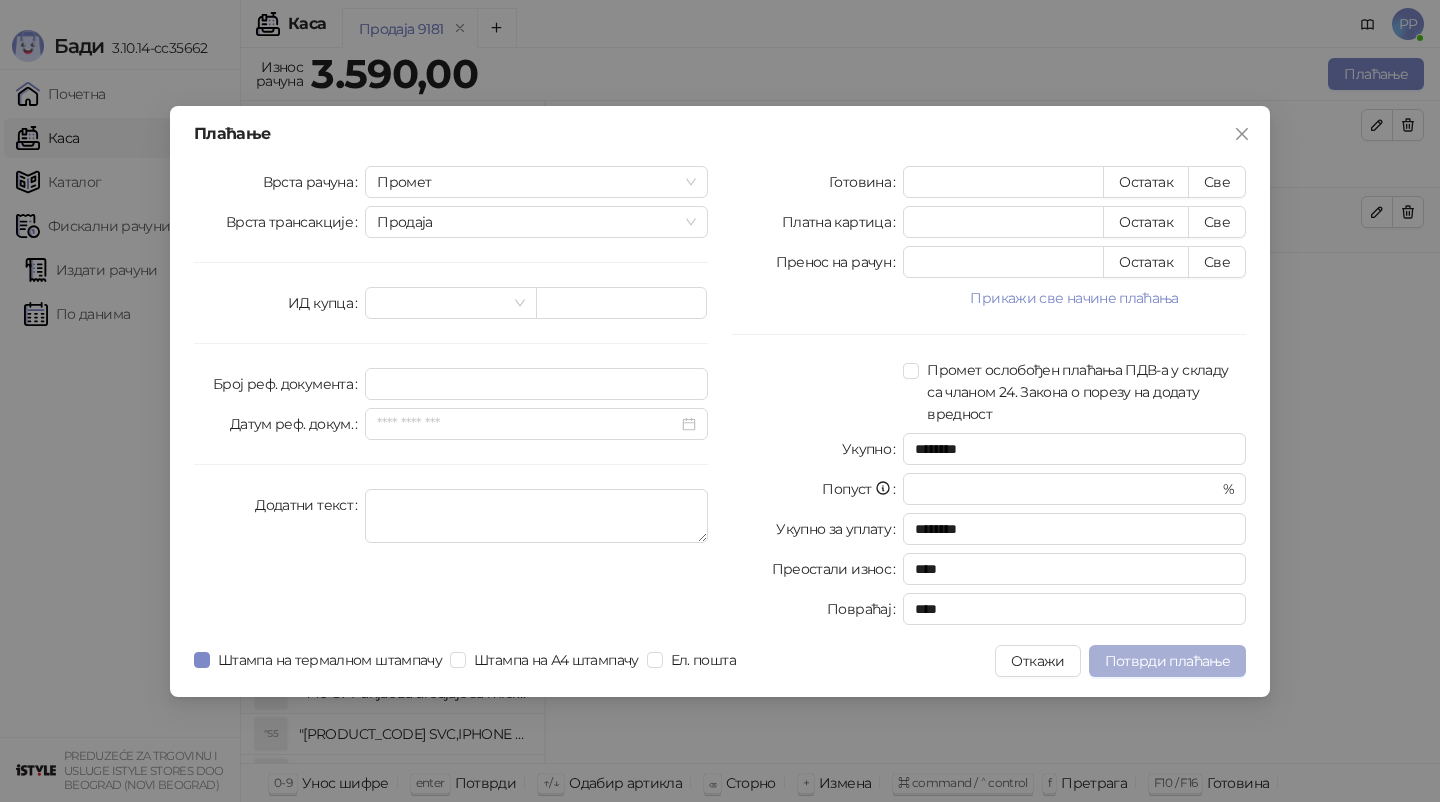 click on "Потврди плаћање" at bounding box center [1167, 661] 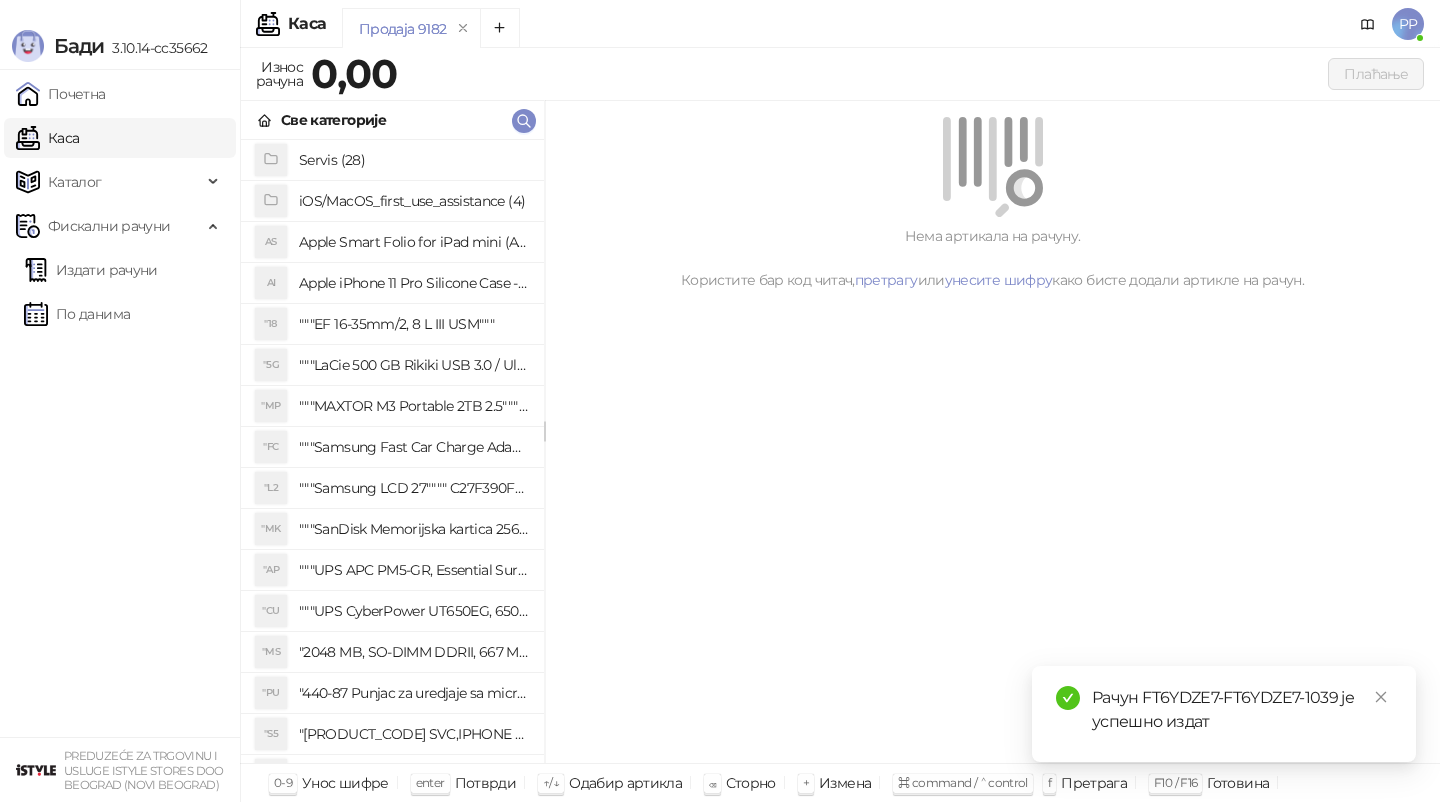 drag, startPoint x: 1158, startPoint y: 668, endPoint x: 945, endPoint y: 733, distance: 222.6971 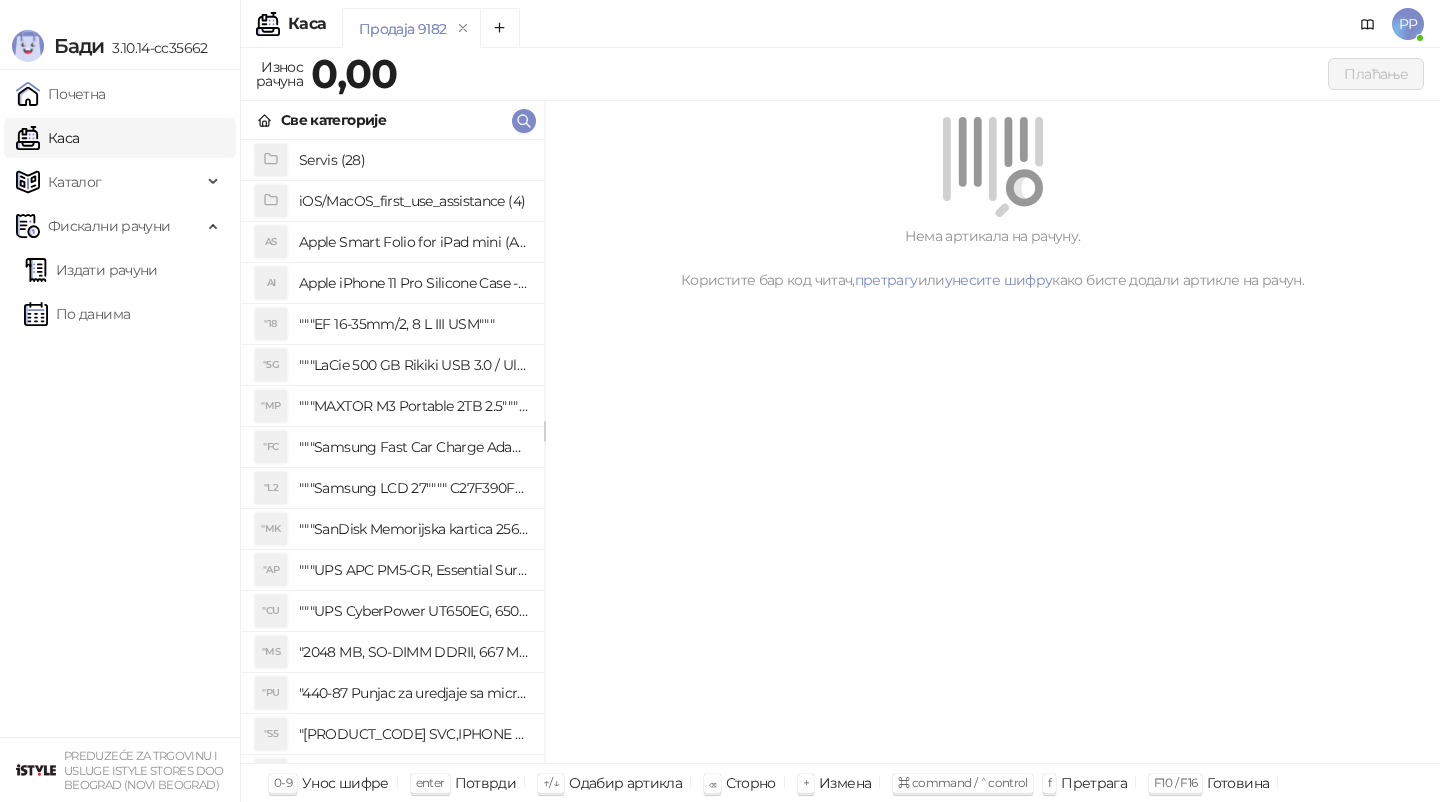 click on "Све категорије" at bounding box center [392, 120] 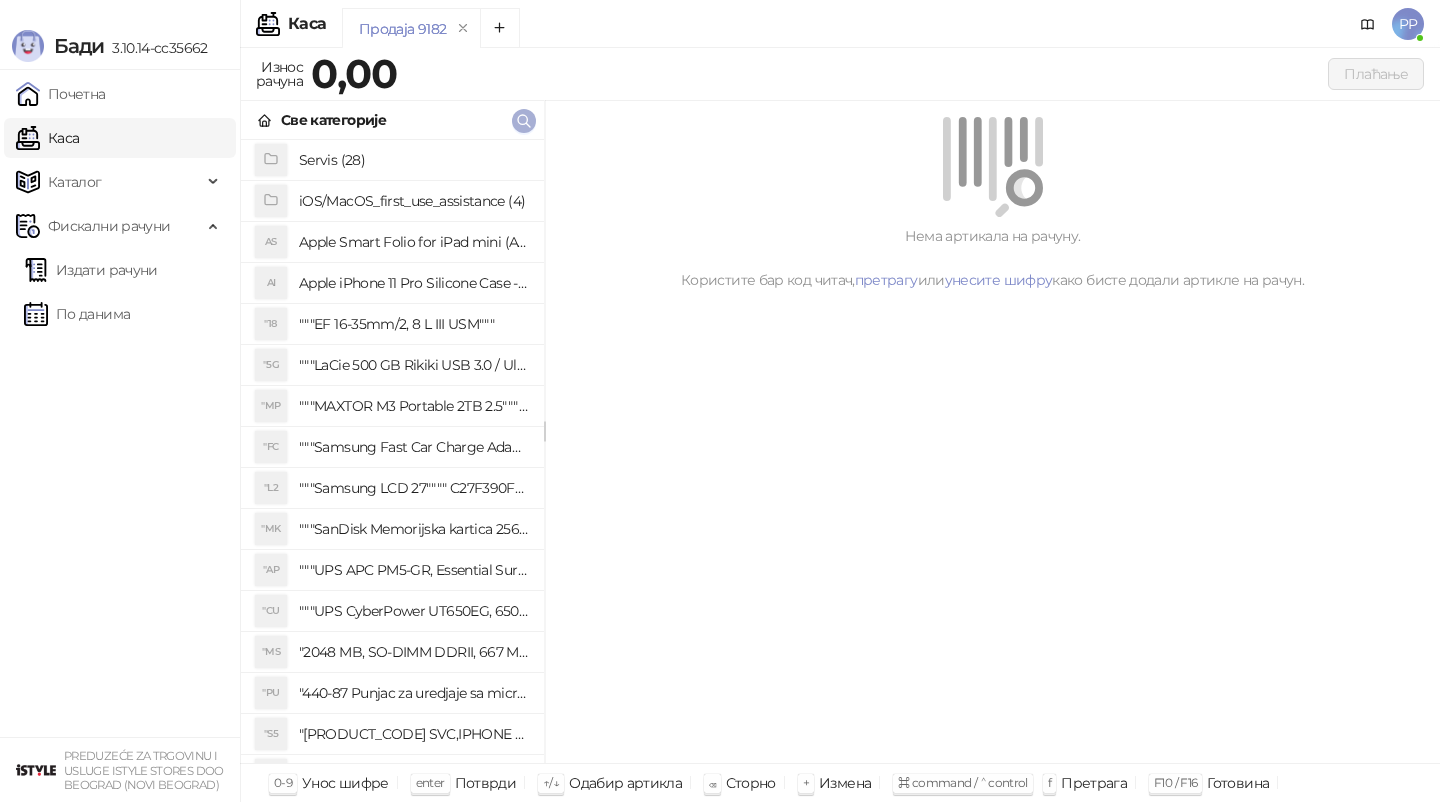 click 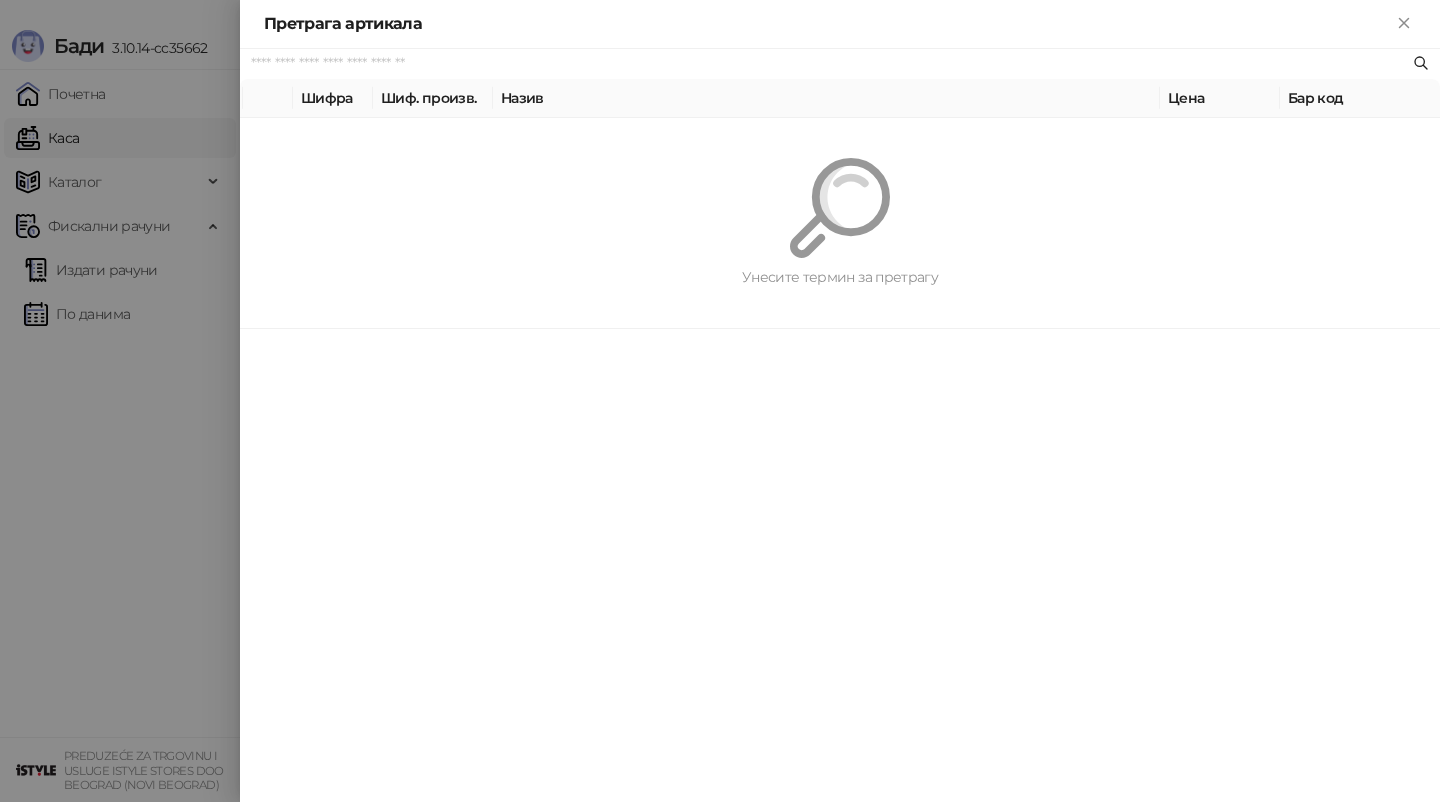 paste on "*********" 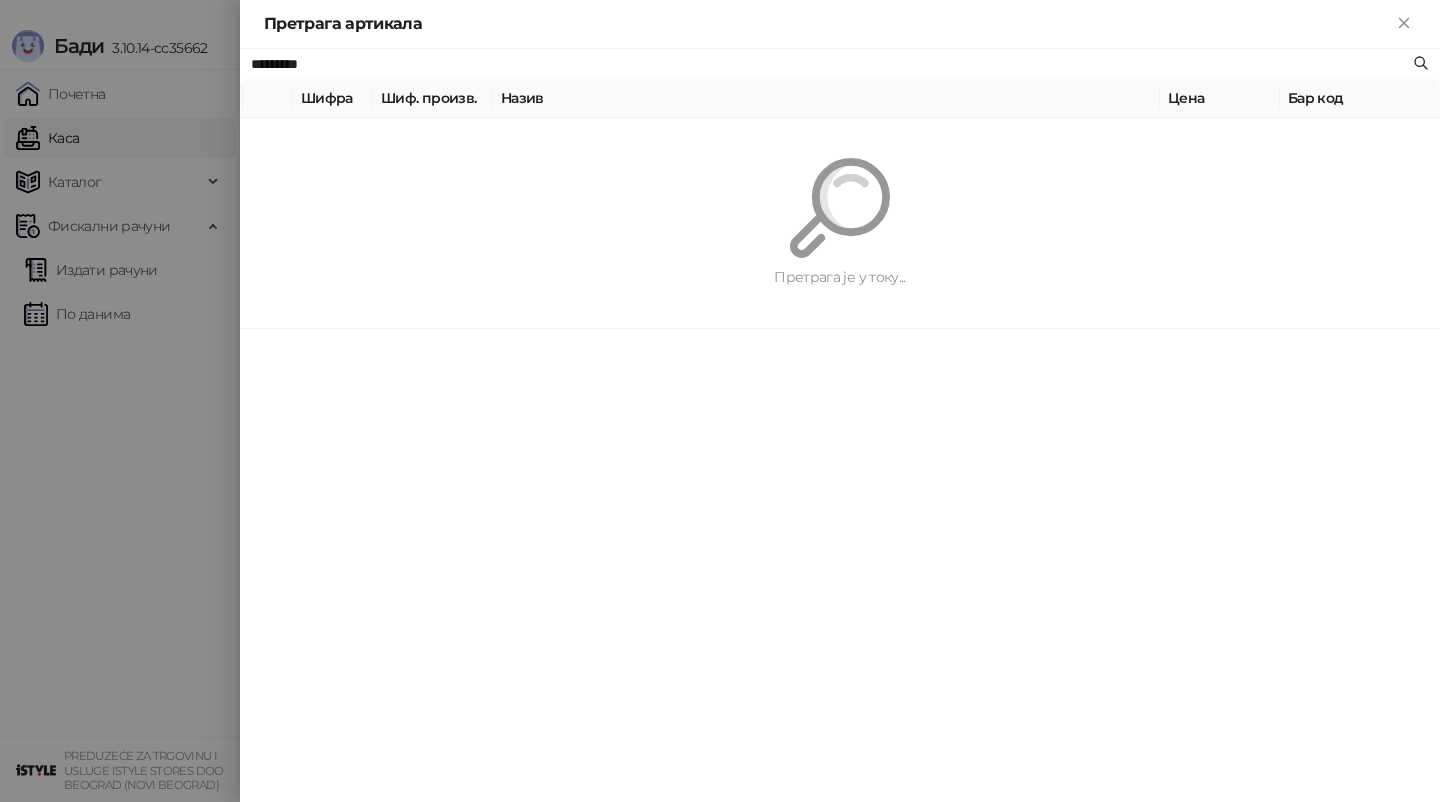 type on "*********" 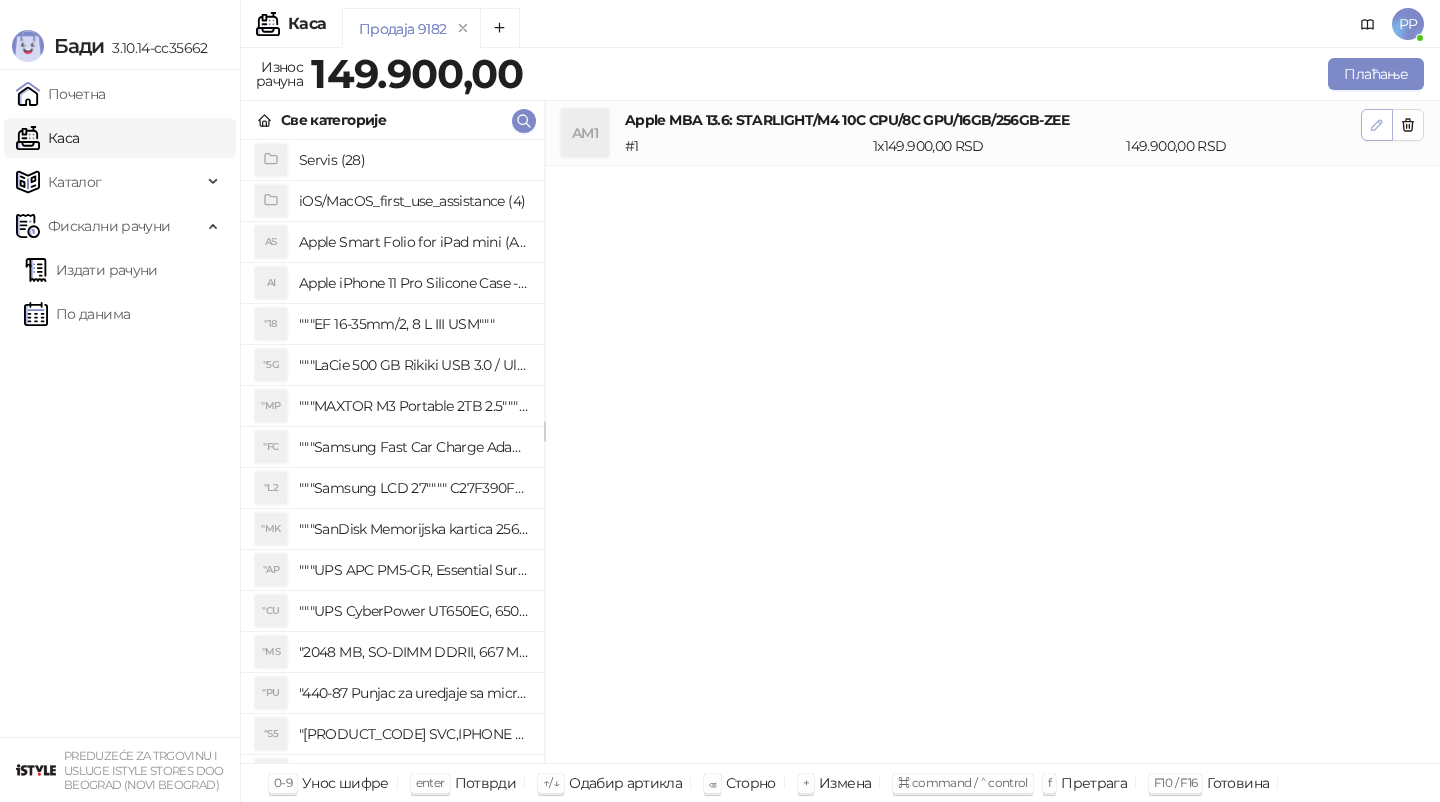click 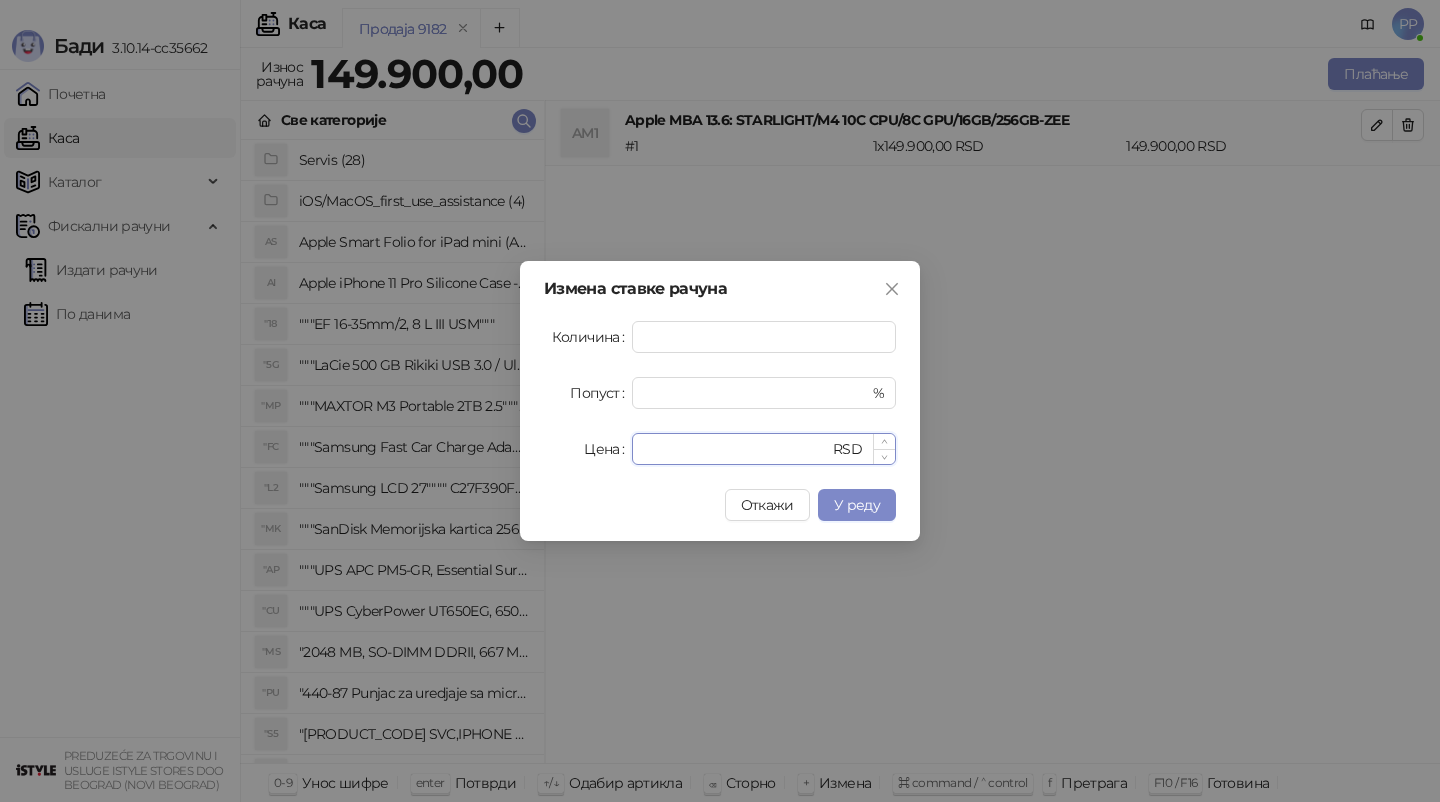 click on "******" at bounding box center [736, 449] 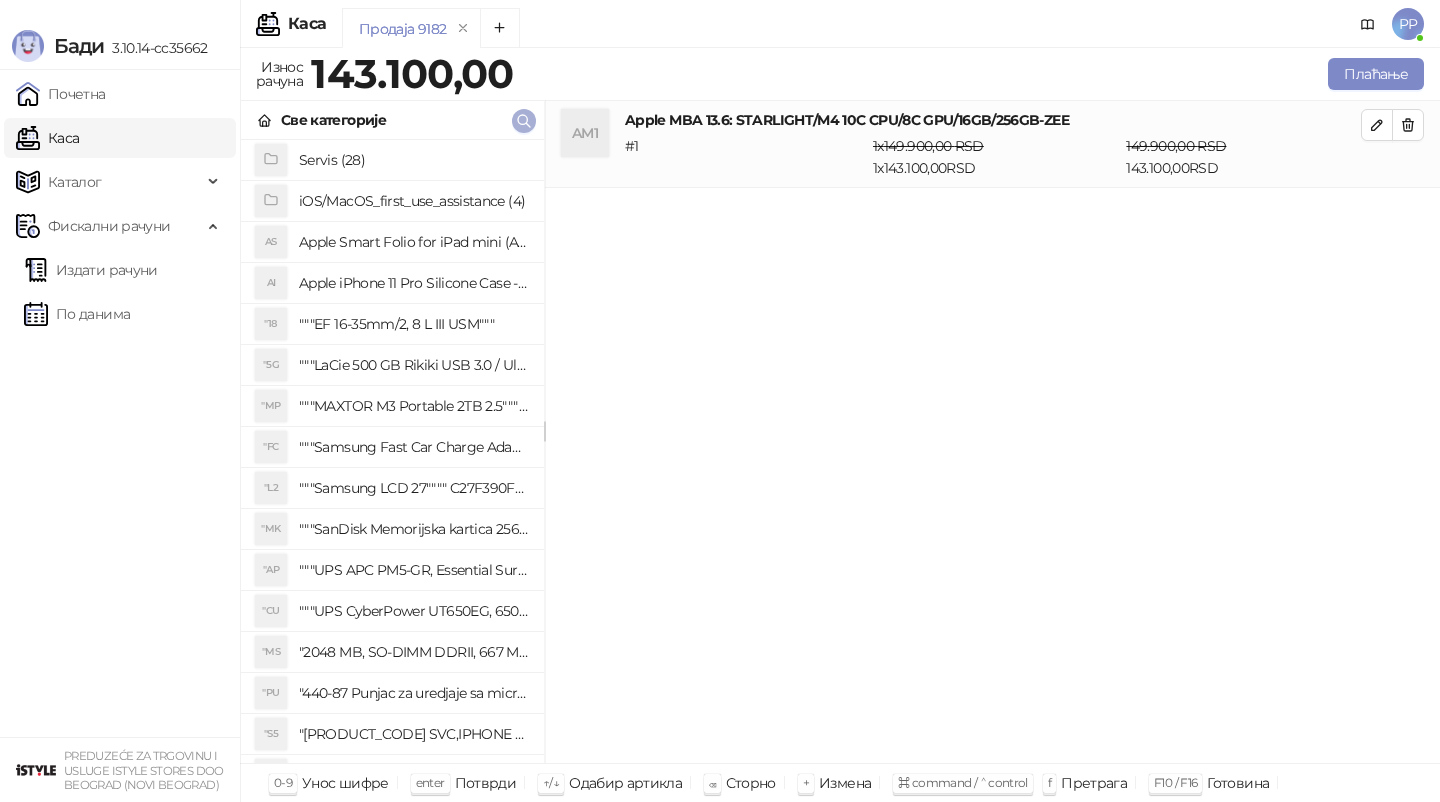 click at bounding box center (524, 121) 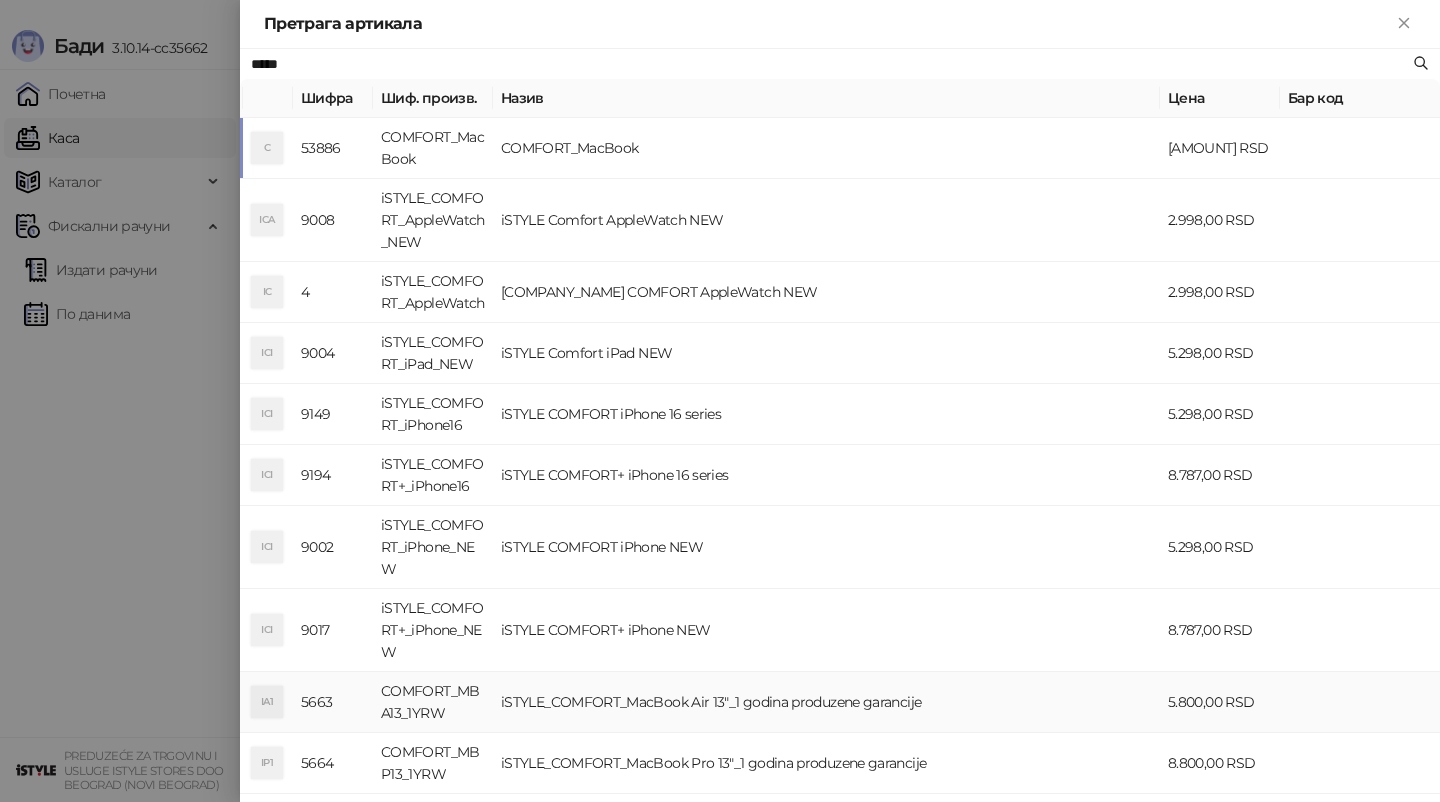 click on "iSTYLE_COMFORT_MacBook Air 13"_1 godina produzene garancije" at bounding box center (826, 702) 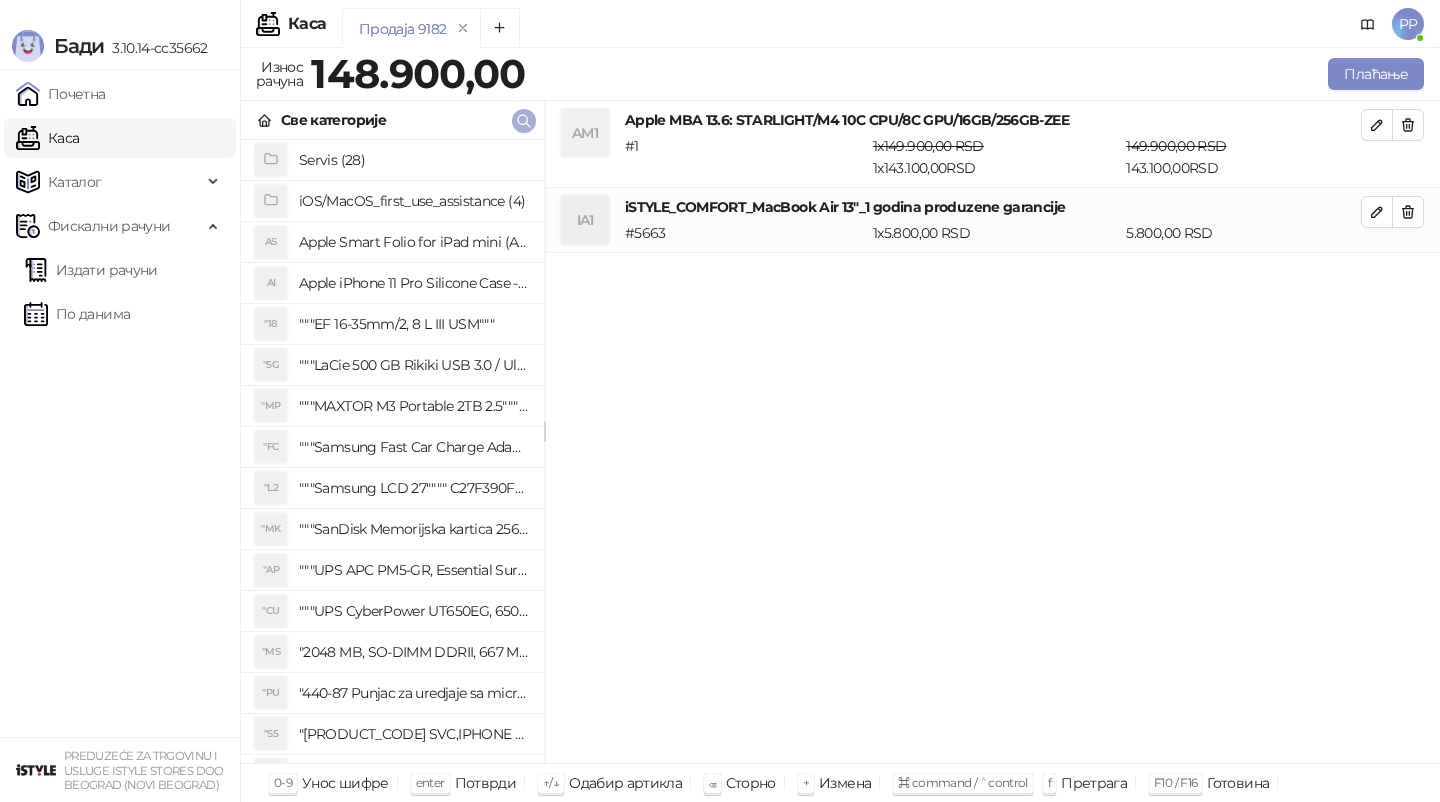 click 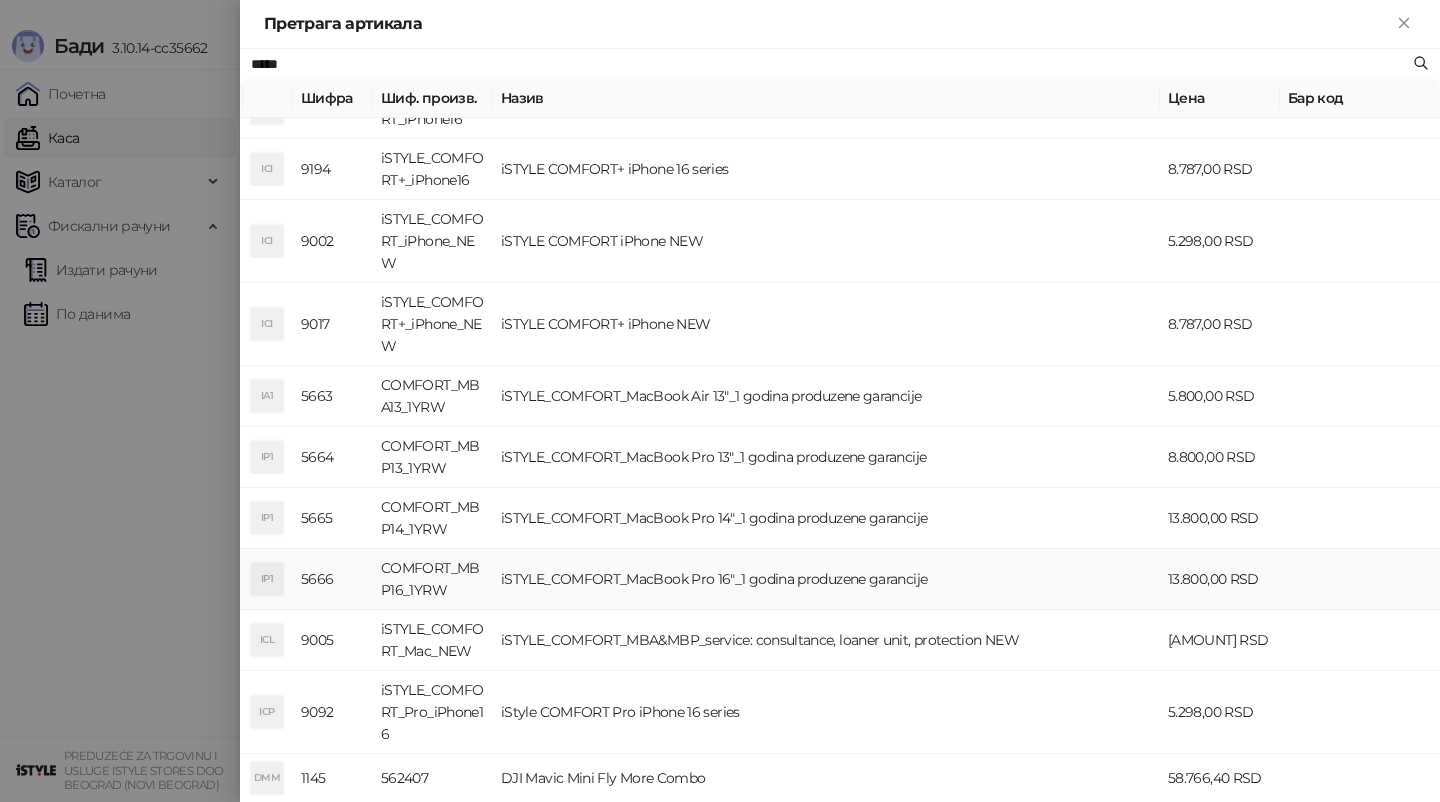 scroll, scrollTop: 332, scrollLeft: 0, axis: vertical 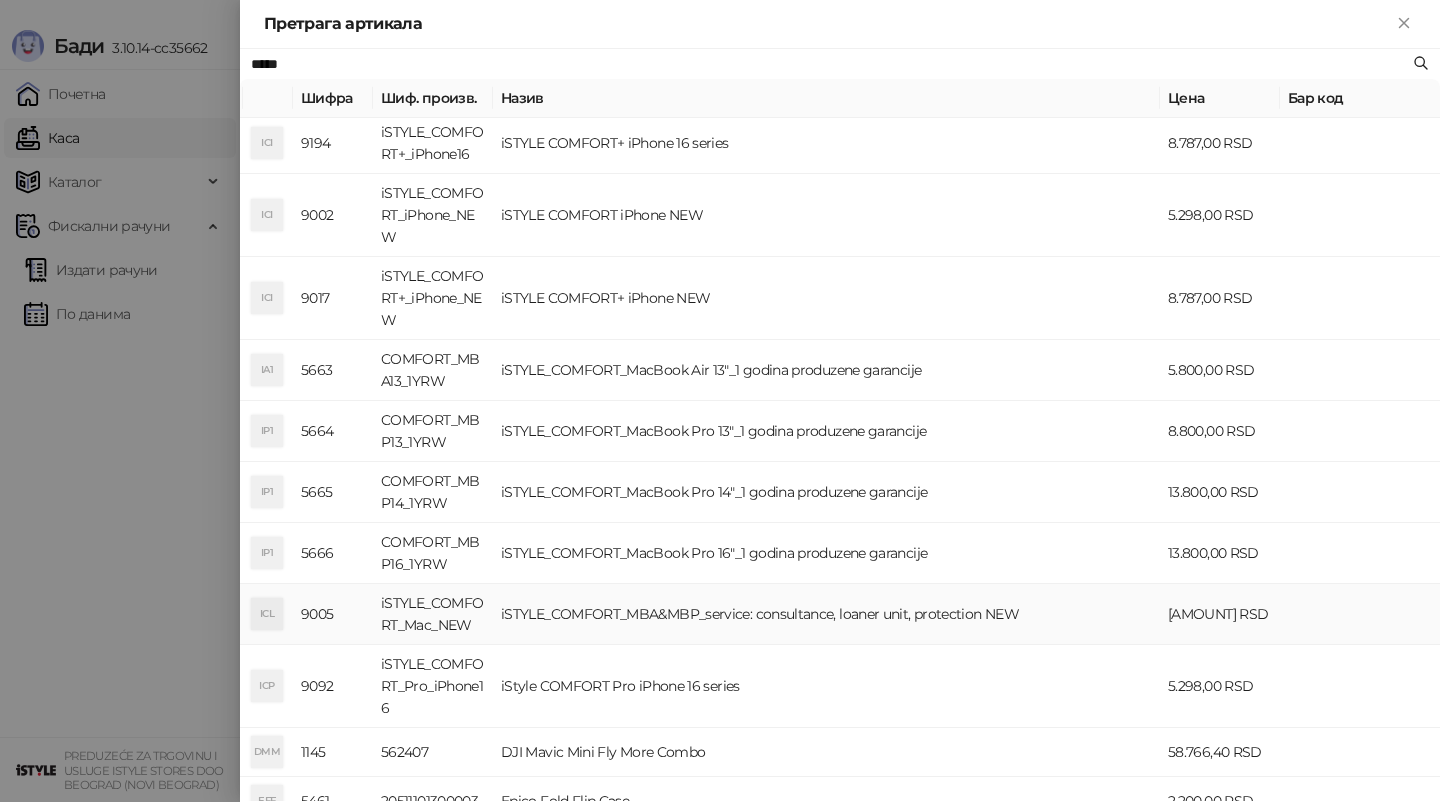 click on "iSTYLE_COMFORT_MBA&MBP_service: consultance, loaner unit, protection NEW" at bounding box center [826, 614] 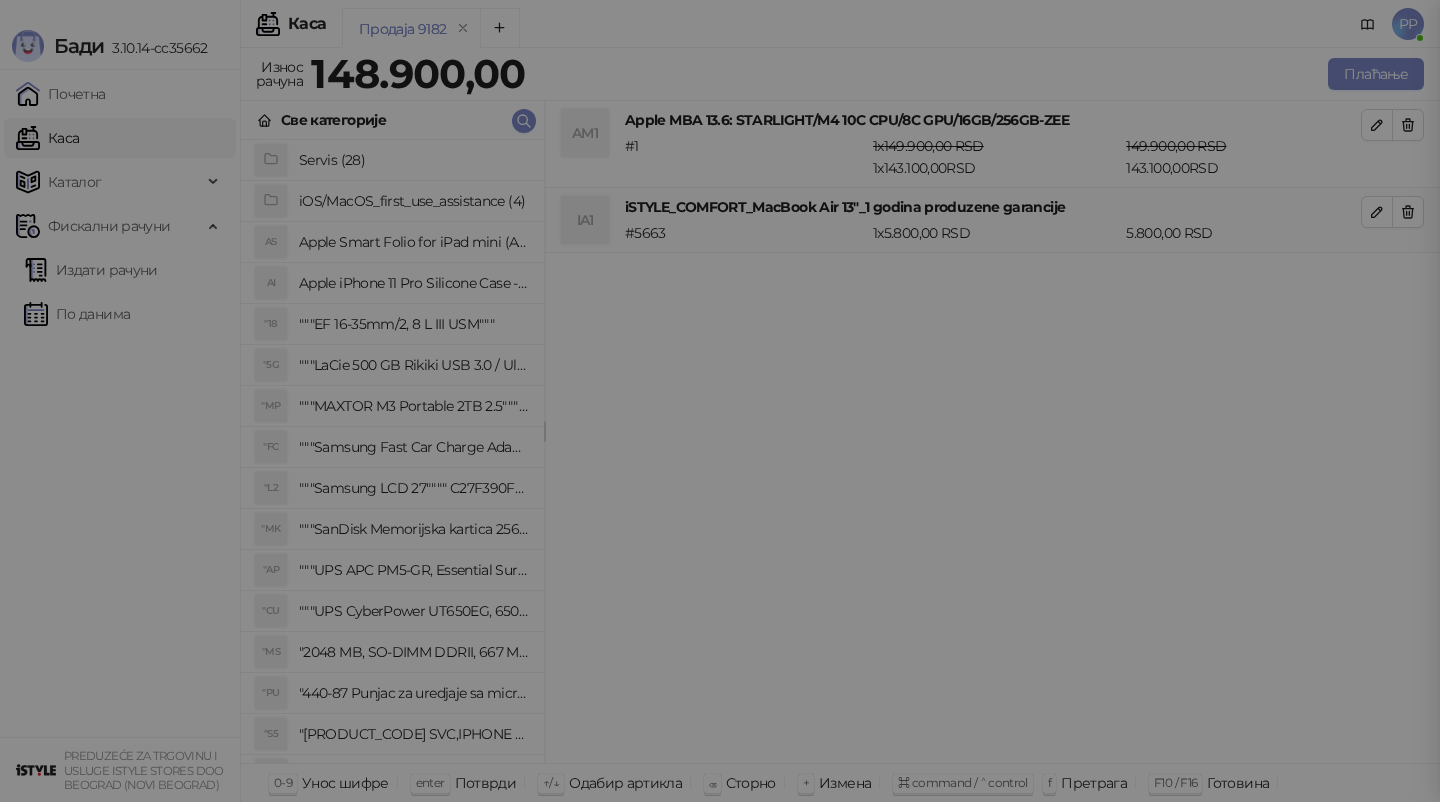 scroll, scrollTop: 0, scrollLeft: 0, axis: both 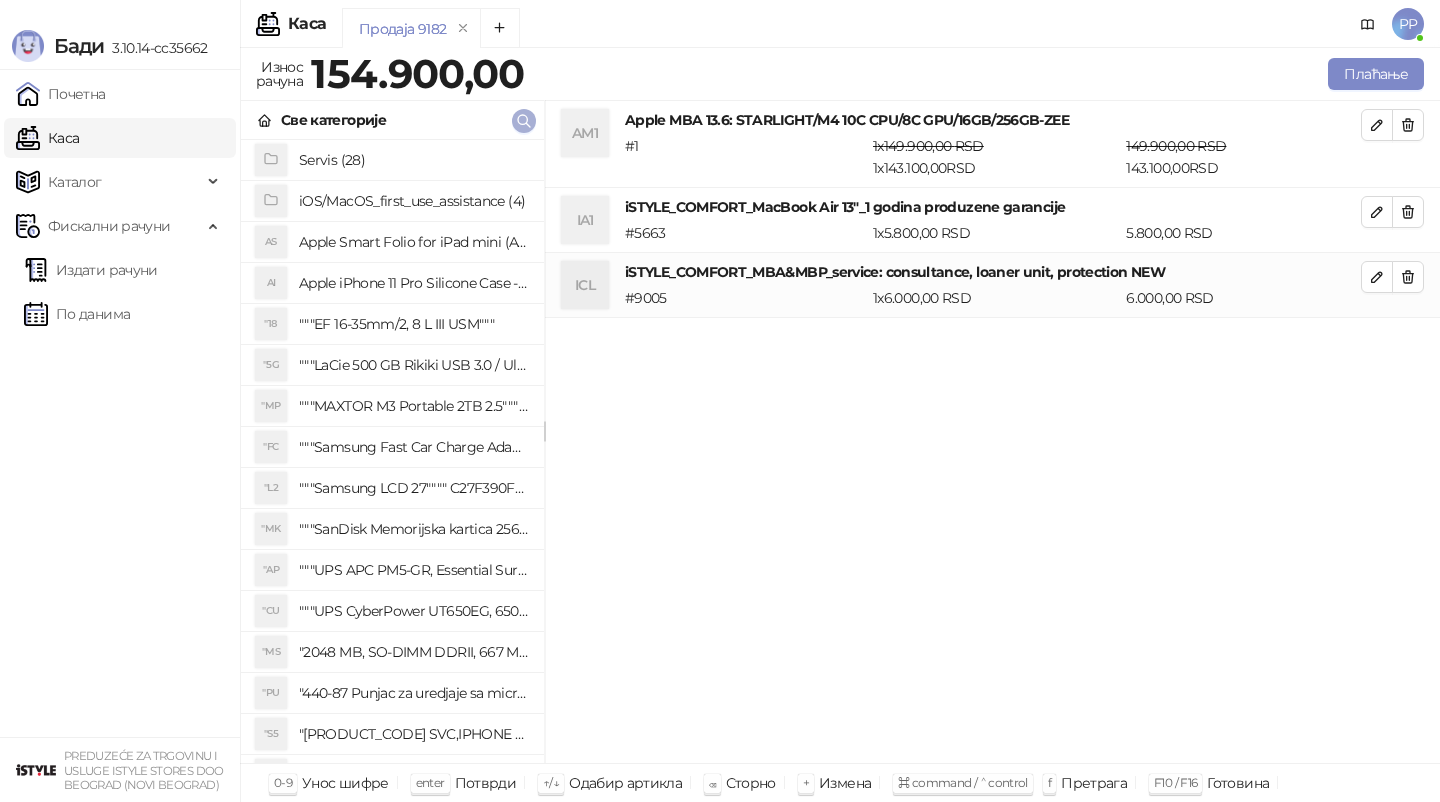 click at bounding box center (524, 121) 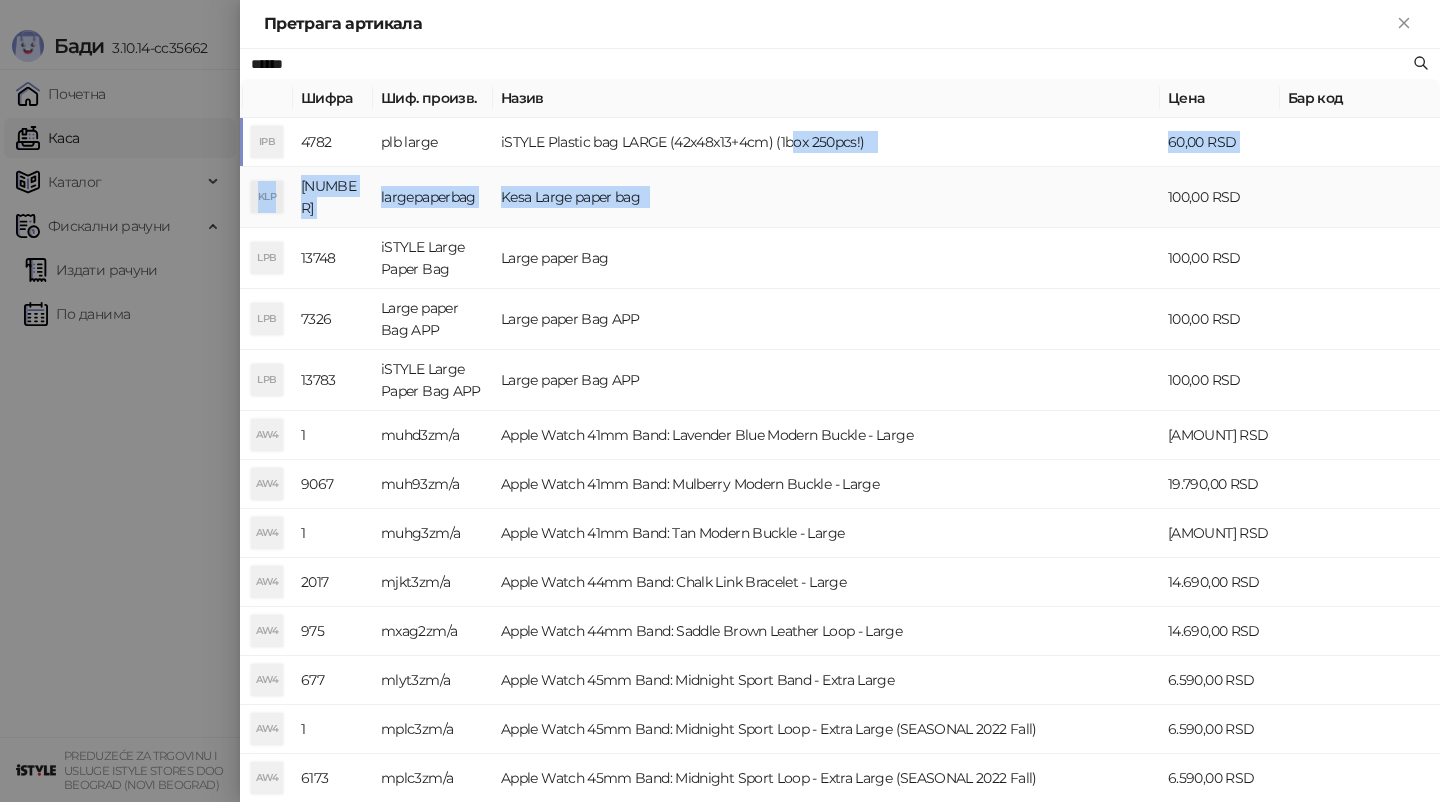 drag, startPoint x: 795, startPoint y: 136, endPoint x: 800, endPoint y: 184, distance: 48.259712 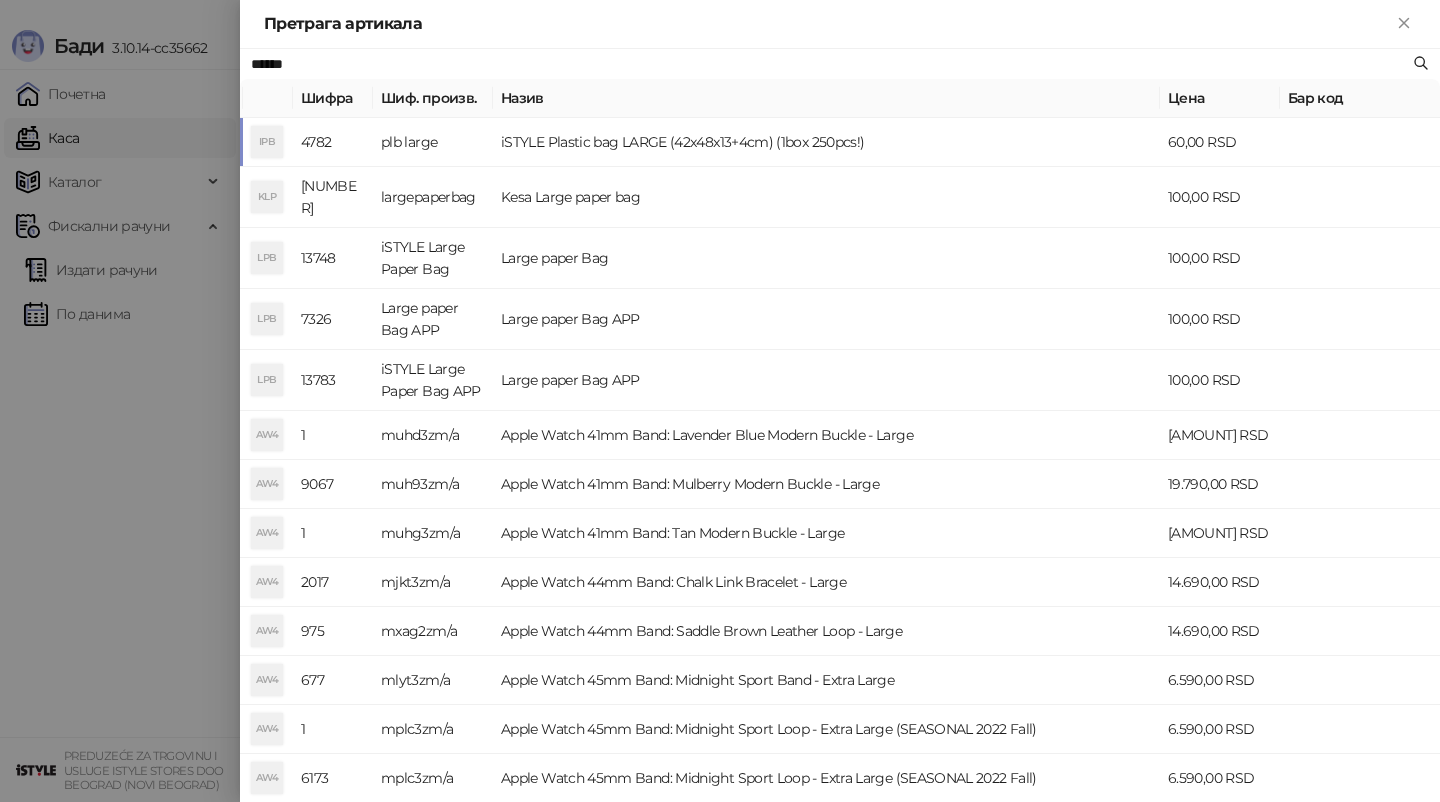 click on "*****" at bounding box center (830, 64) 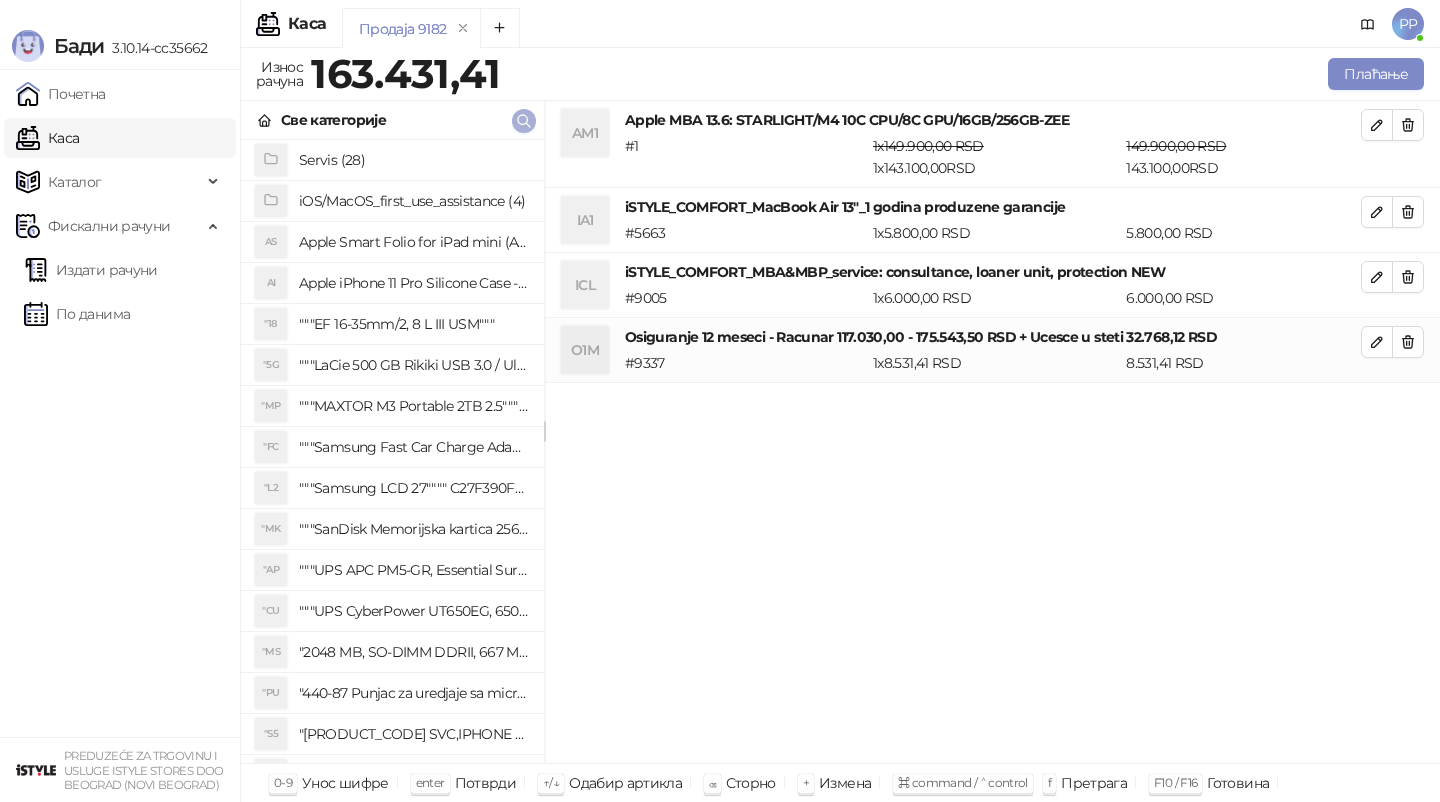 click 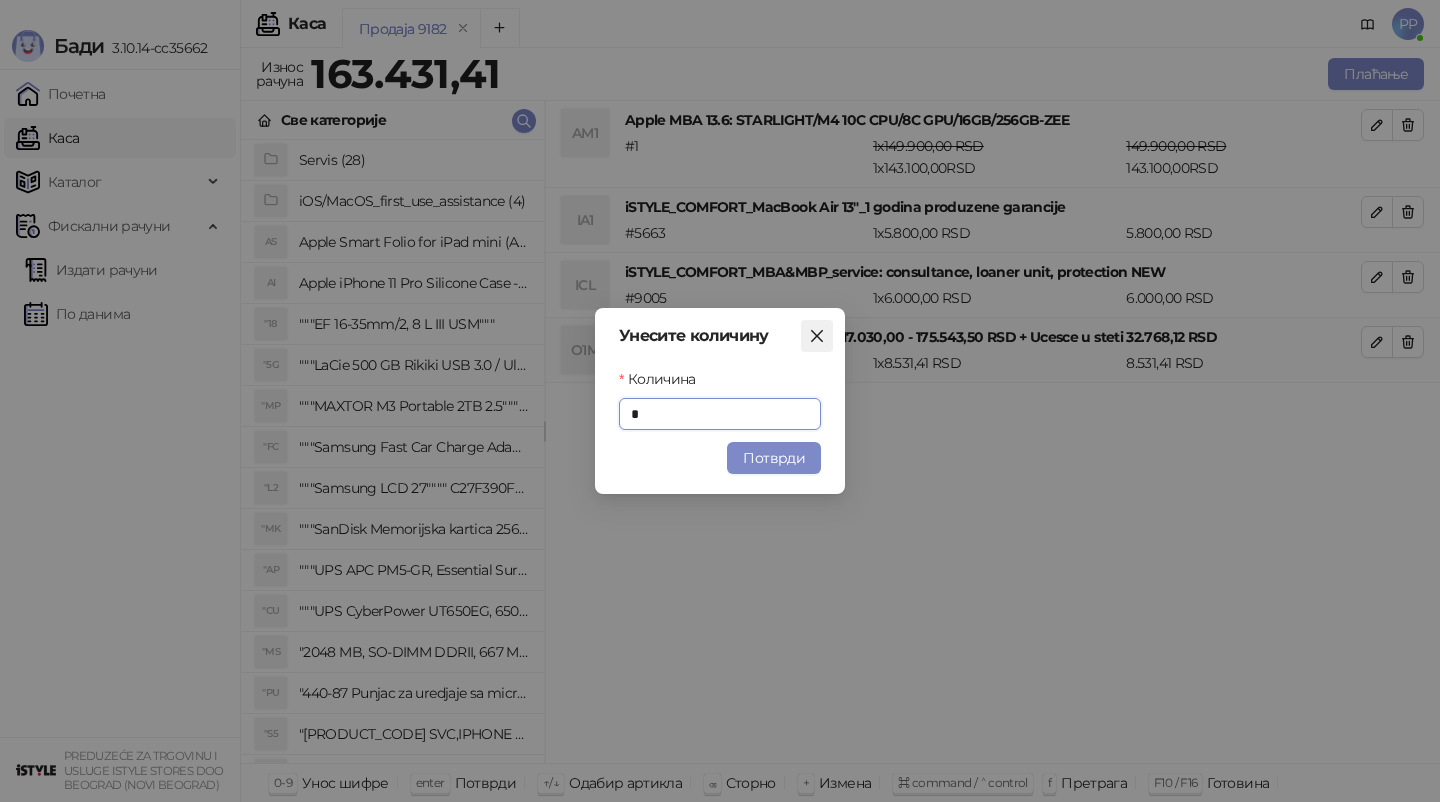 click 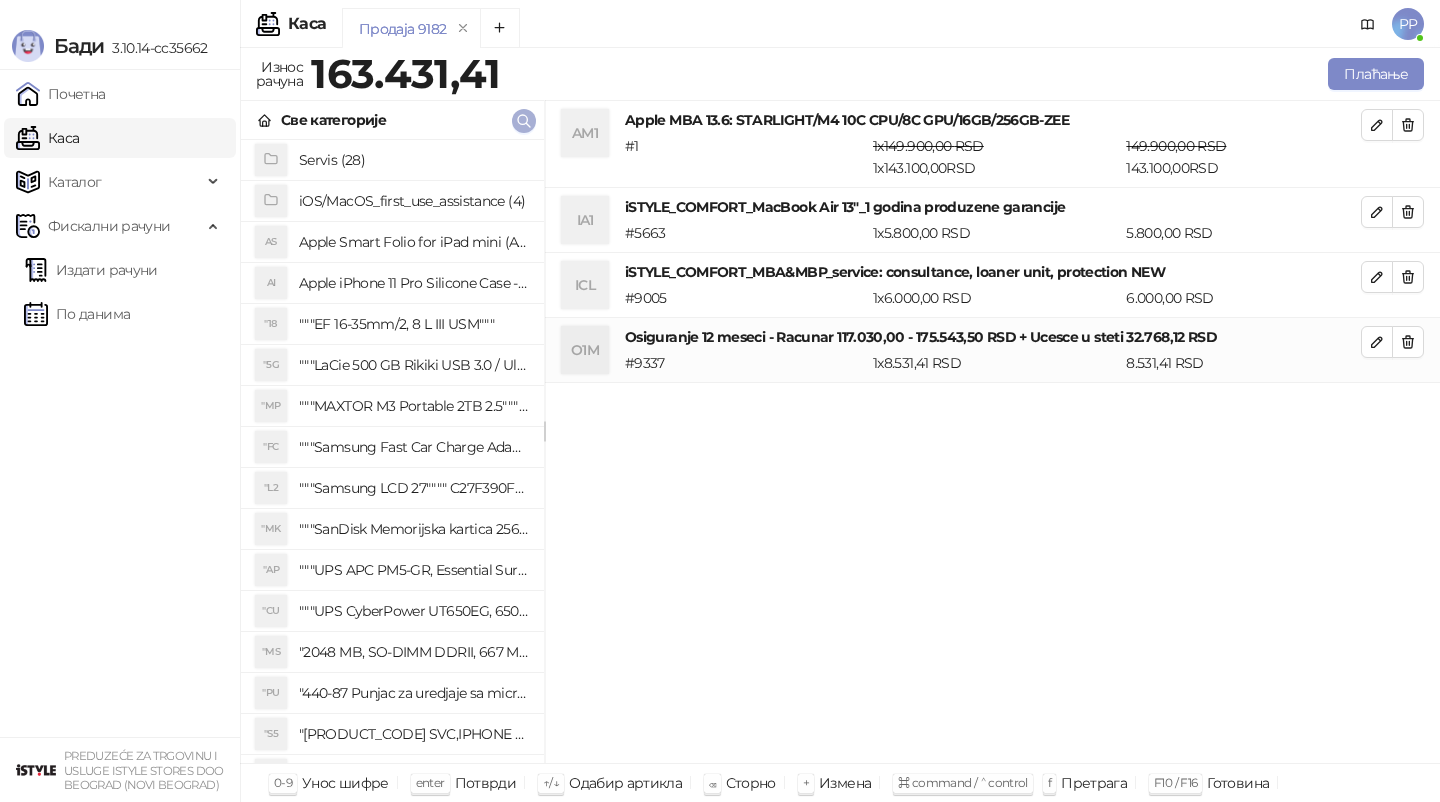 click 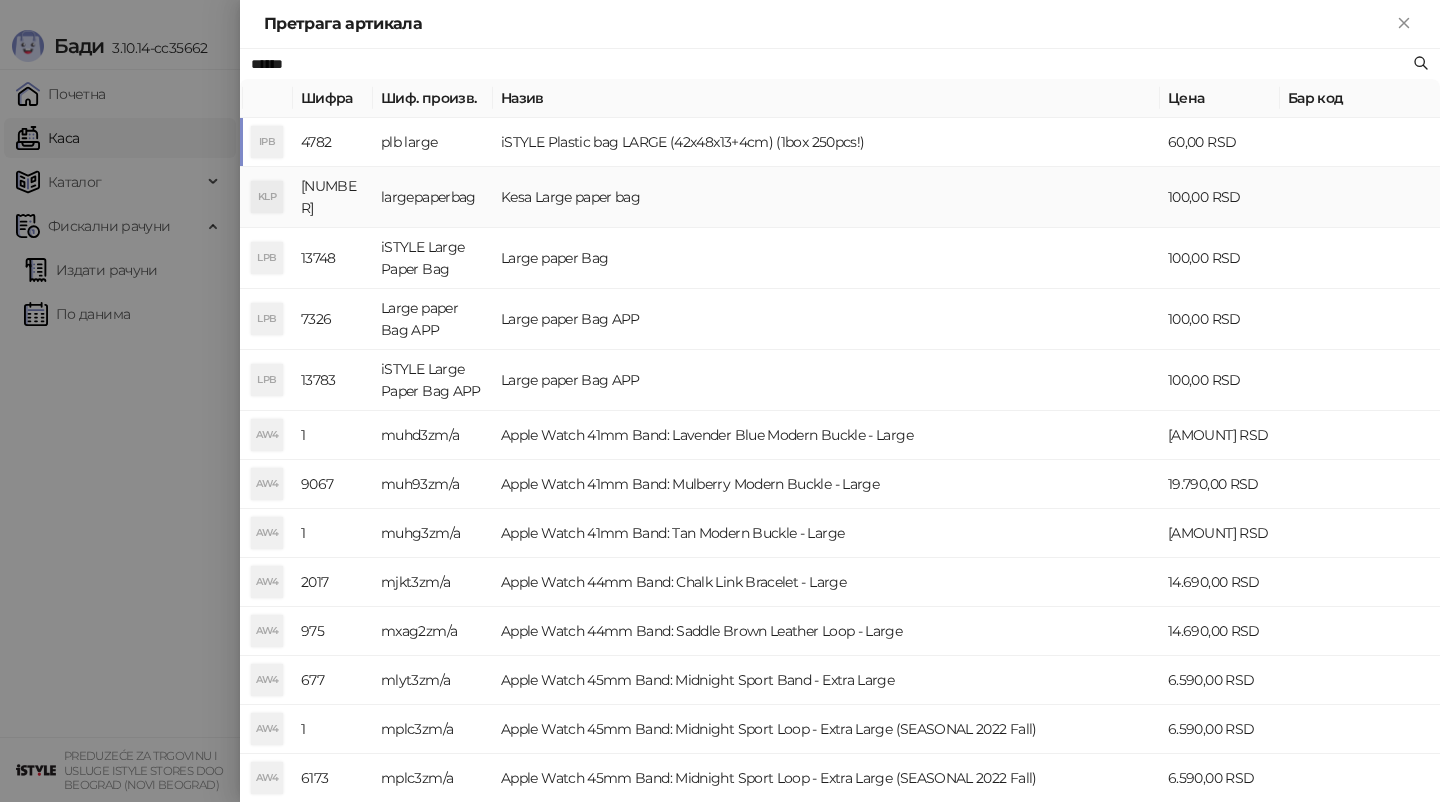 type on "*****" 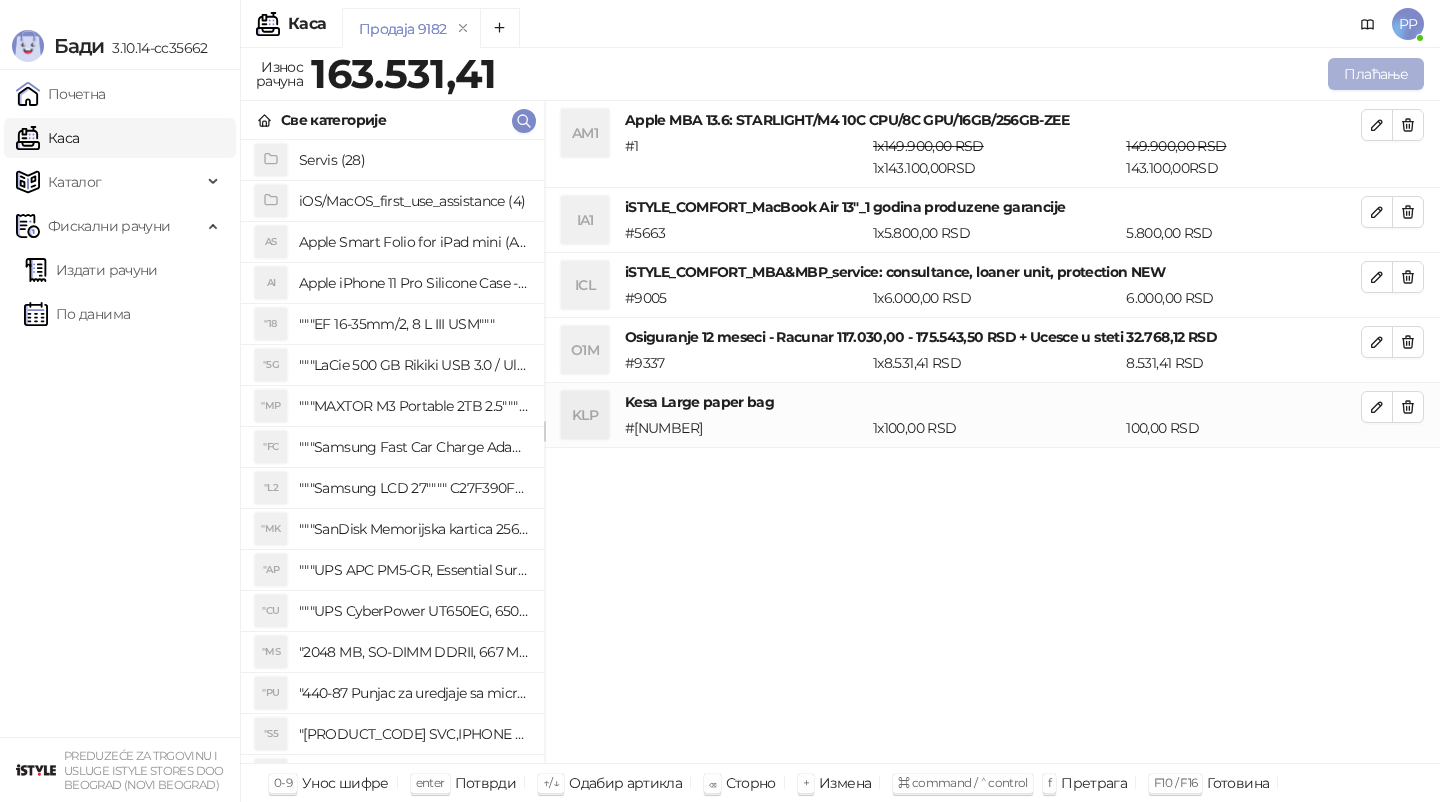 click on "Плаћање" at bounding box center [1376, 74] 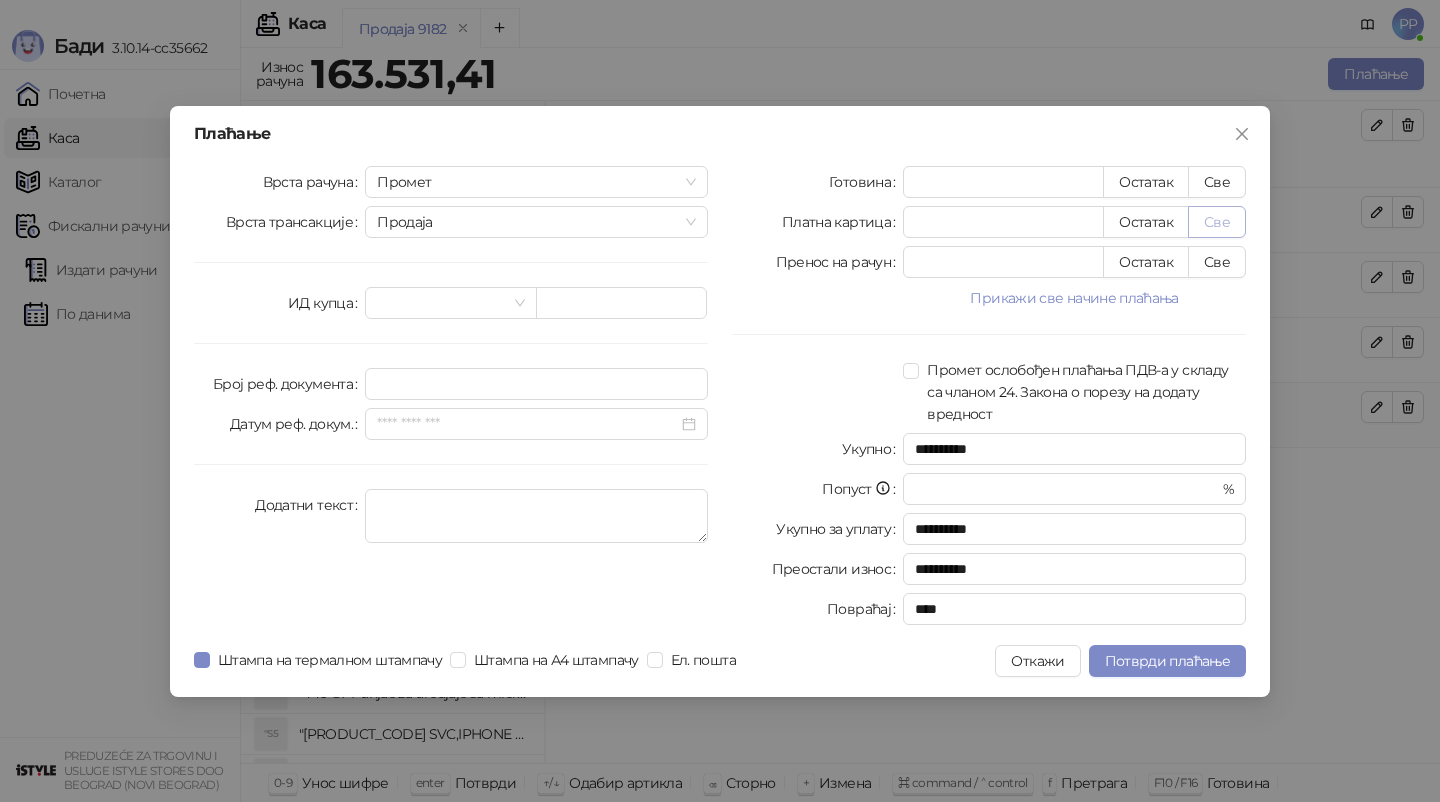 click on "Све" at bounding box center [1217, 222] 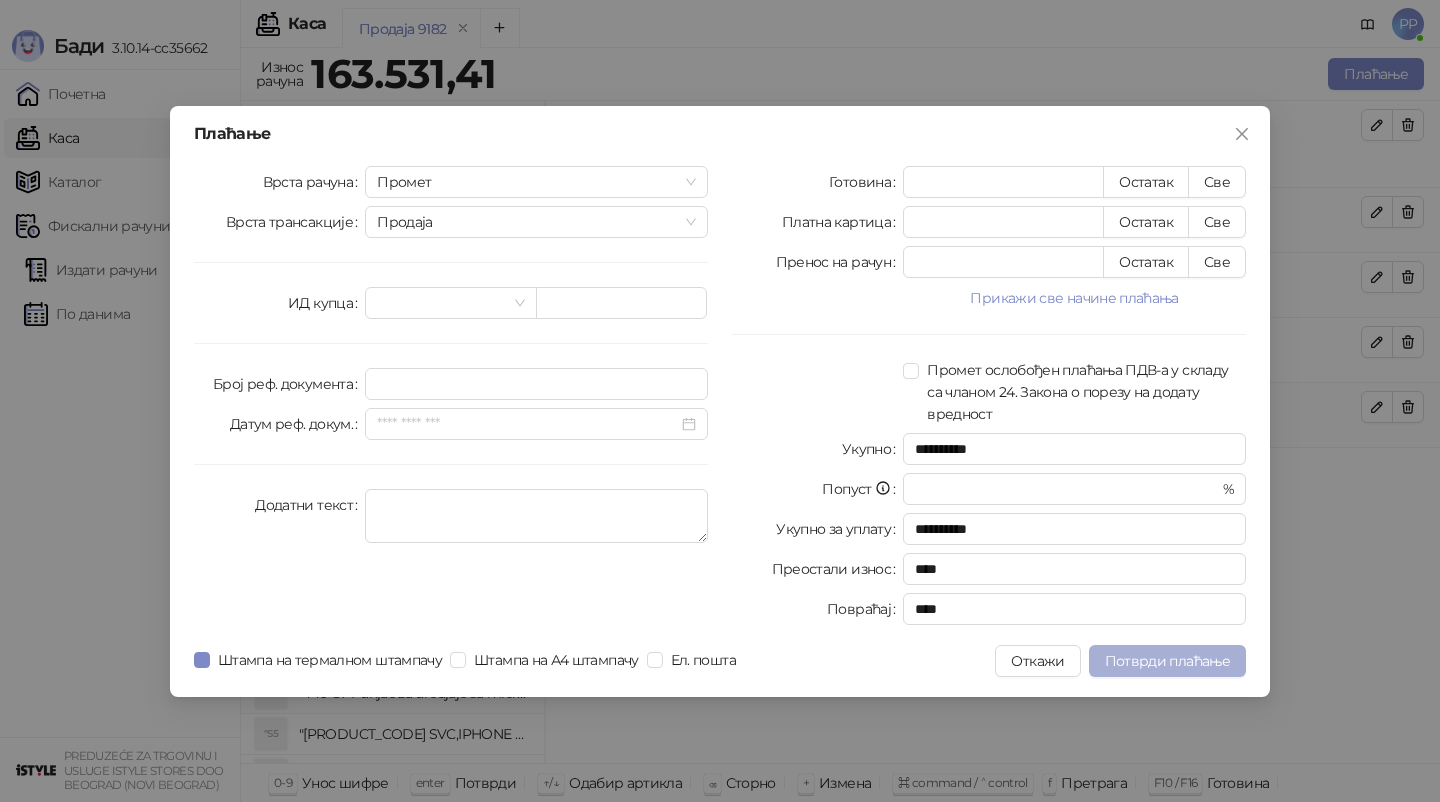 click on "Потврди плаћање" at bounding box center (1167, 661) 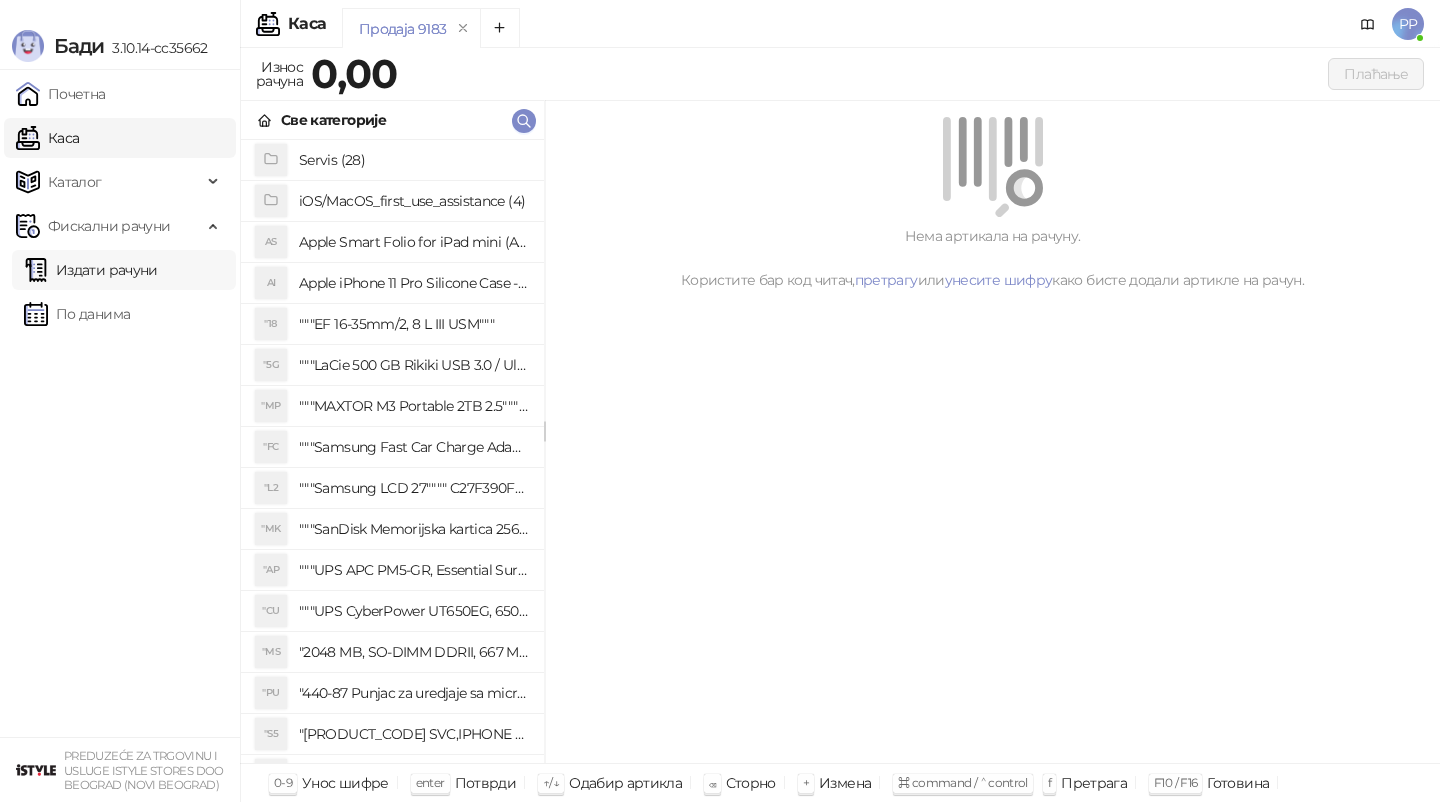 click on "Издати рачуни" at bounding box center [91, 270] 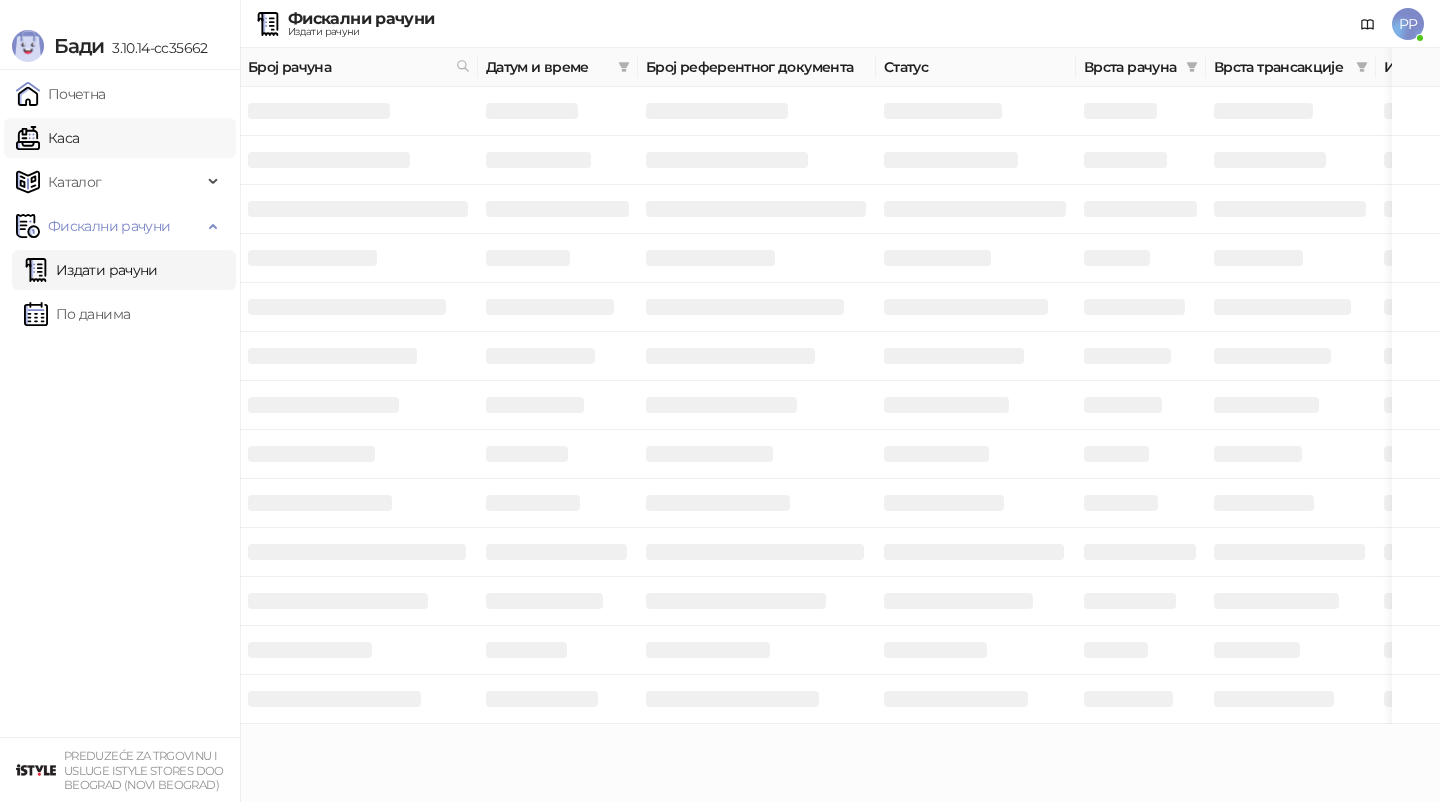click on "Каса" at bounding box center [47, 138] 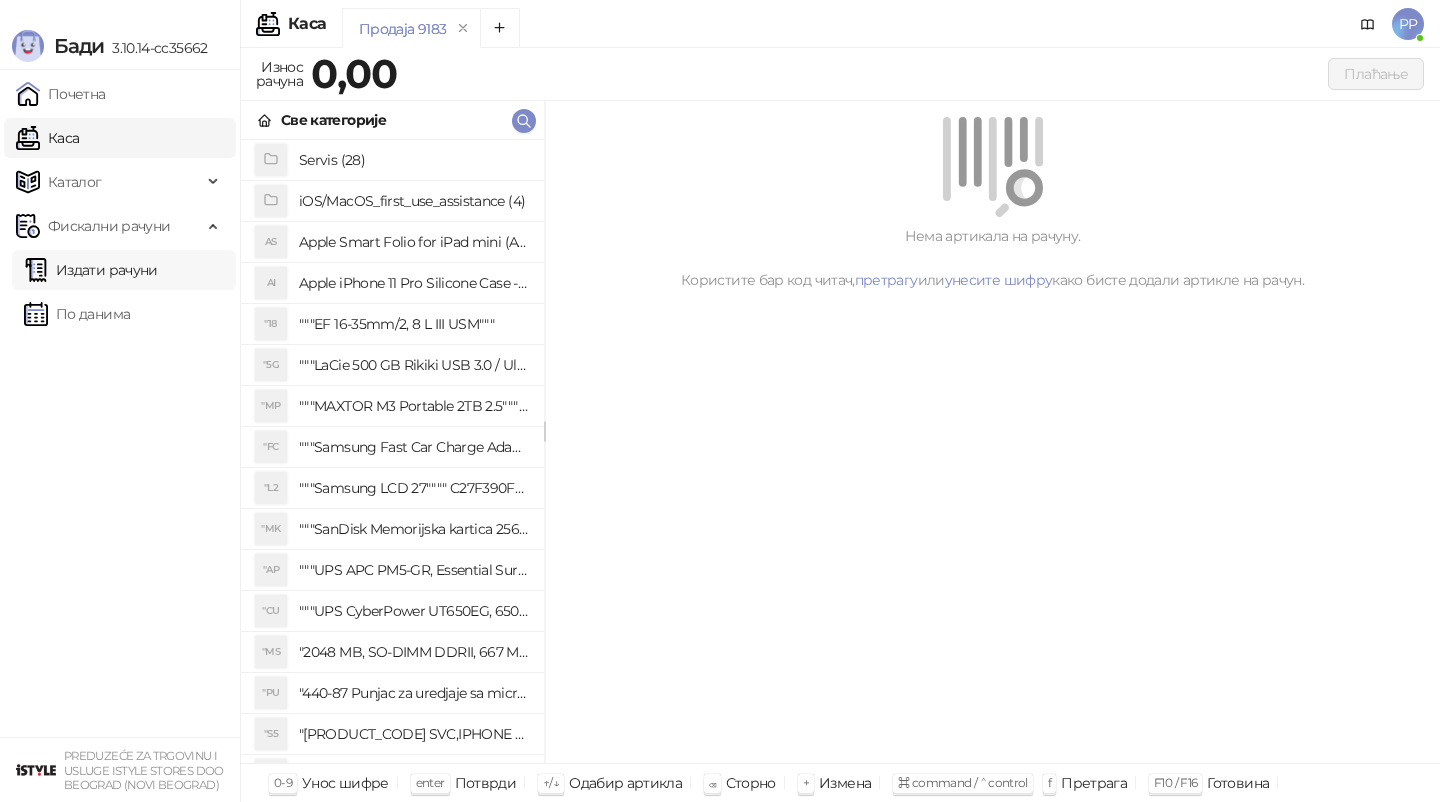click on "Издати рачуни" at bounding box center (91, 270) 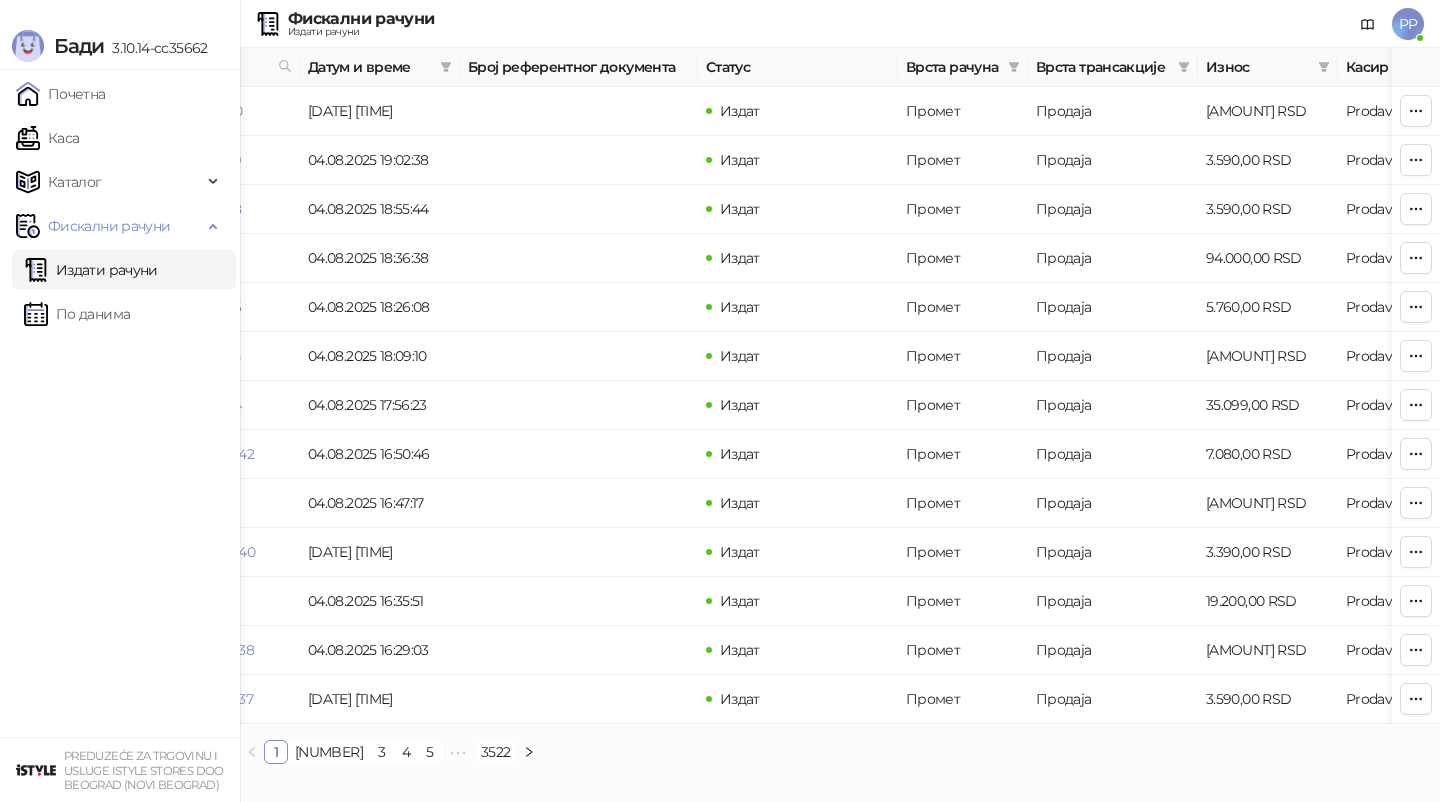 scroll, scrollTop: 0, scrollLeft: 177, axis: horizontal 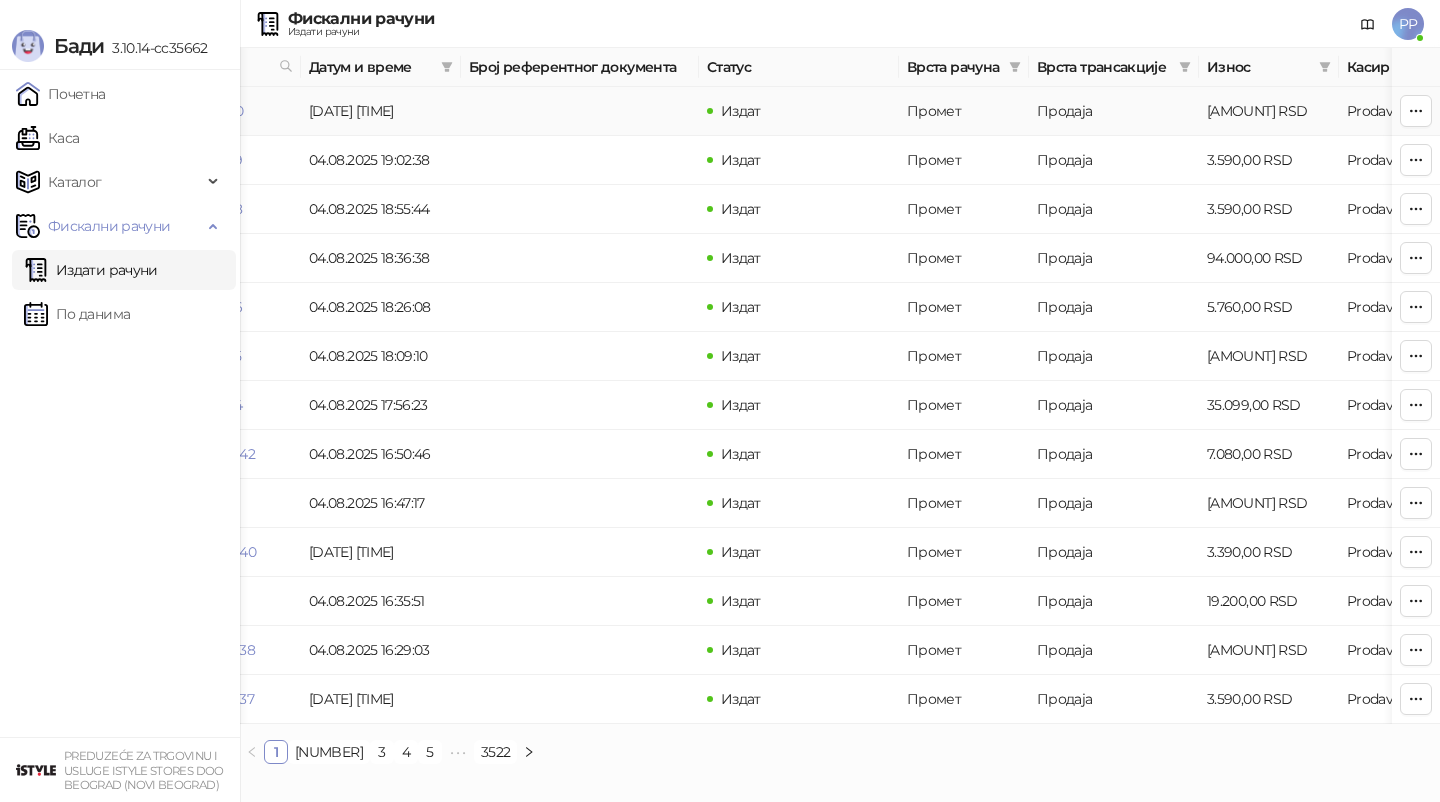 click on "[DATE] [TIME]" at bounding box center [381, 111] 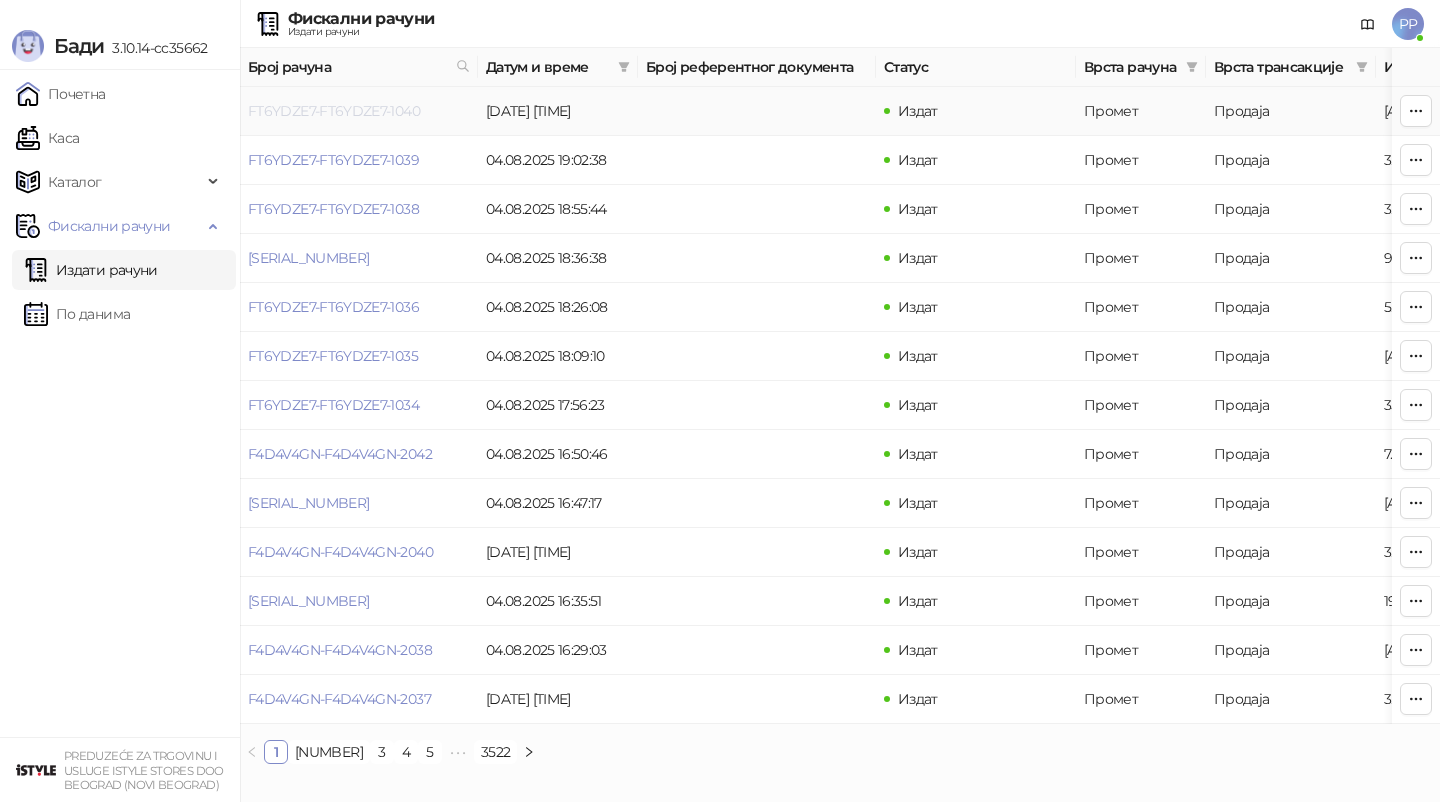 click on "FT6YDZE7-FT6YDZE7-1040" at bounding box center [334, 111] 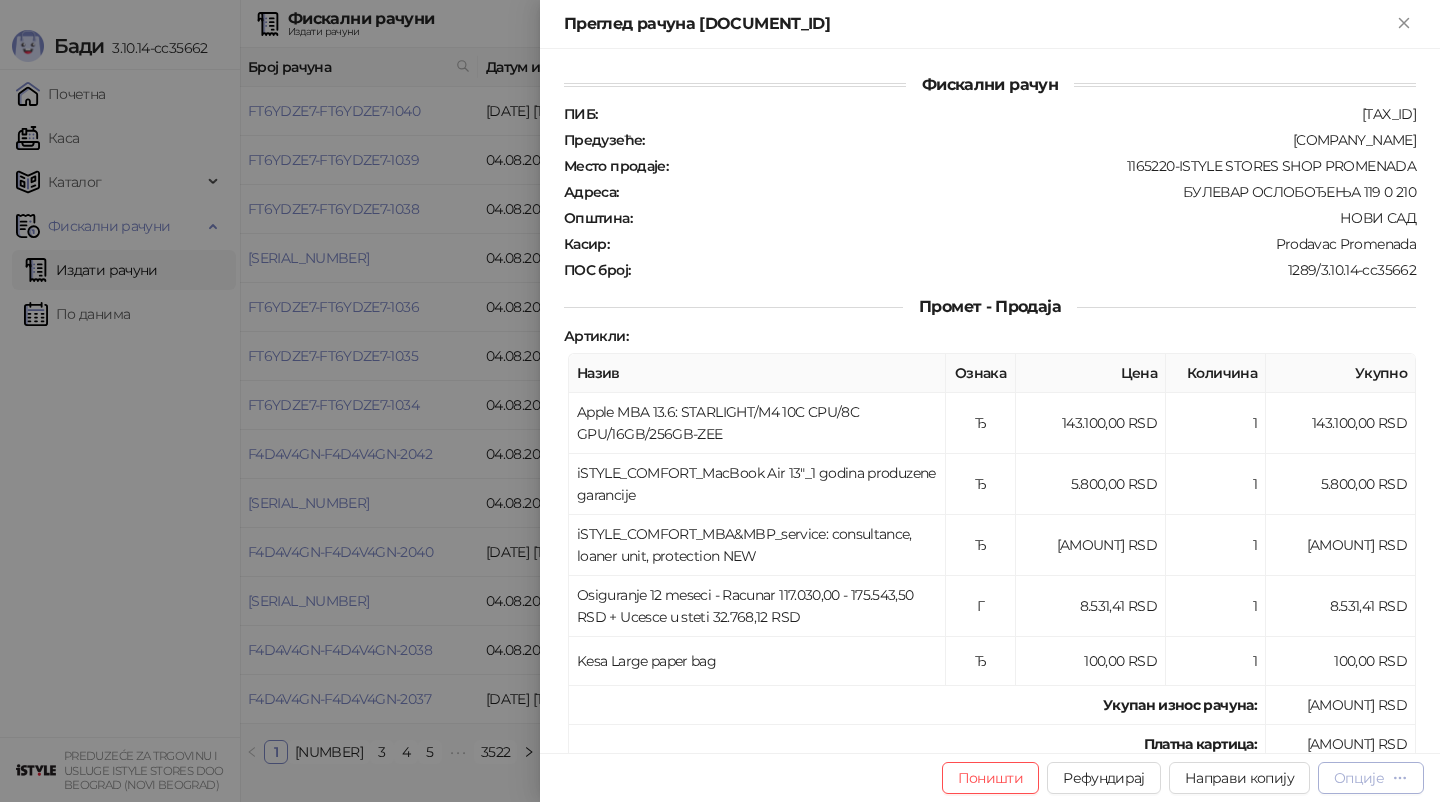 click on "Опције" at bounding box center [1359, 778] 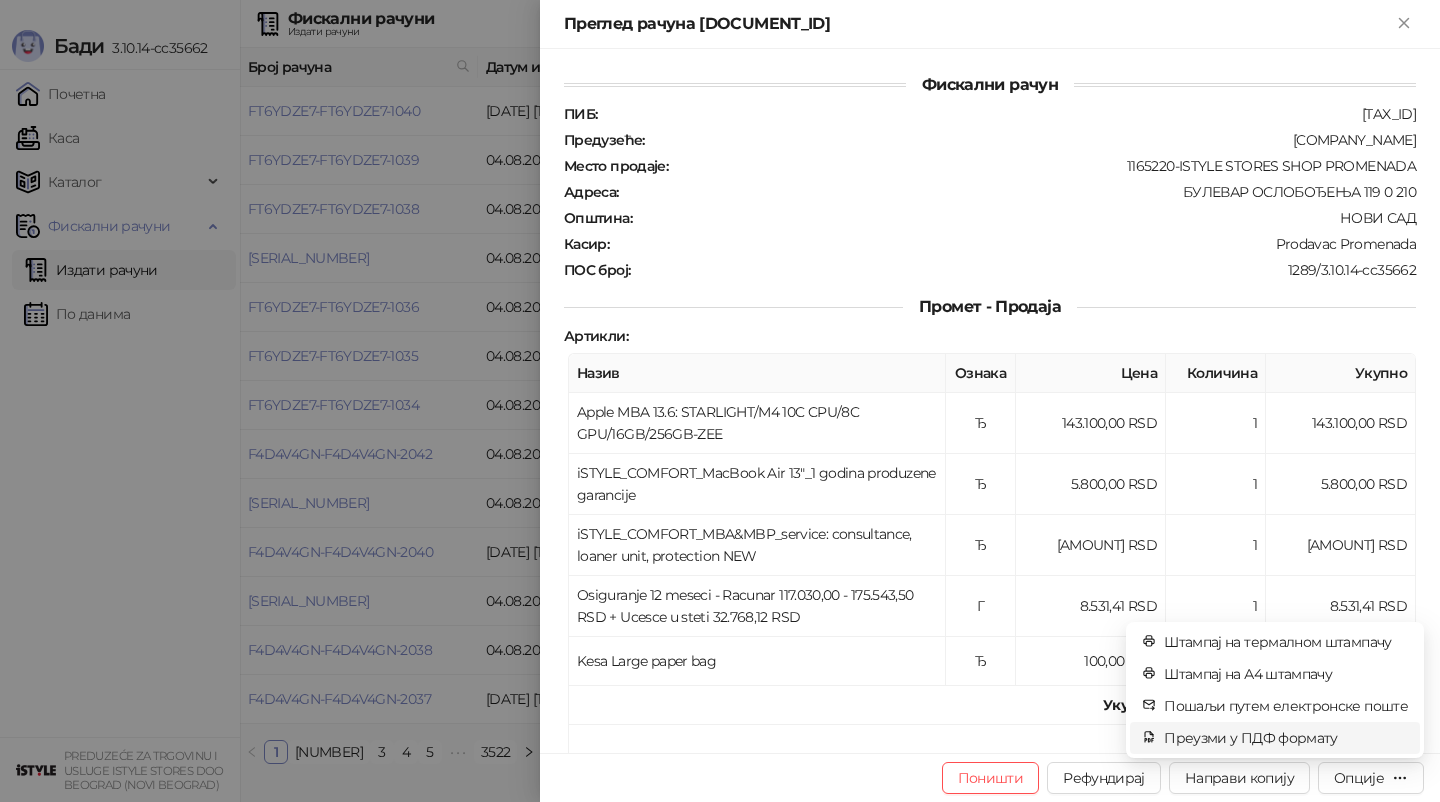 click on "Преузми у ПДФ формату" at bounding box center [1286, 738] 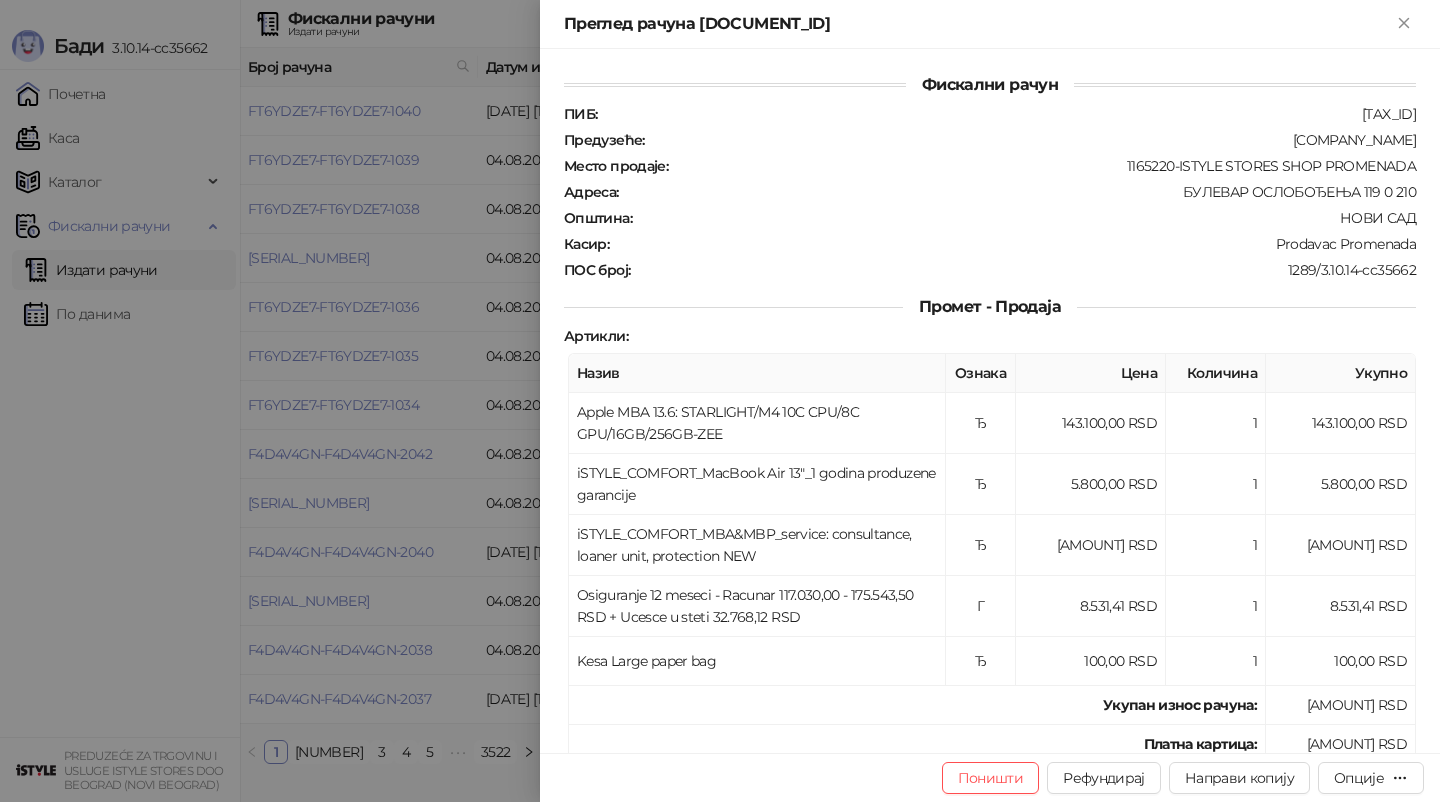 drag, startPoint x: 701, startPoint y: 19, endPoint x: 693, endPoint y: 38, distance: 20.615528 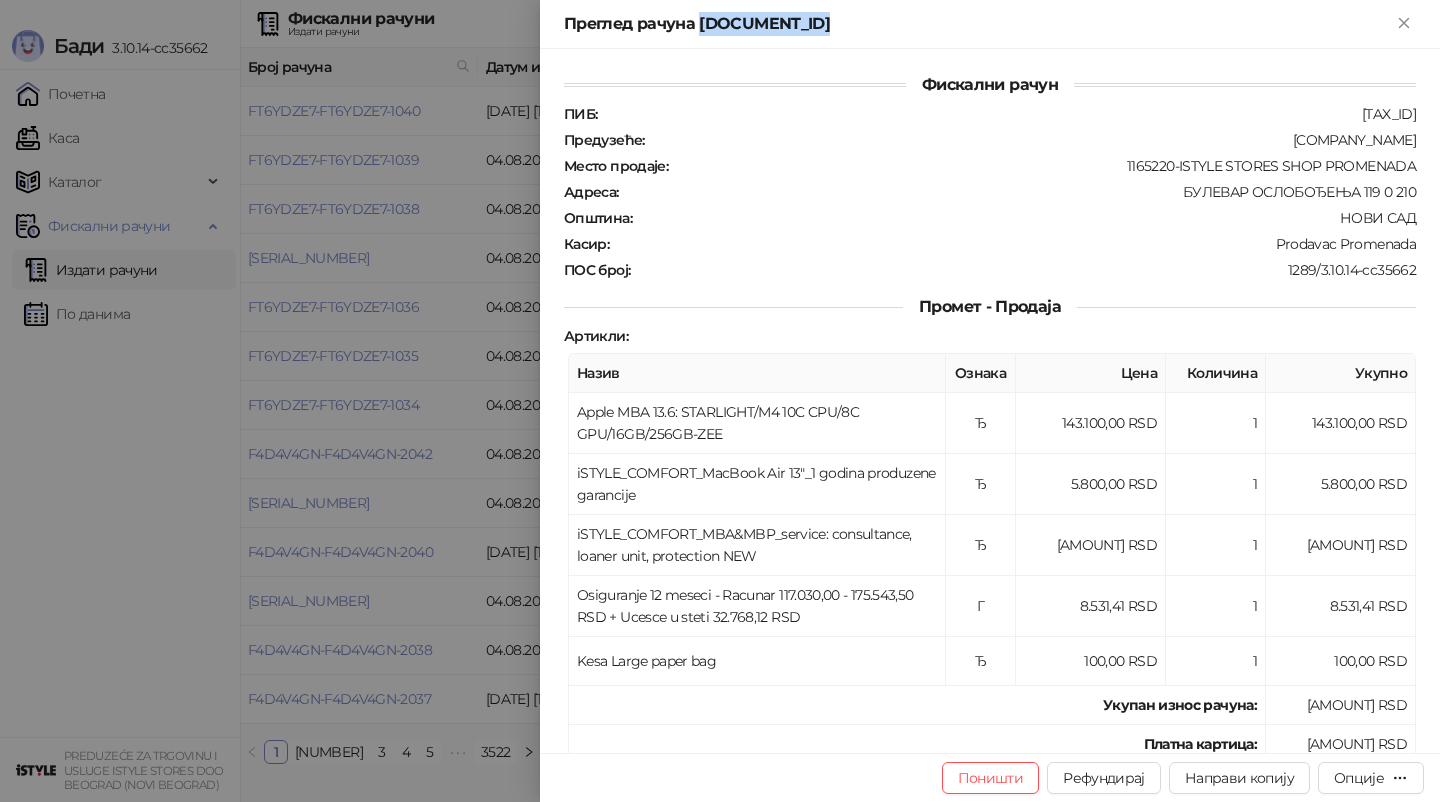 drag, startPoint x: 699, startPoint y: 26, endPoint x: 698, endPoint y: 74, distance: 48.010414 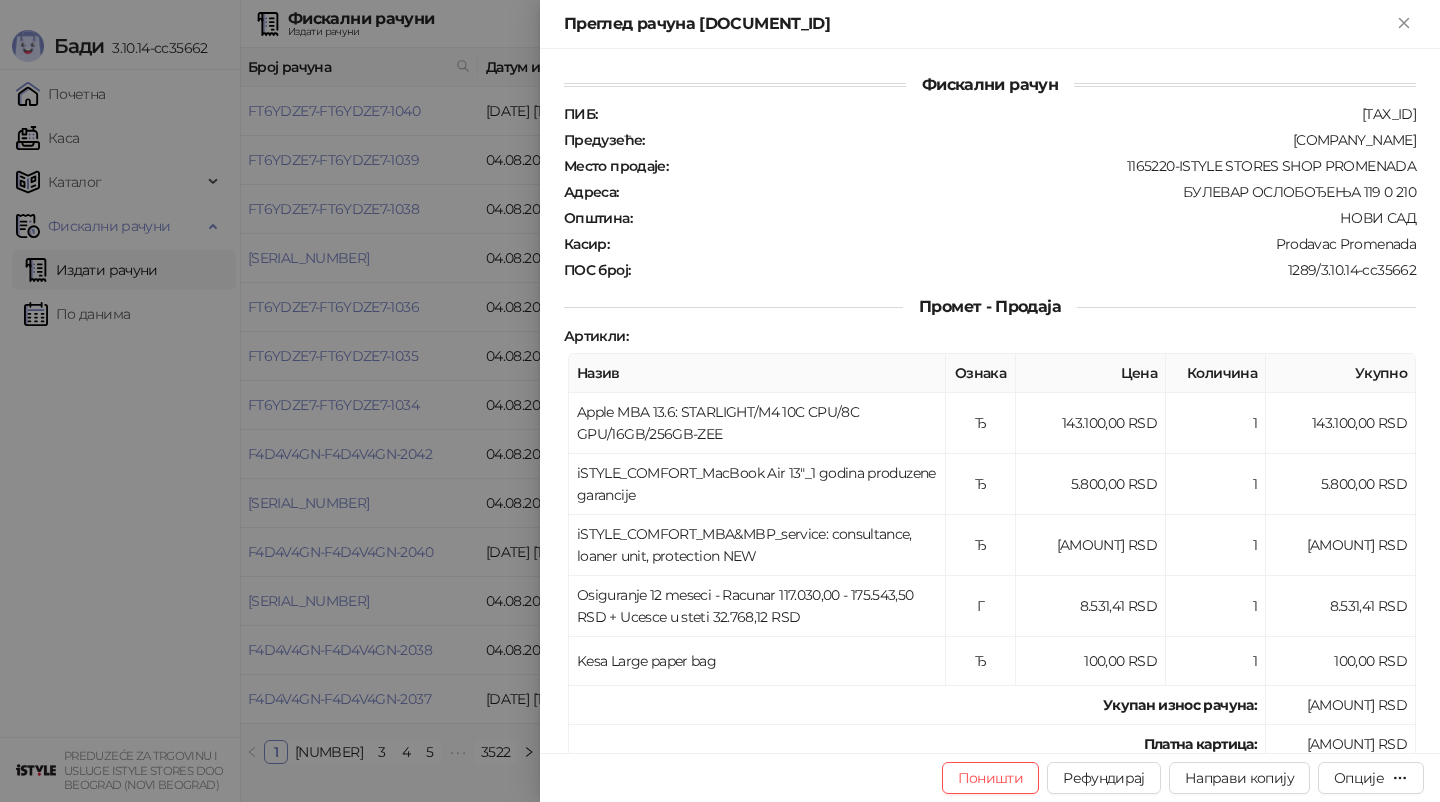 click at bounding box center [720, 401] 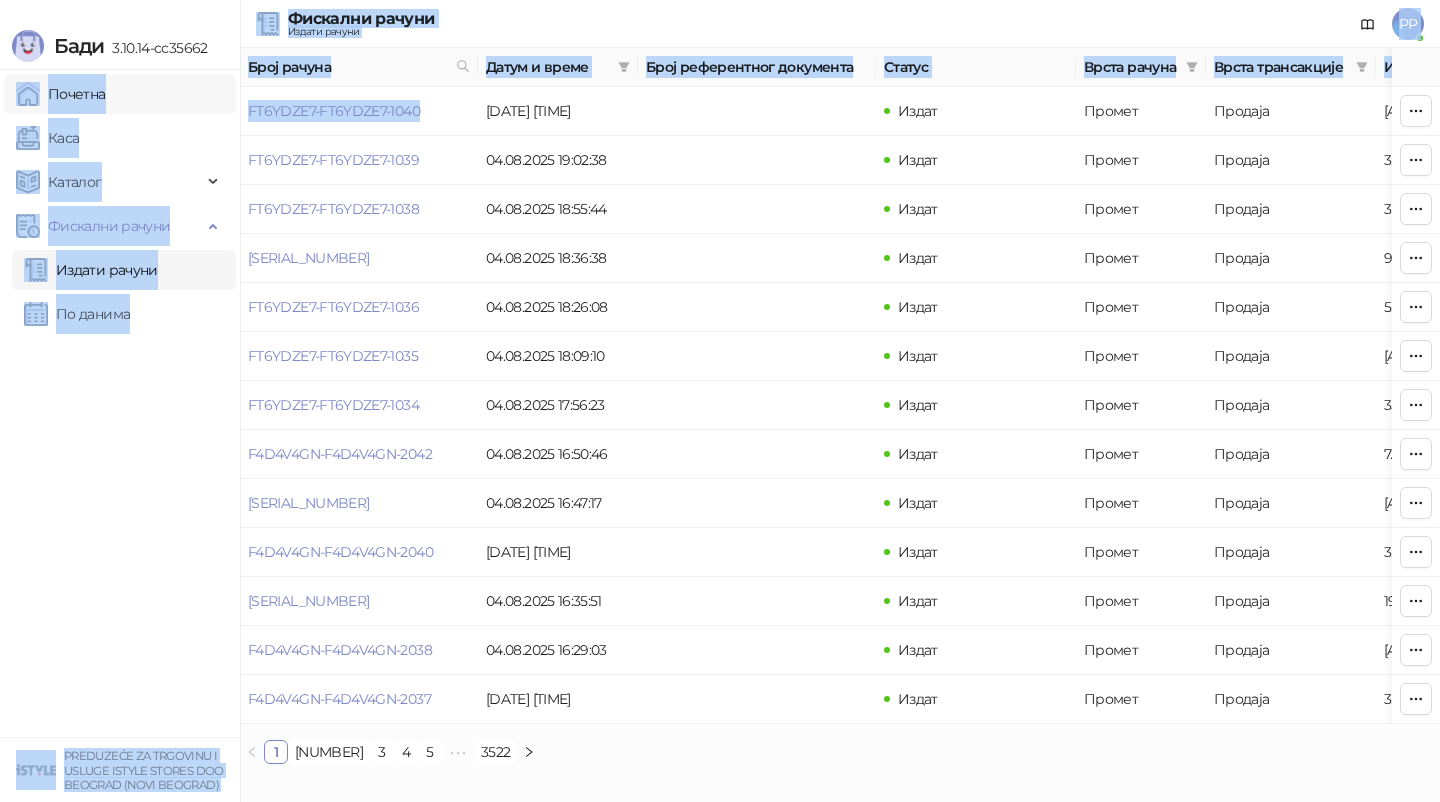 drag, startPoint x: 429, startPoint y: 111, endPoint x: 234, endPoint y: 111, distance: 195 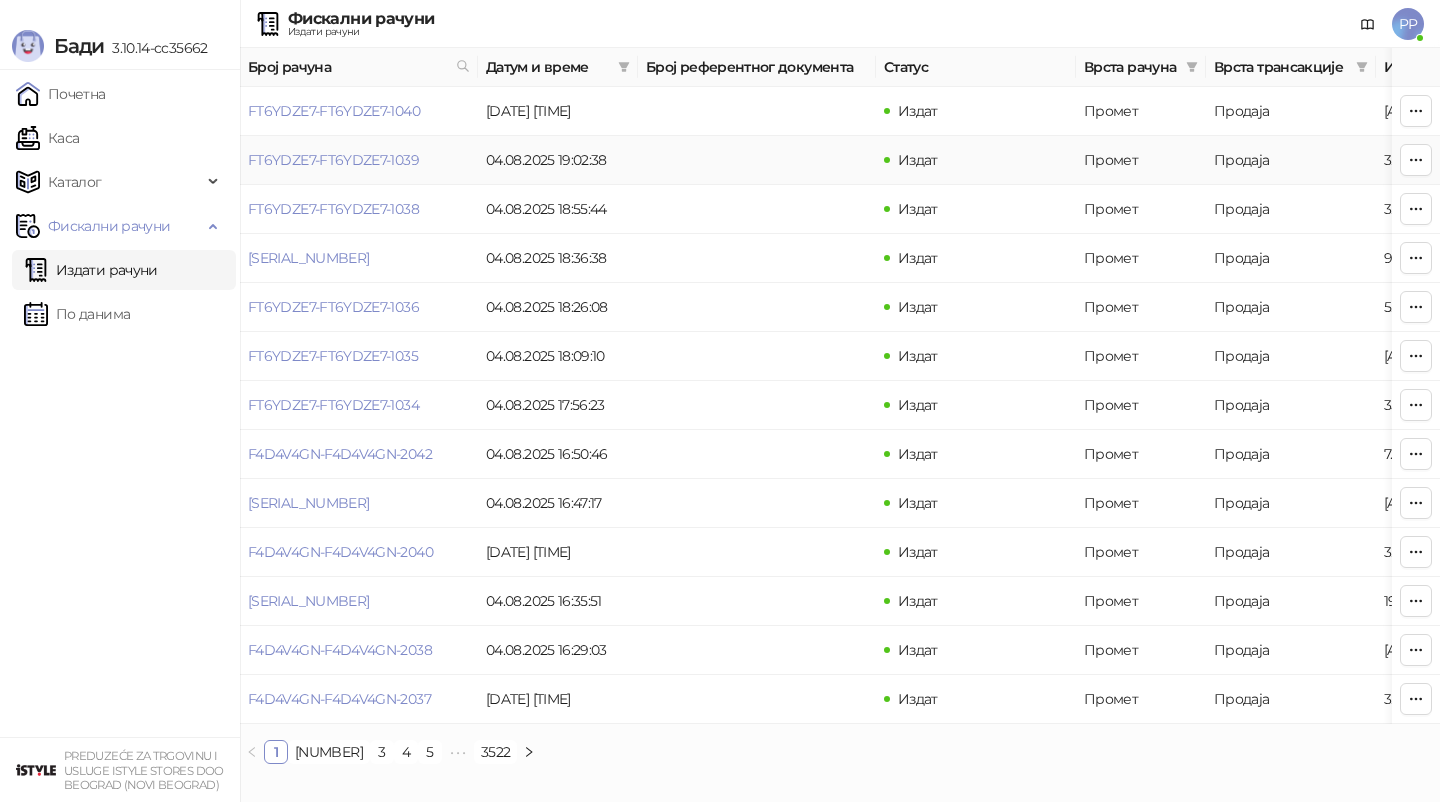 click on "FT6YDZE7-FT6YDZE7-1039" at bounding box center [359, 160] 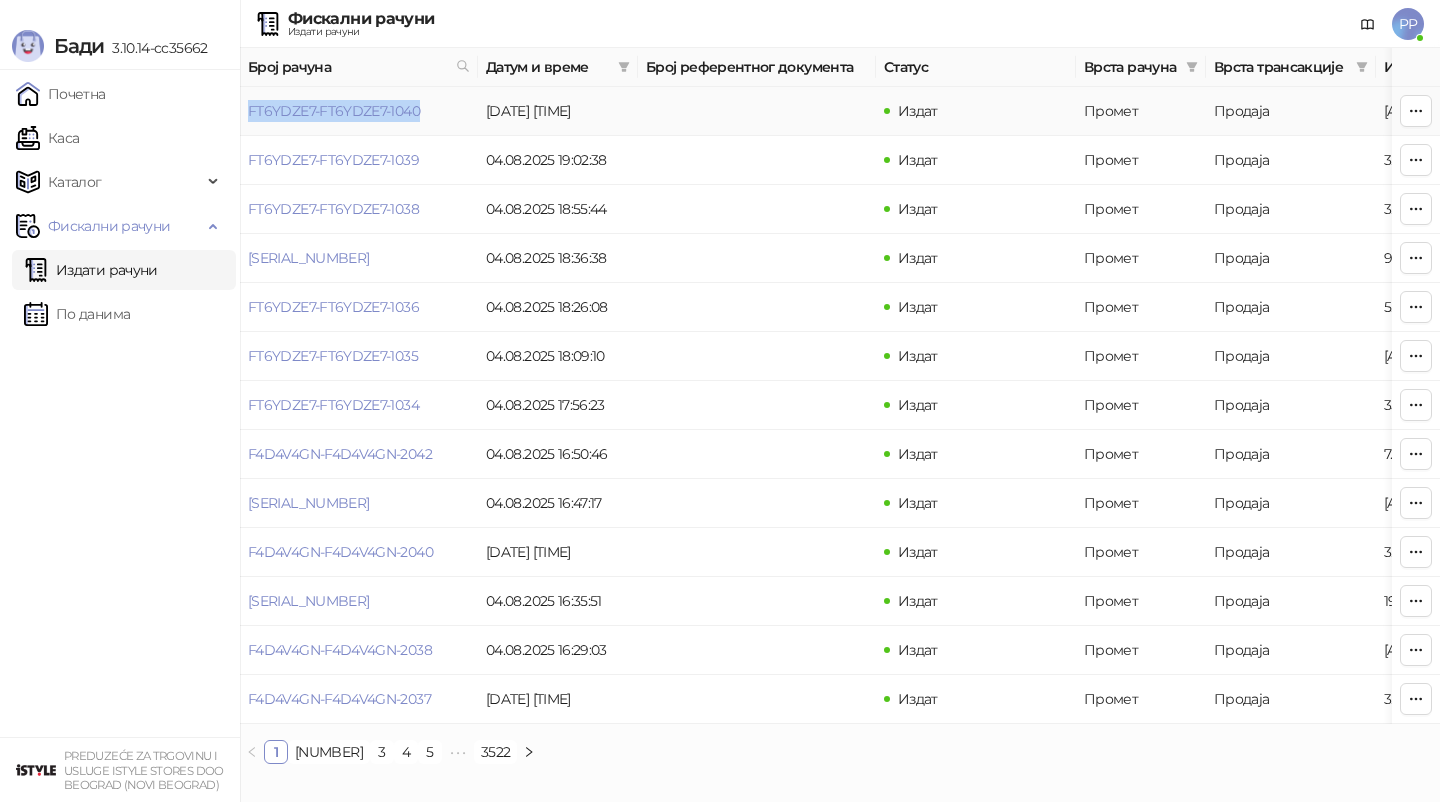 drag, startPoint x: 245, startPoint y: 108, endPoint x: 446, endPoint y: 120, distance: 201.3579 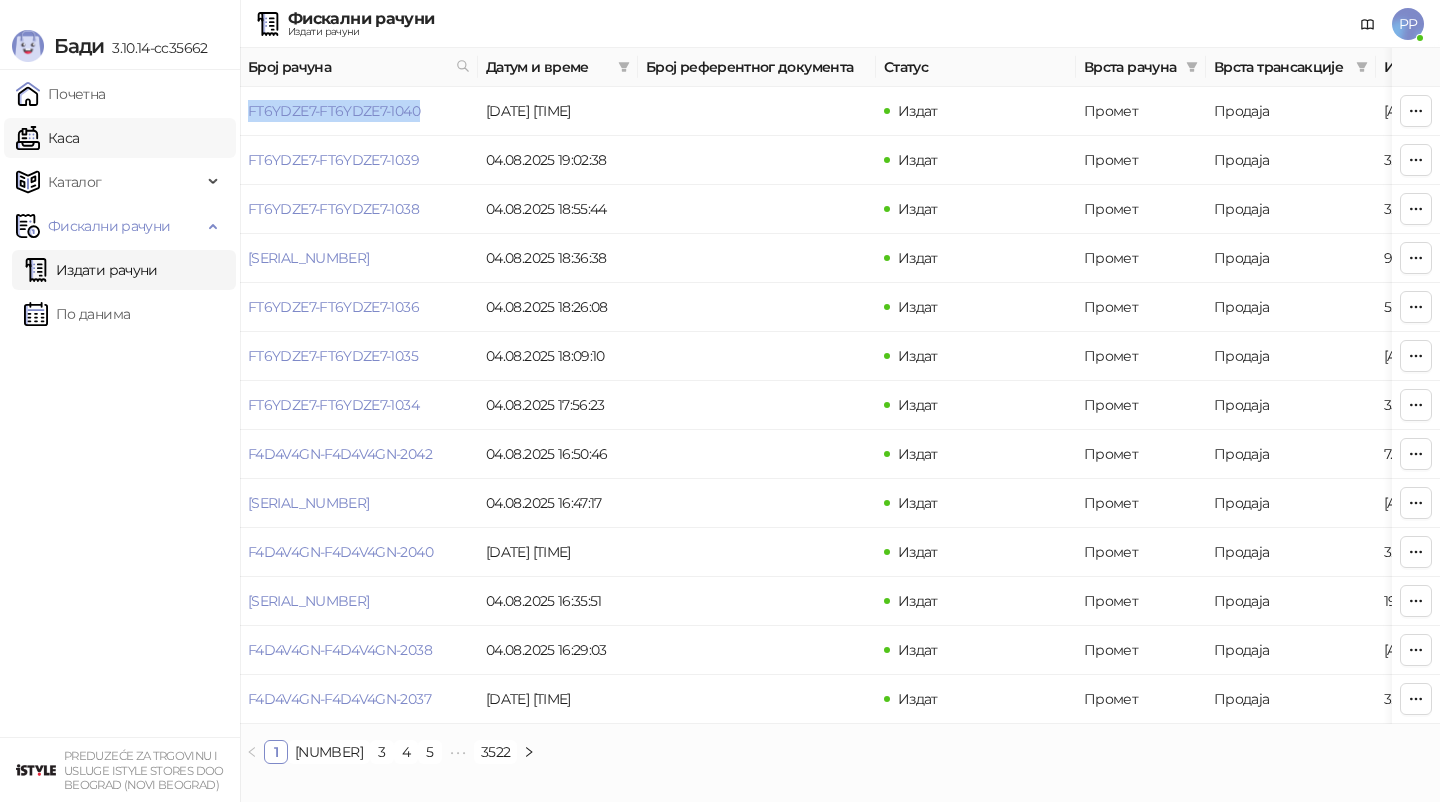 click on "Каса" at bounding box center [47, 138] 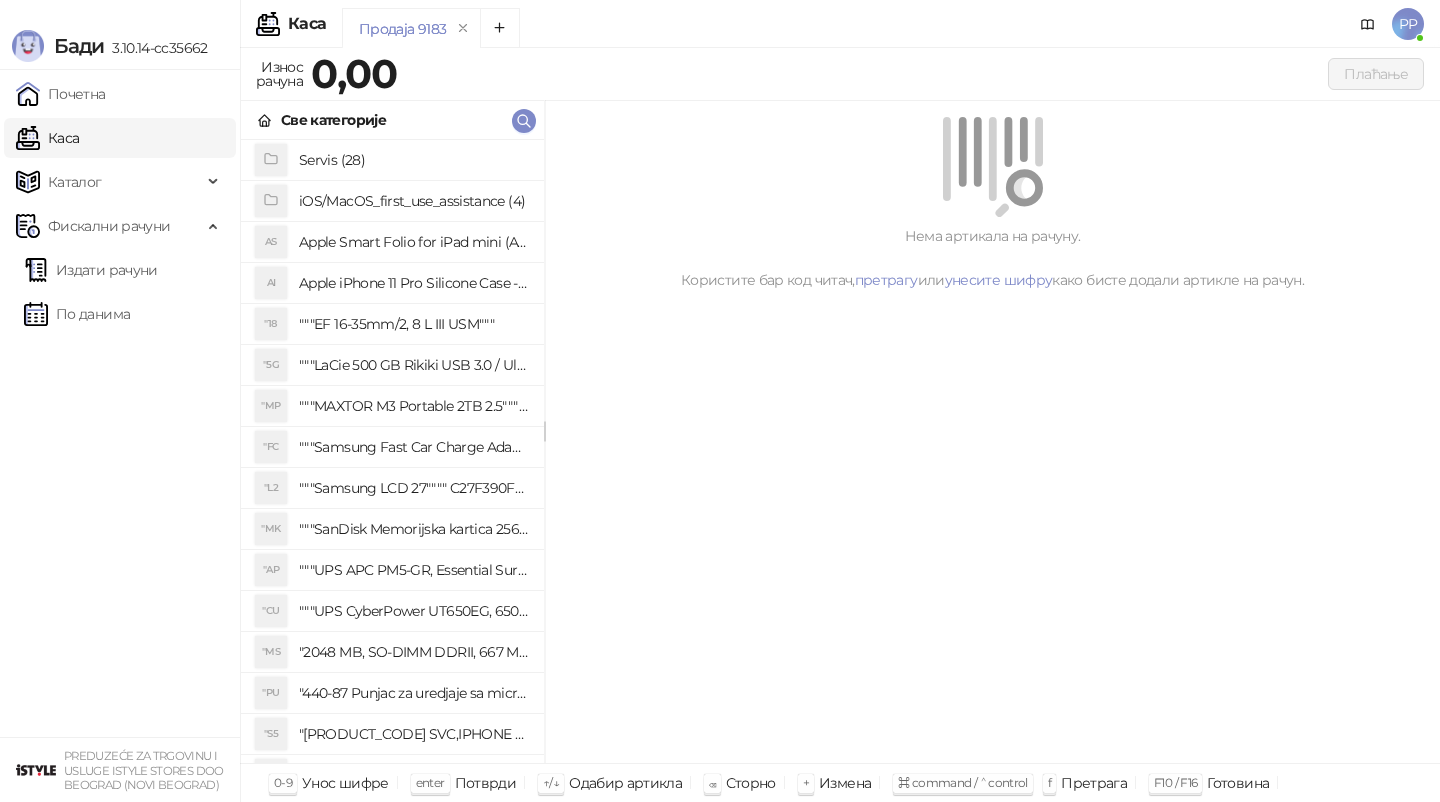click on "Издати рачуни По данима" at bounding box center [120, 292] 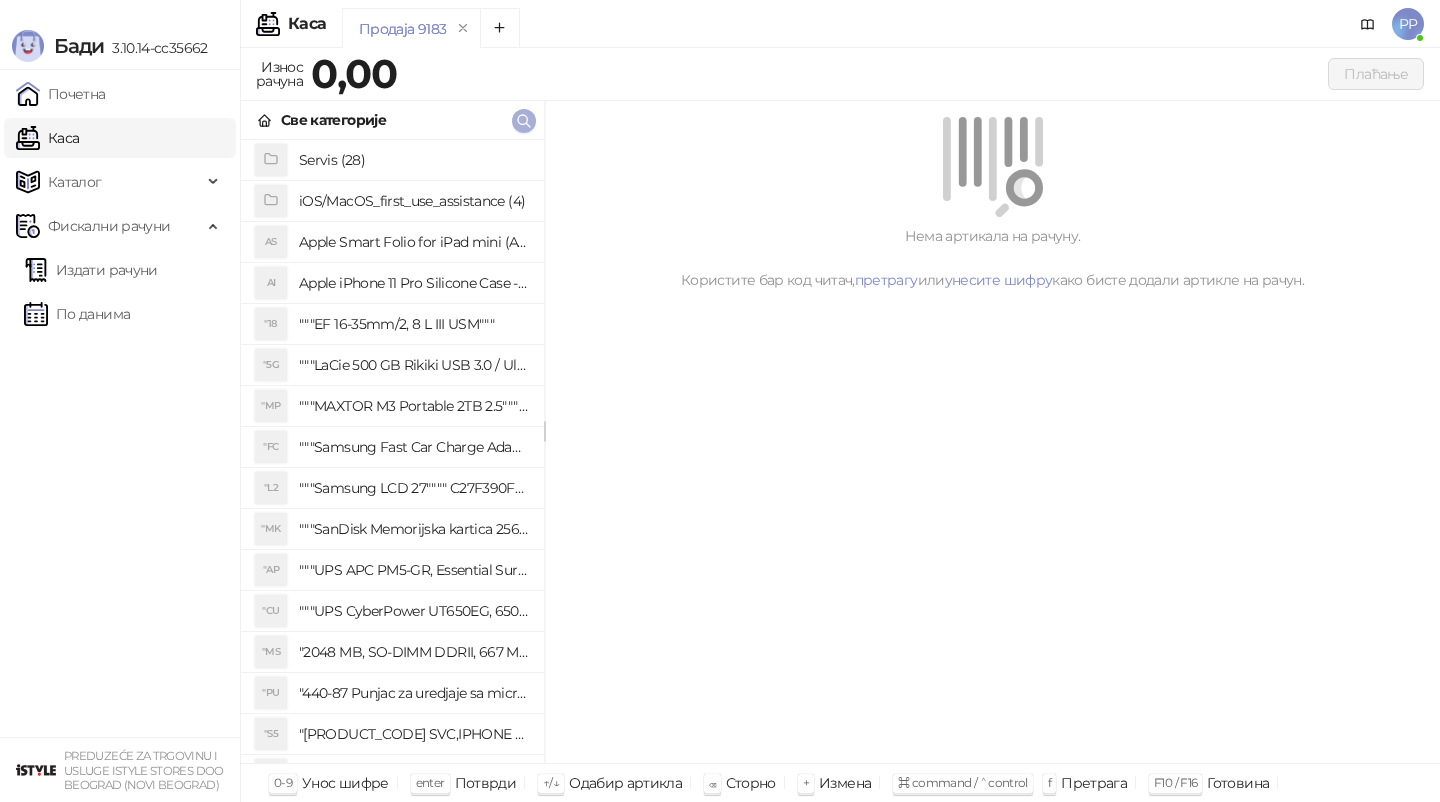 click 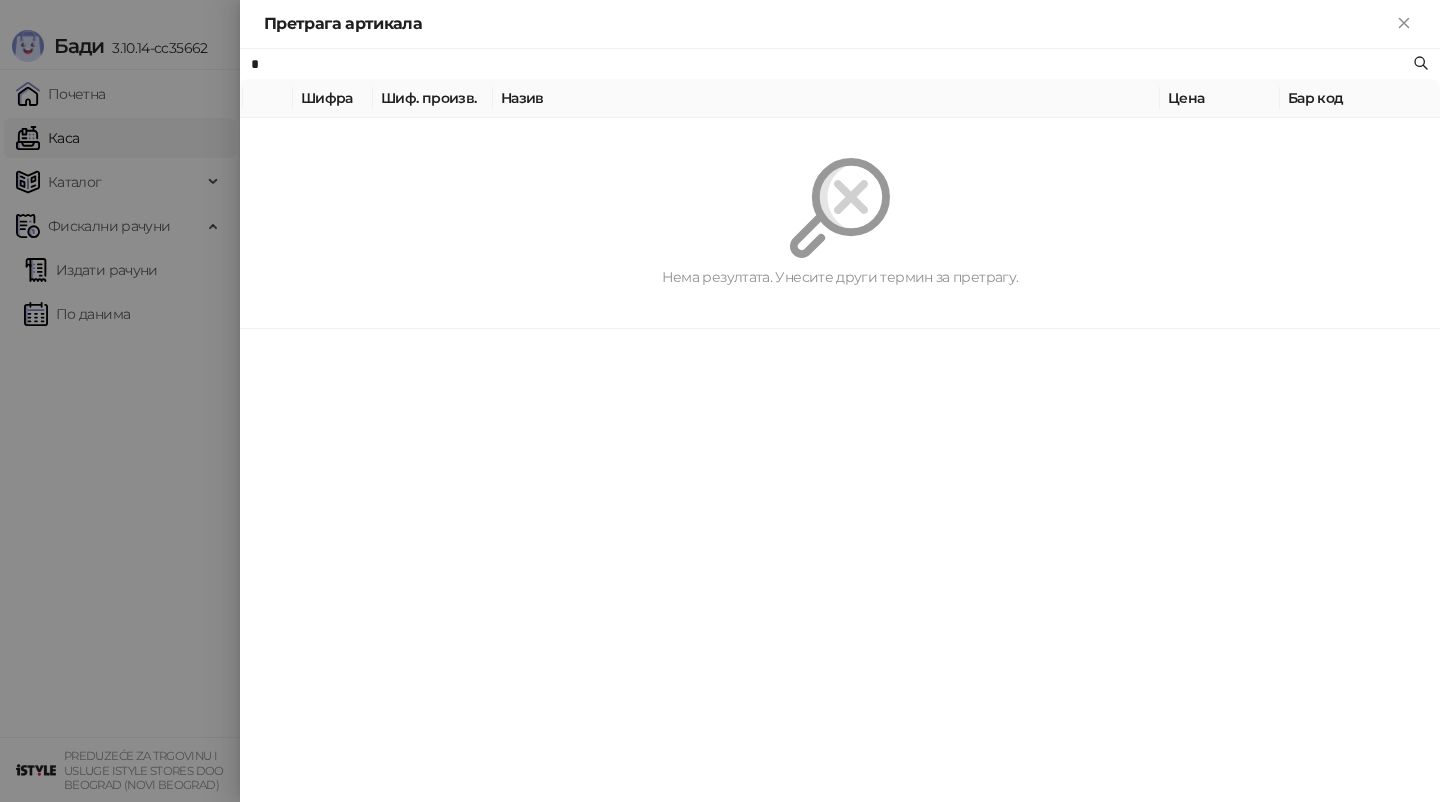 paste on "*********" 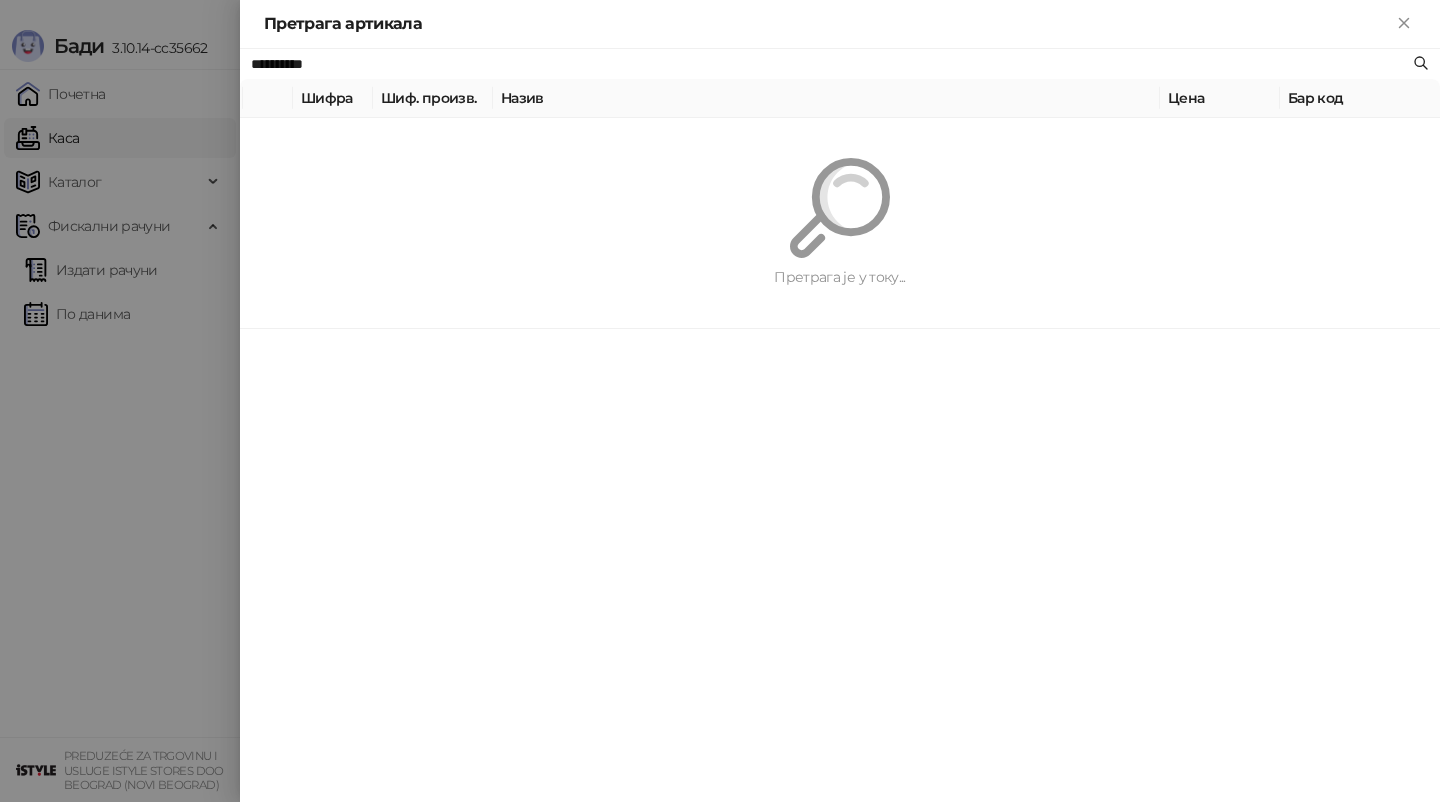 type on "*********" 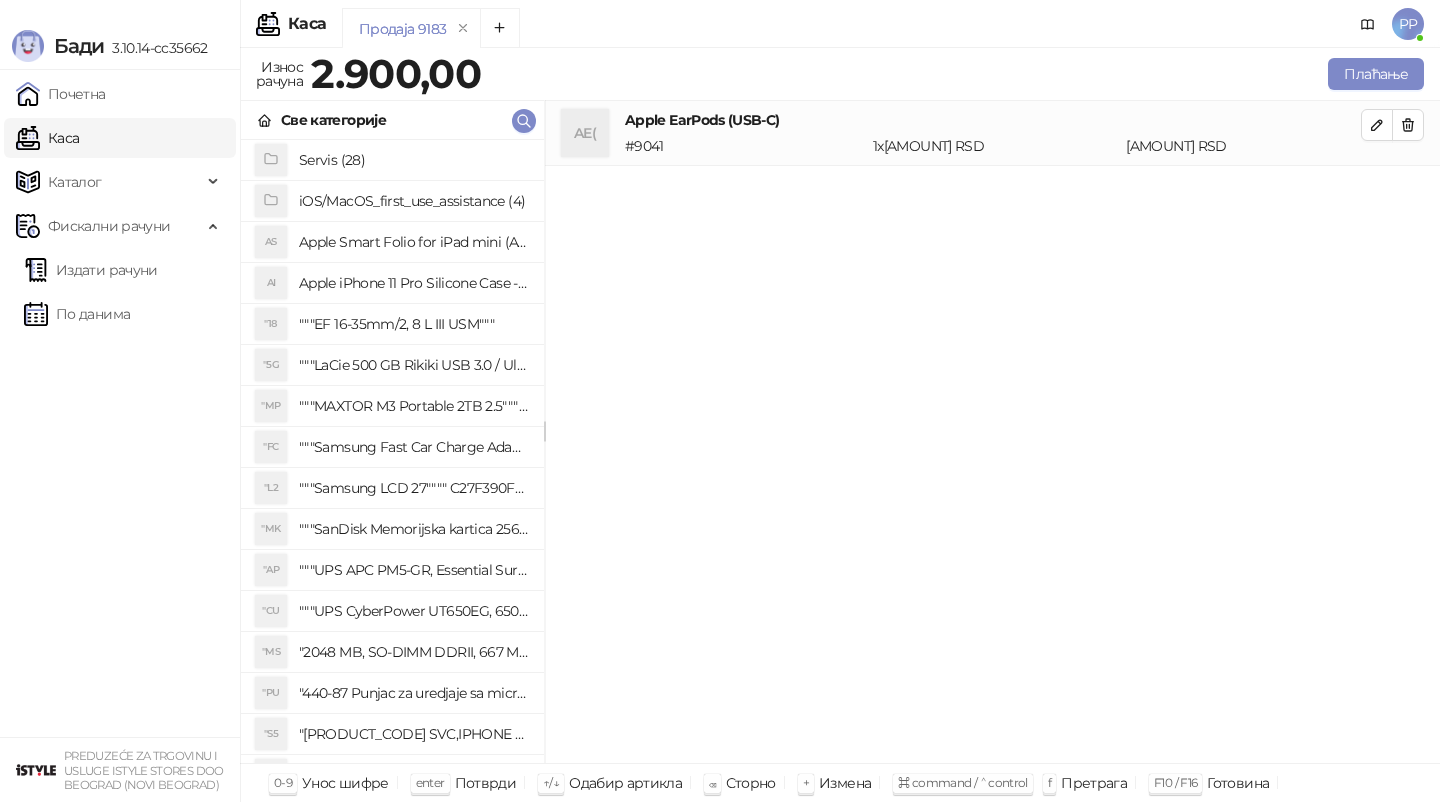 click on "Продаја 9183" at bounding box center (823, 31) 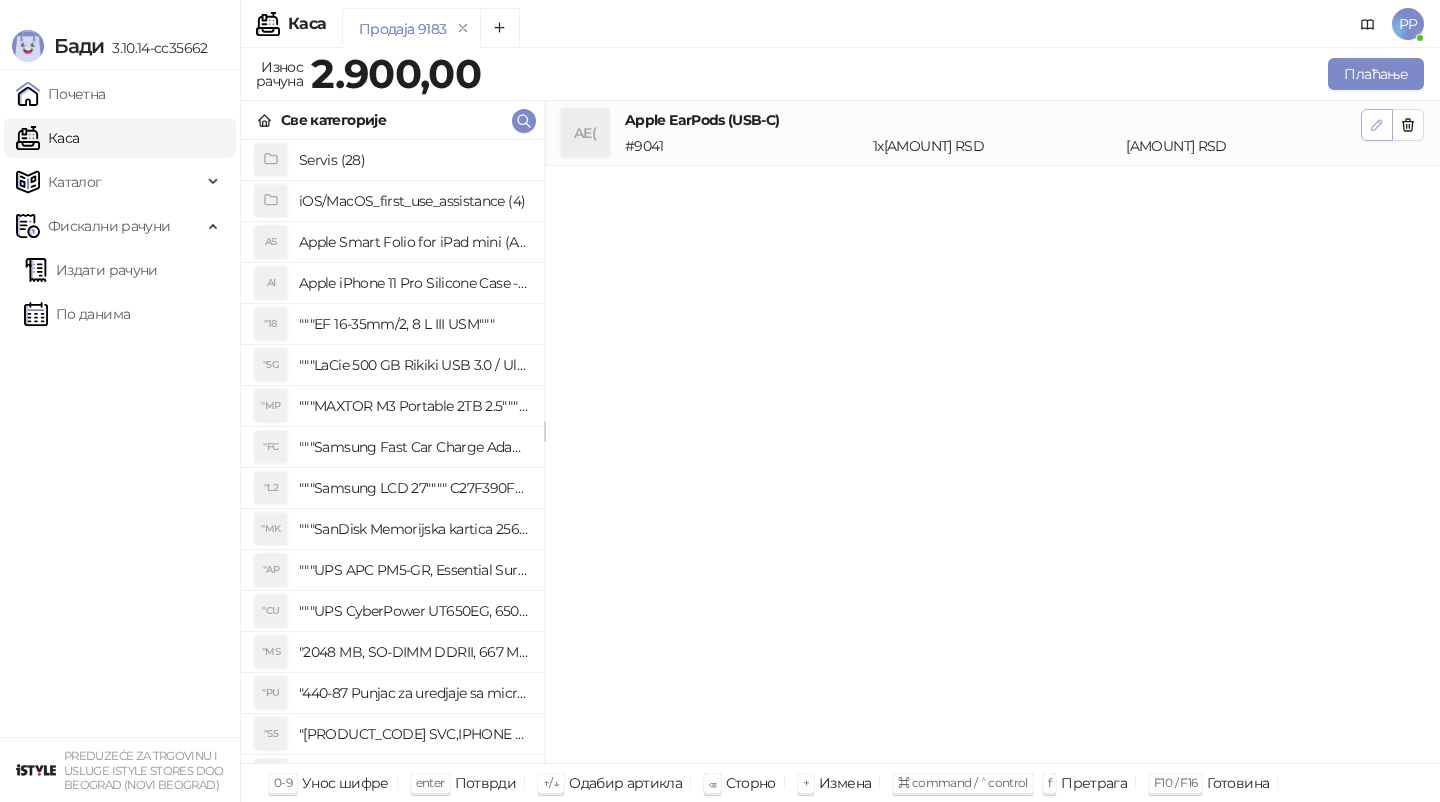 click 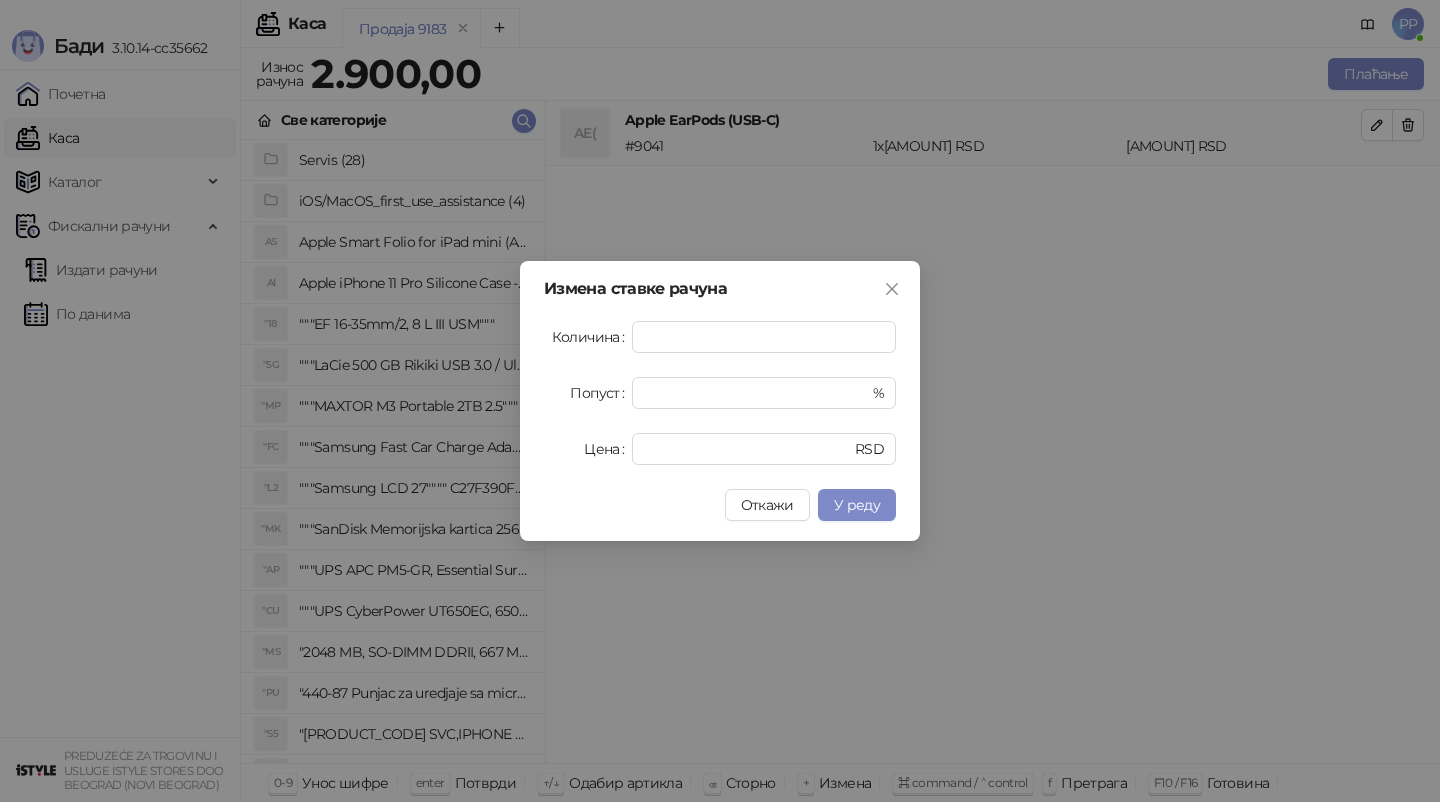 click on "Количина * Попуст * % Цена **** RSD" at bounding box center [720, 393] 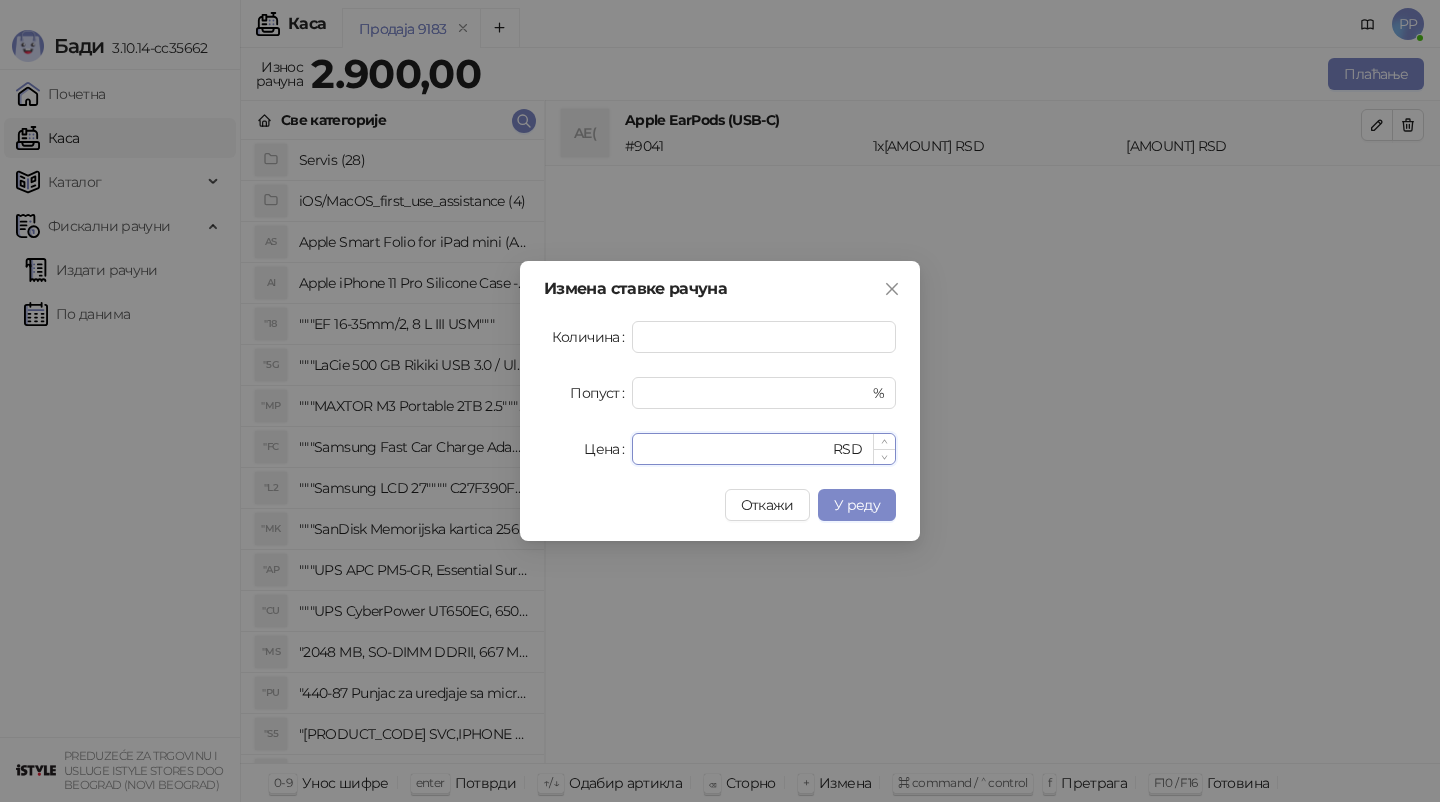 drag, startPoint x: 706, startPoint y: 438, endPoint x: 642, endPoint y: 439, distance: 64.00781 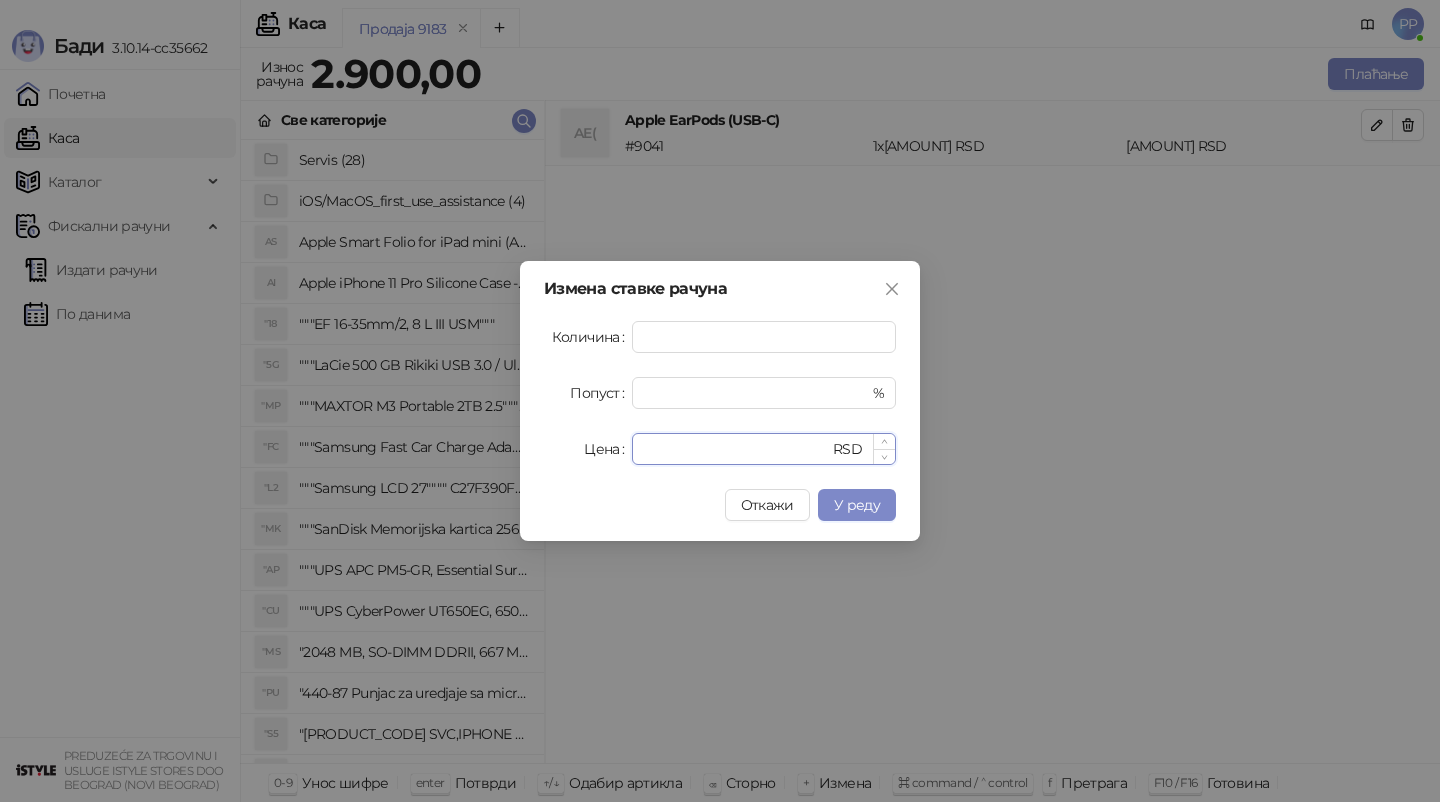 type on "****" 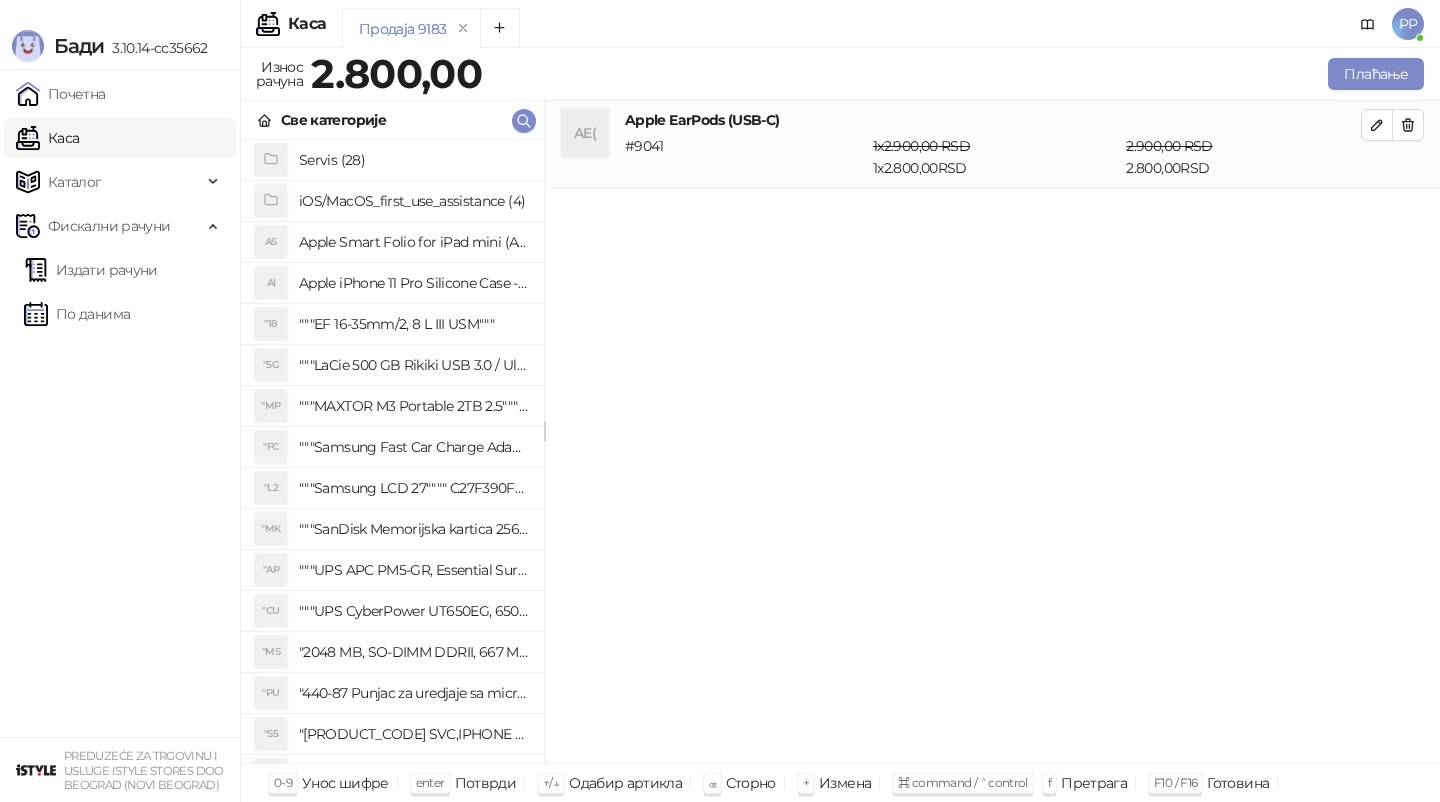 click on "Све категорије" at bounding box center (392, 120) 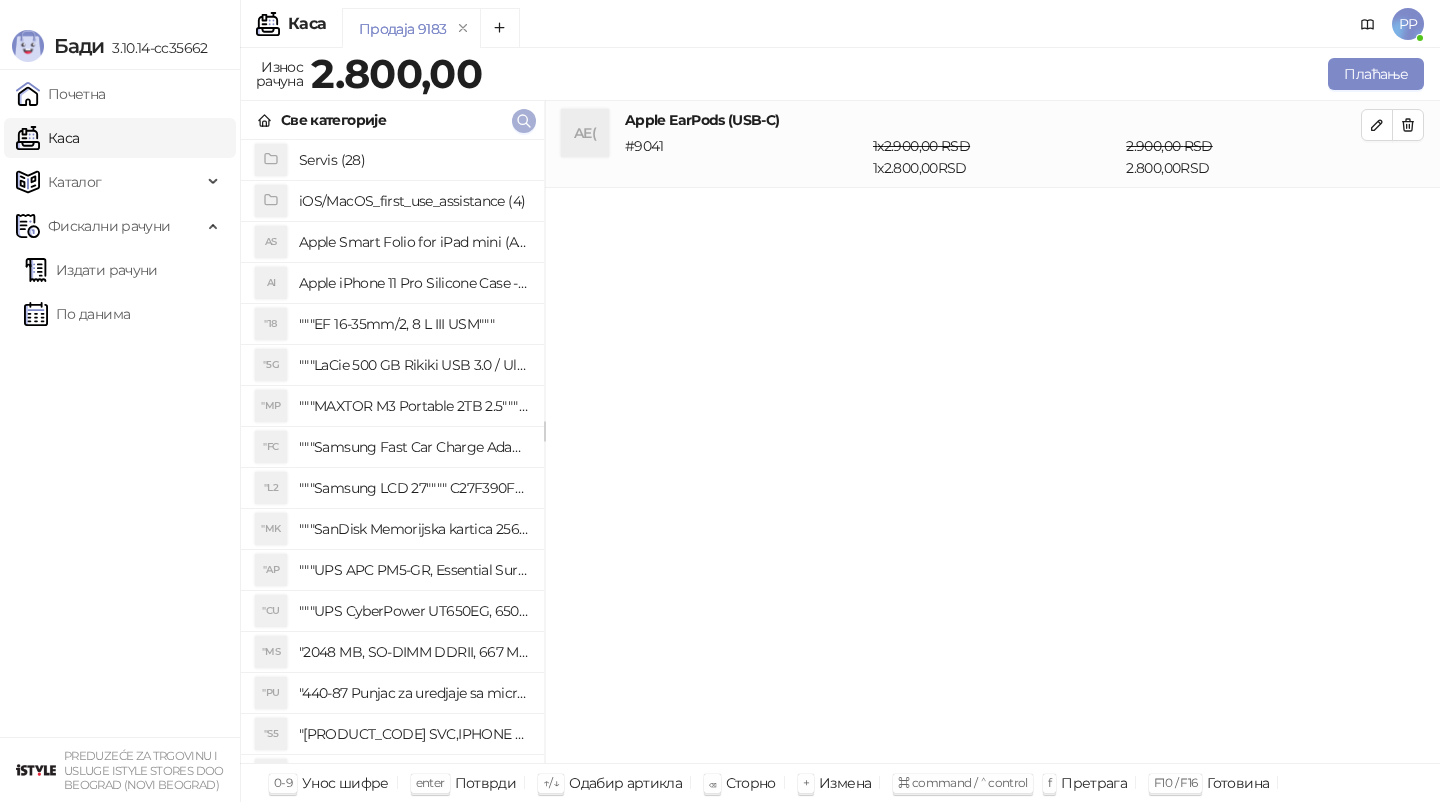 click 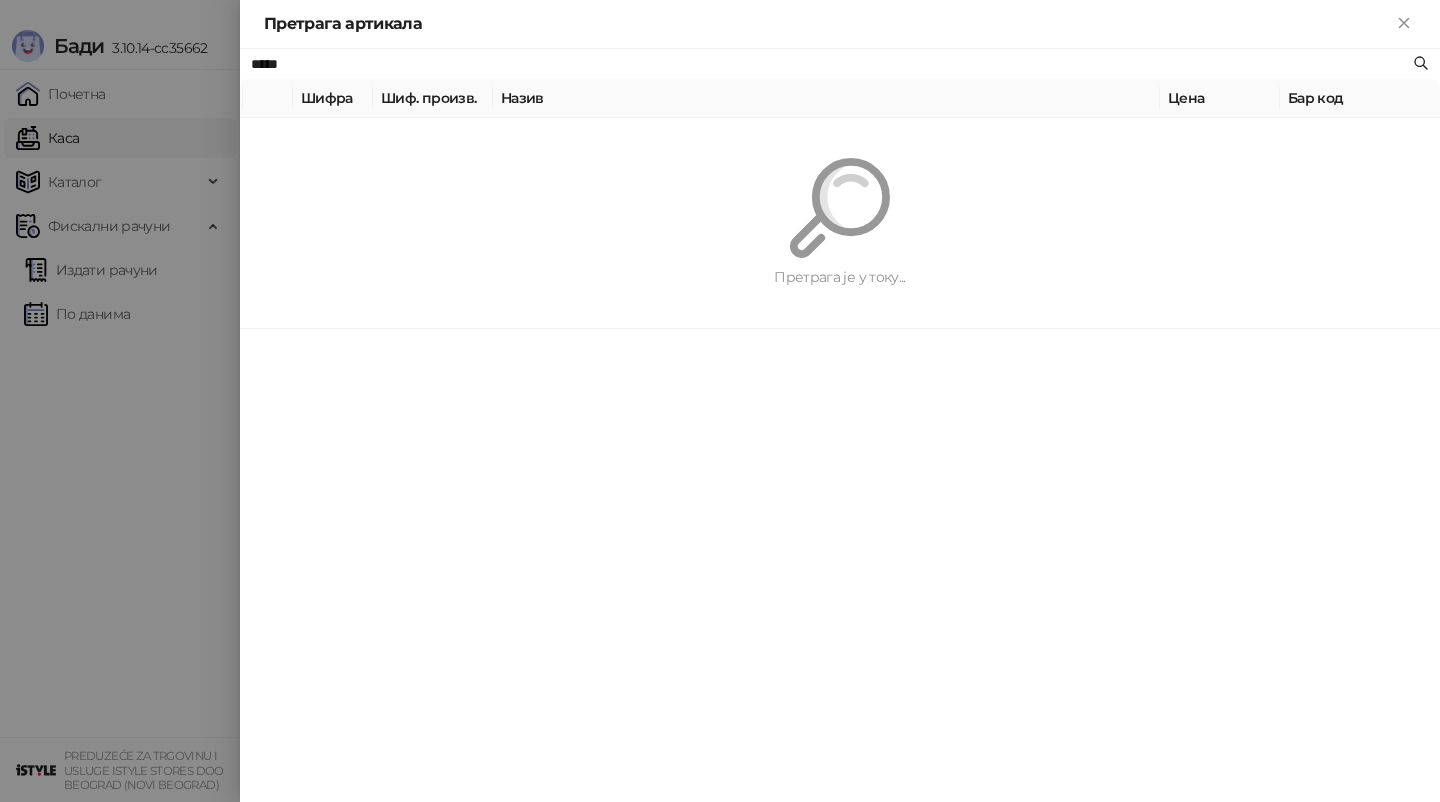 type on "****" 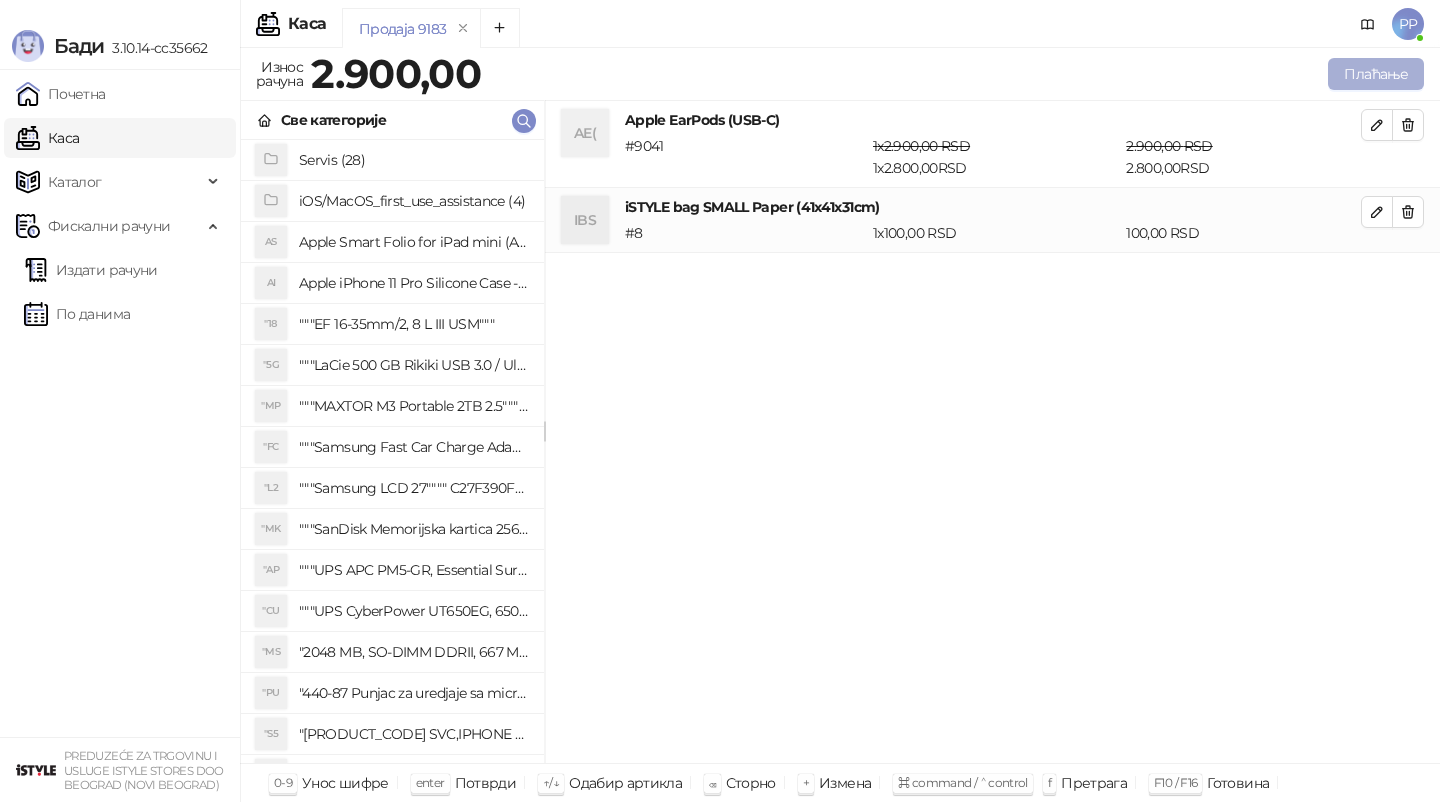 click on "Плаћање" at bounding box center [1376, 74] 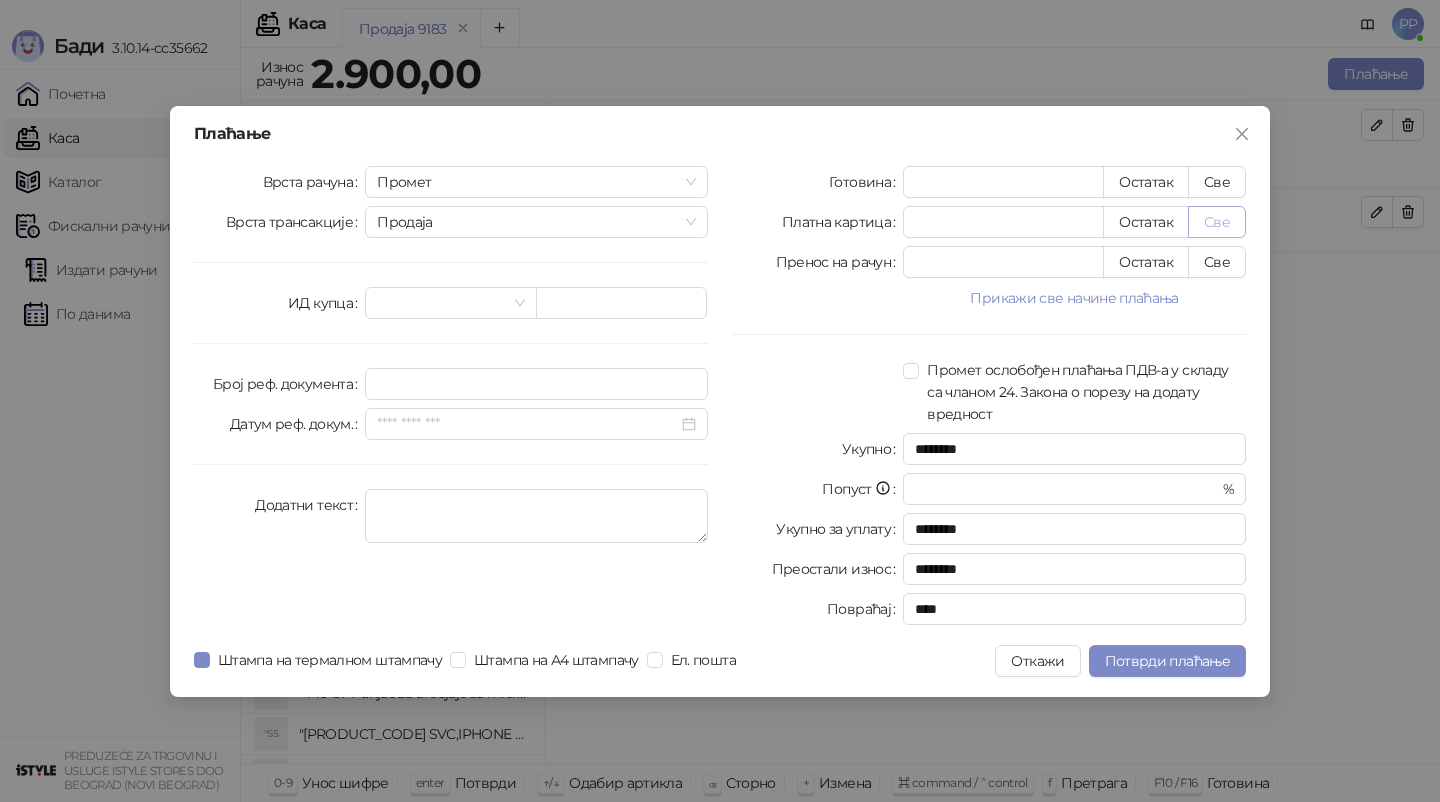 click on "Све" at bounding box center [1217, 222] 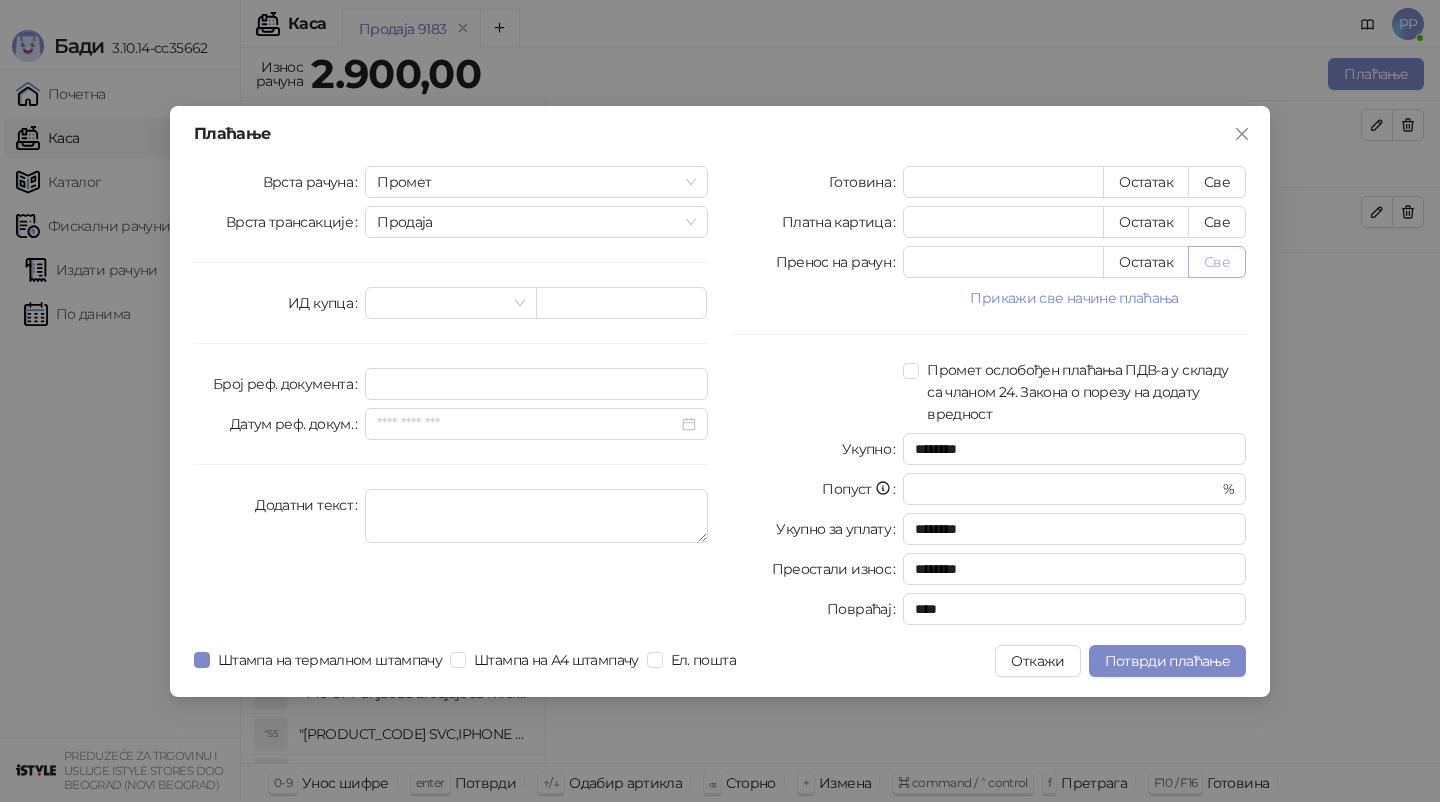 type on "****" 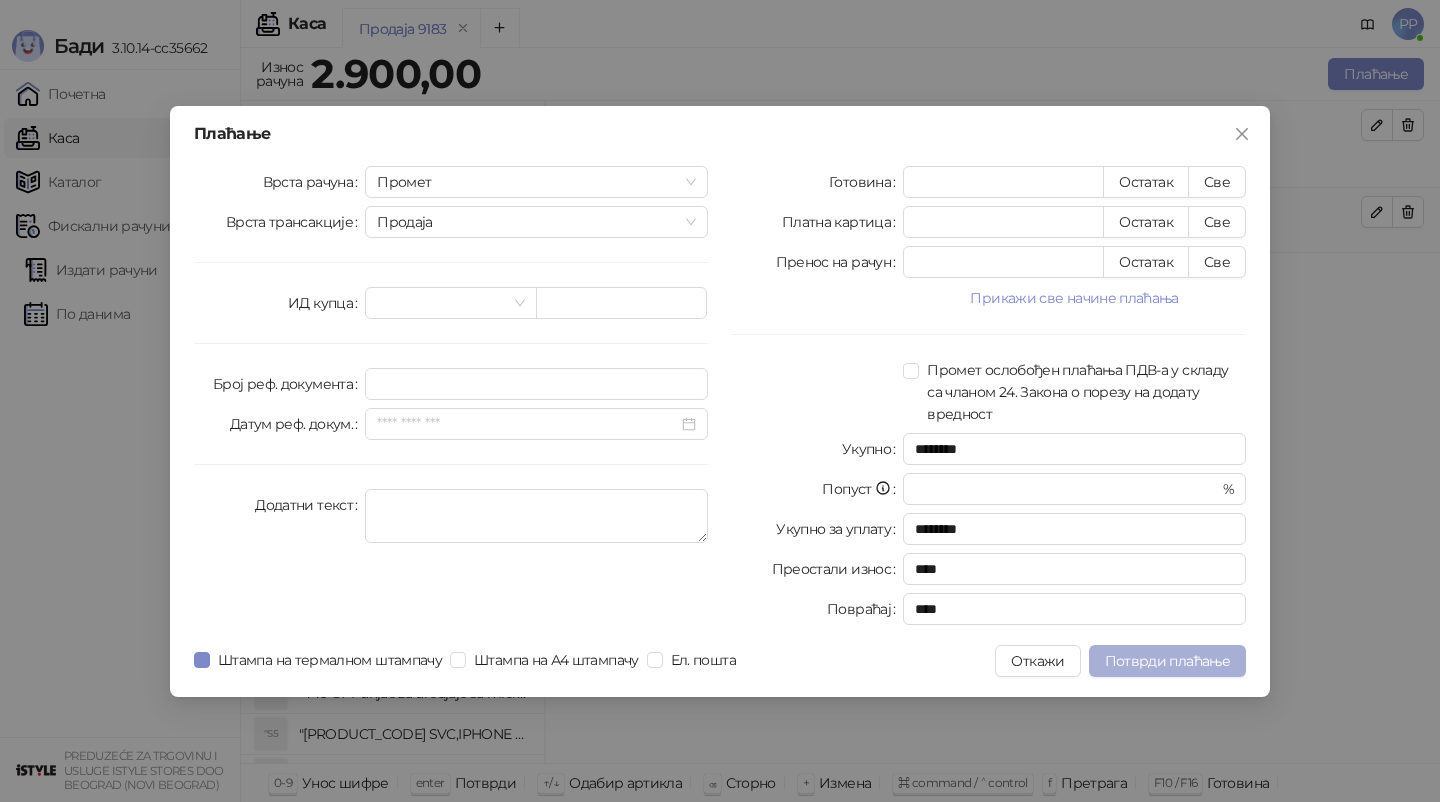 click on "Потврди плаћање" at bounding box center [1167, 661] 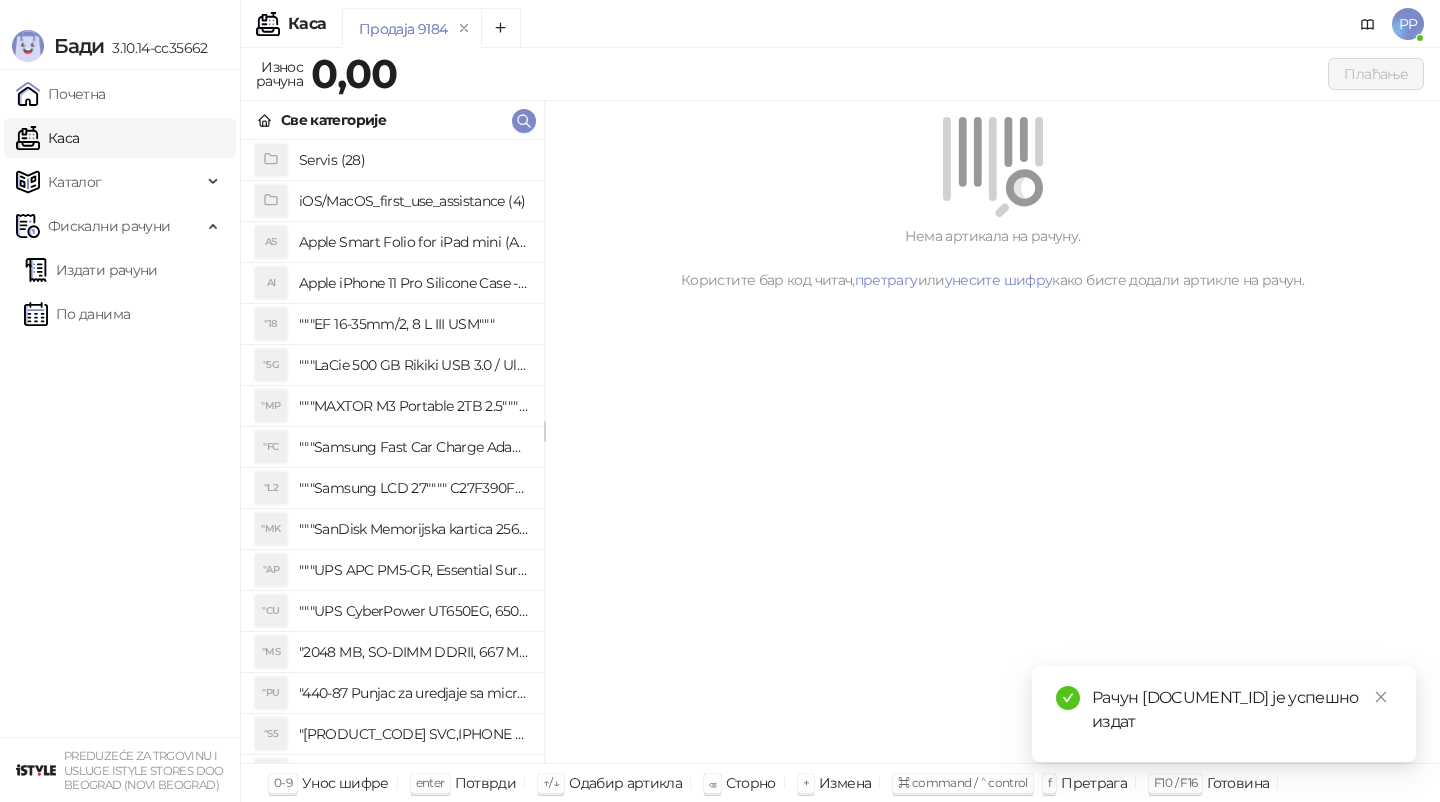 drag, startPoint x: 1196, startPoint y: 663, endPoint x: 400, endPoint y: 628, distance: 796.7691 